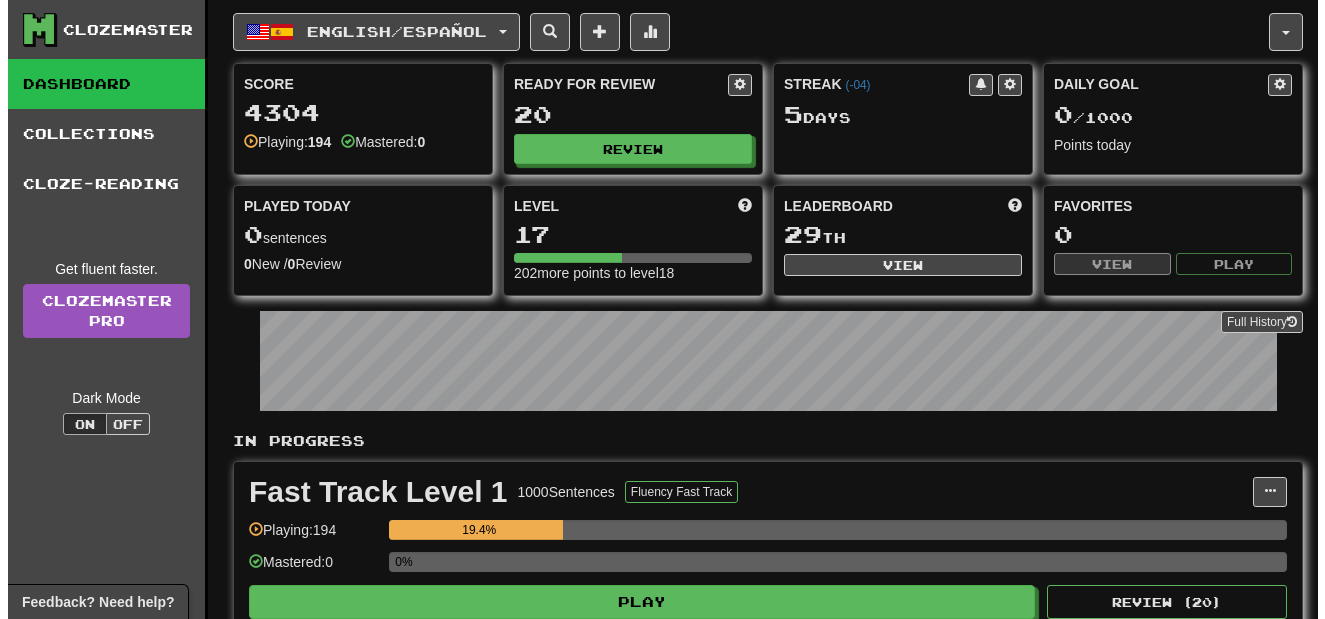 scroll, scrollTop: 0, scrollLeft: 0, axis: both 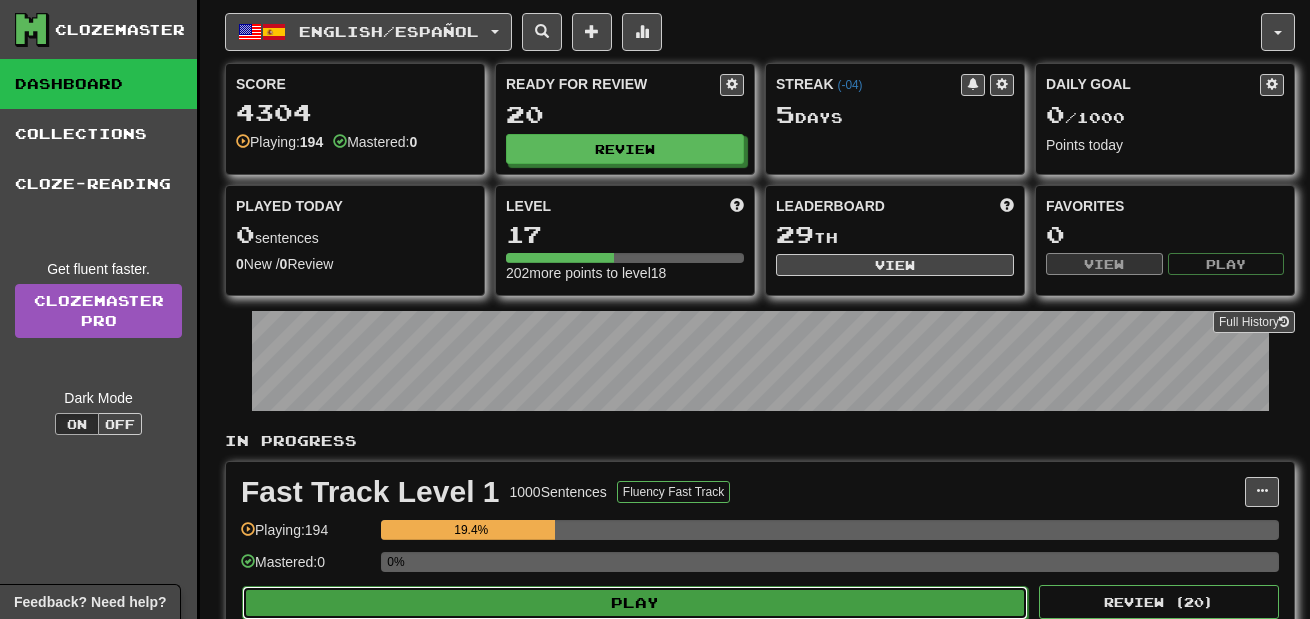 click on "Play" at bounding box center [635, 603] 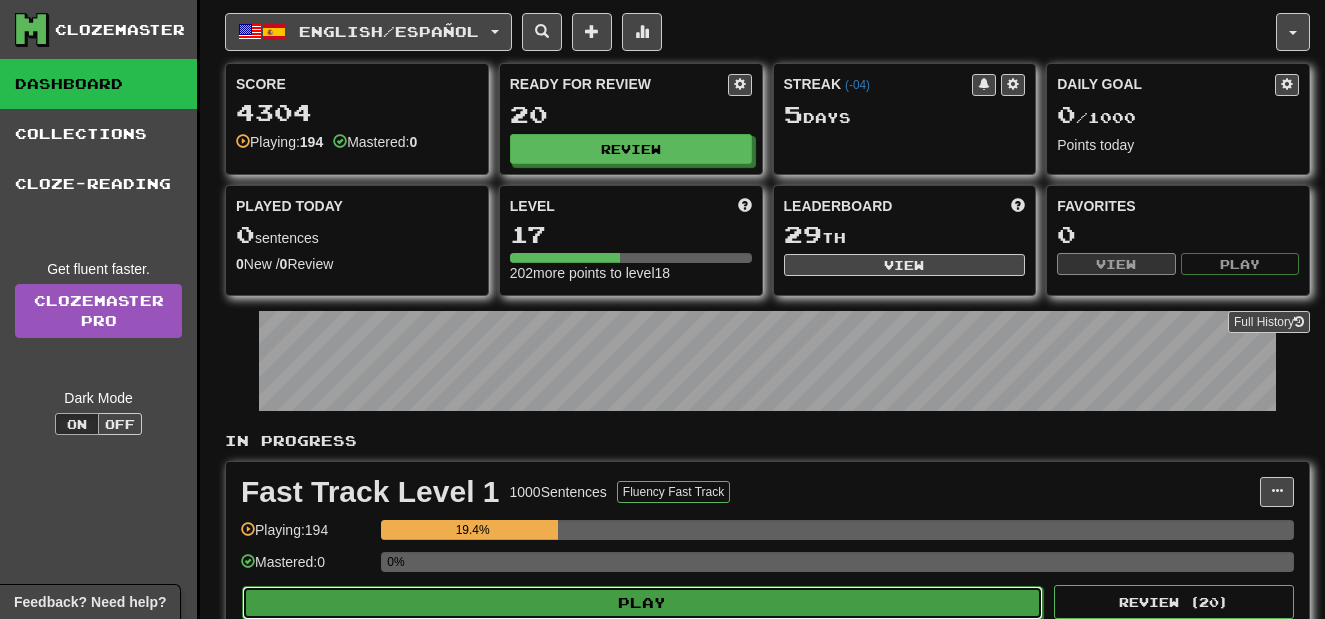 select on "**" 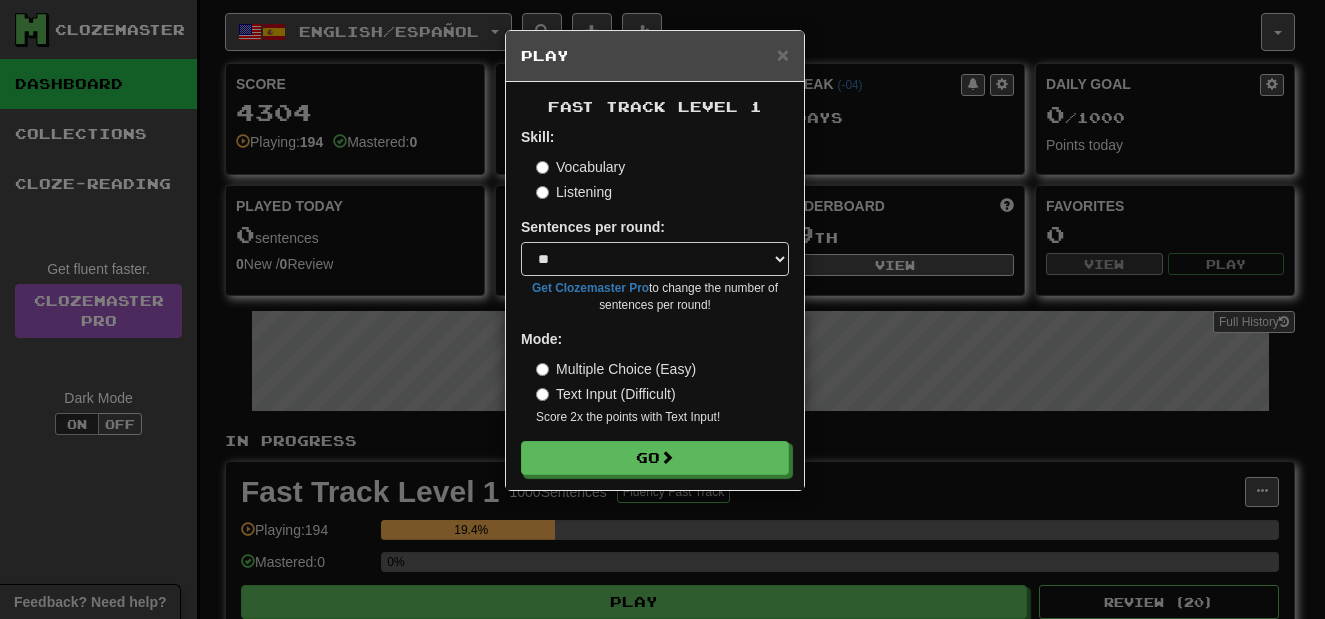 click on "Listening" at bounding box center [574, 192] 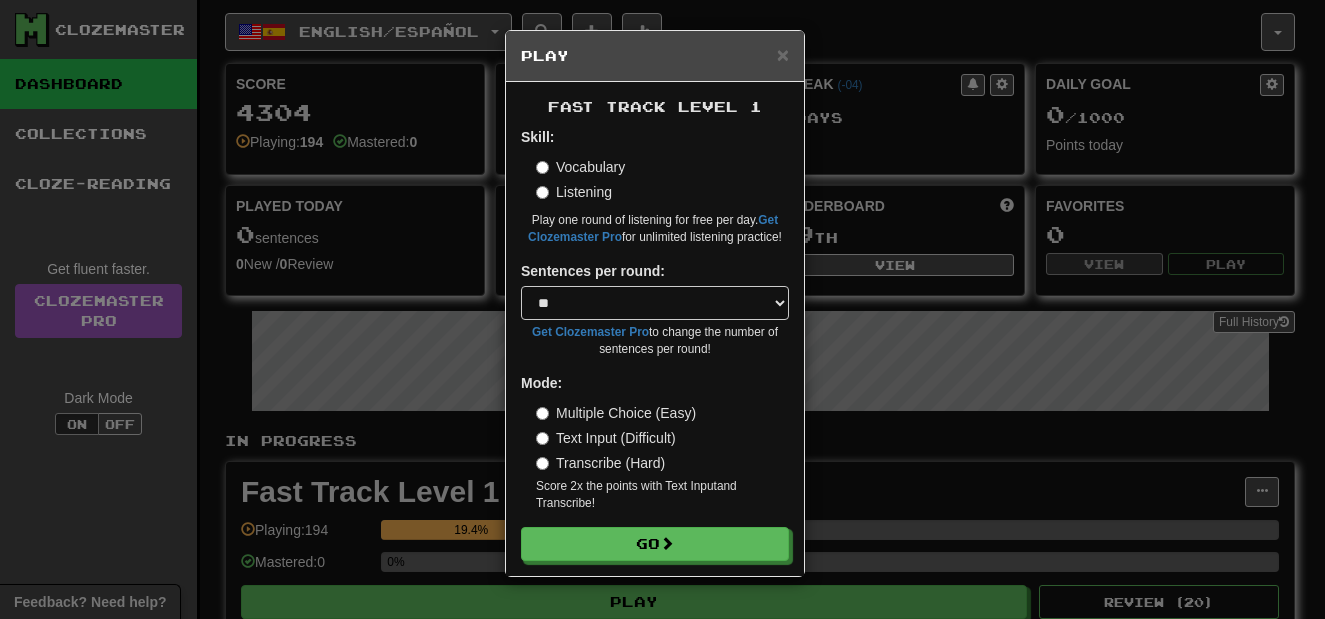 click on "Transcribe (Hard)" at bounding box center (600, 463) 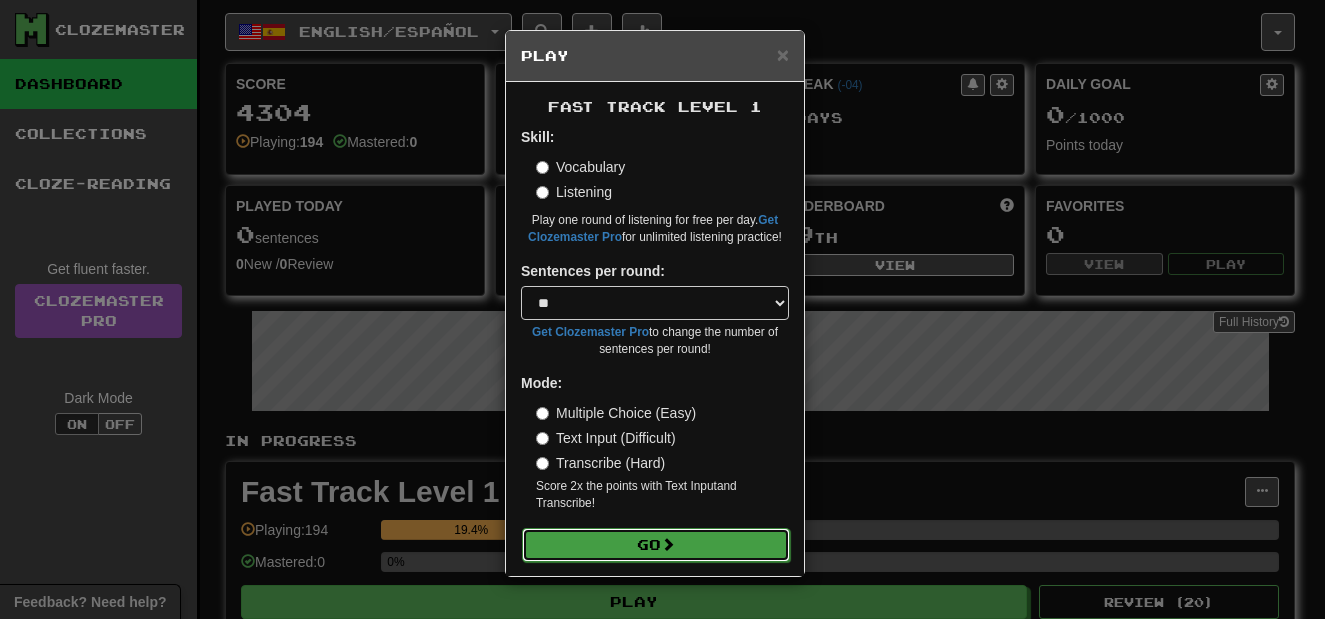 click on "Go" at bounding box center [656, 545] 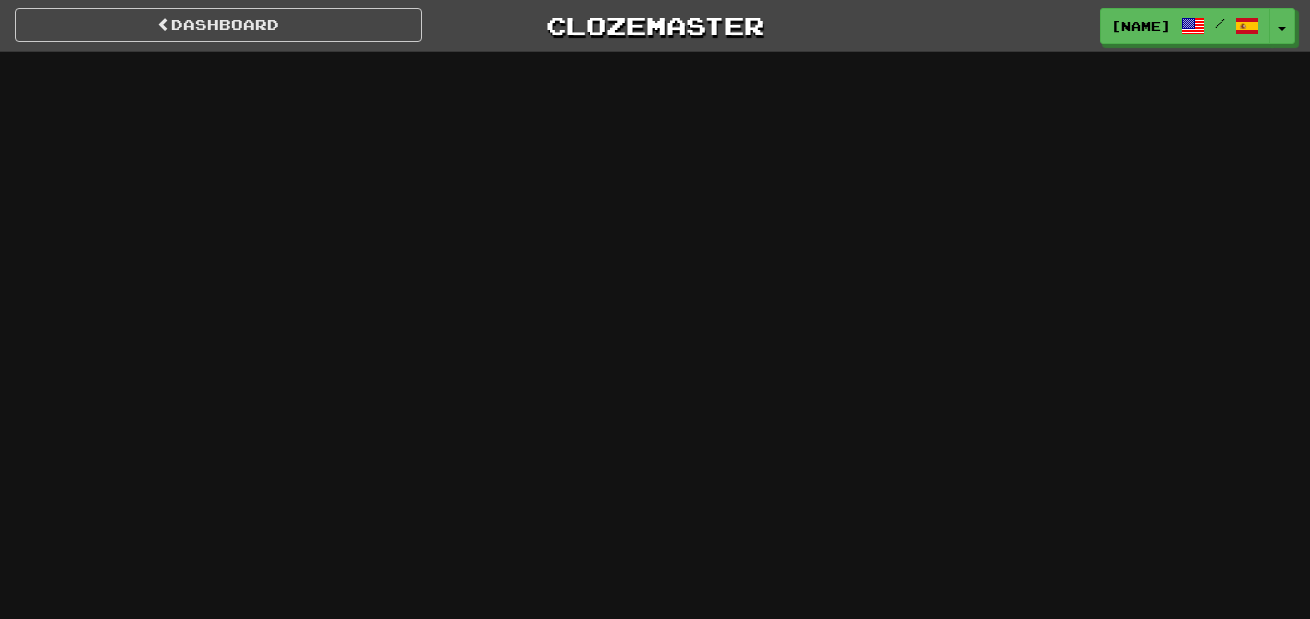 scroll, scrollTop: 0, scrollLeft: 0, axis: both 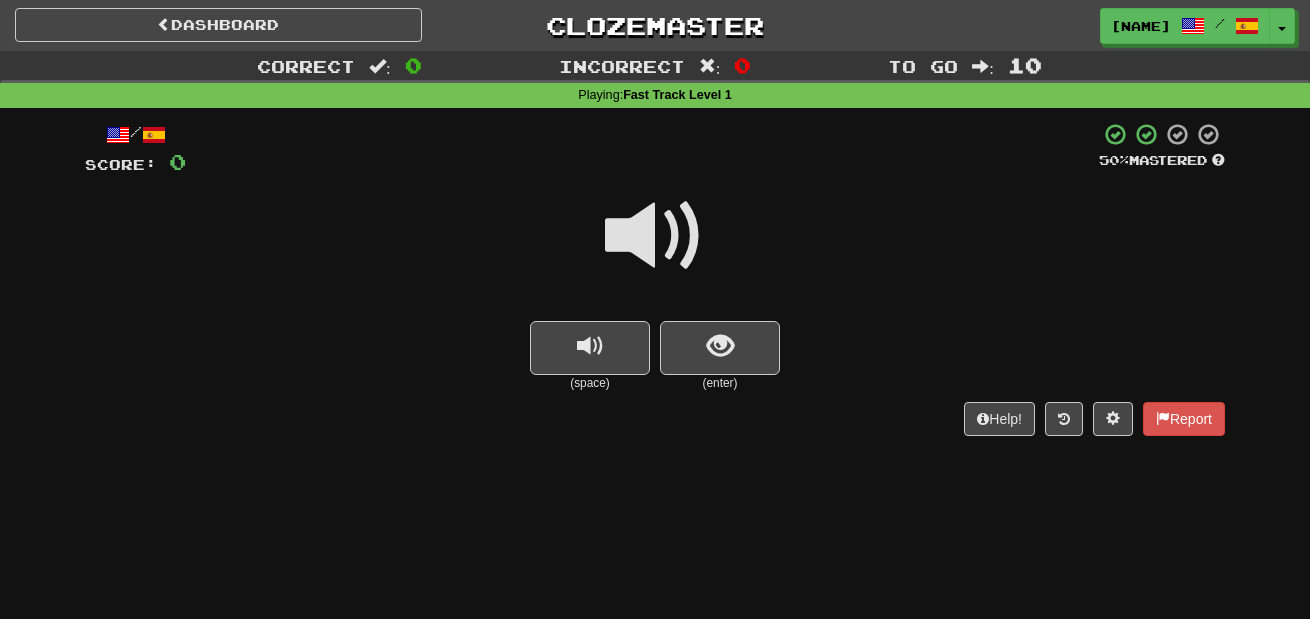 click at bounding box center (655, 236) 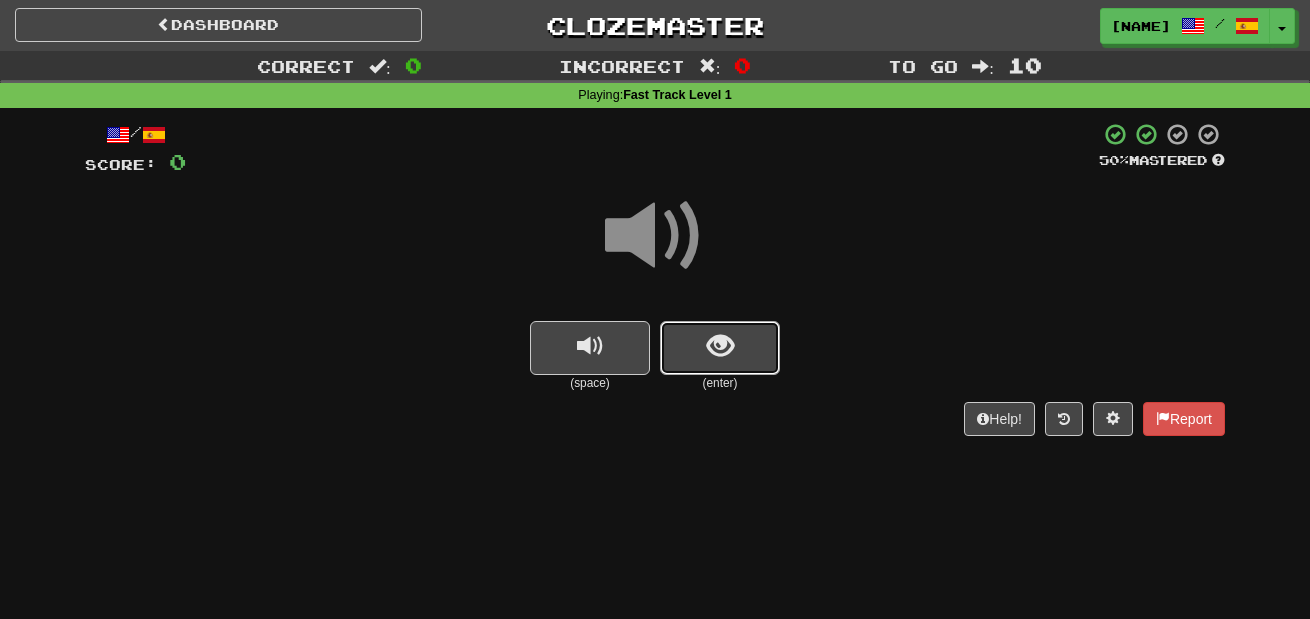 click at bounding box center (720, 346) 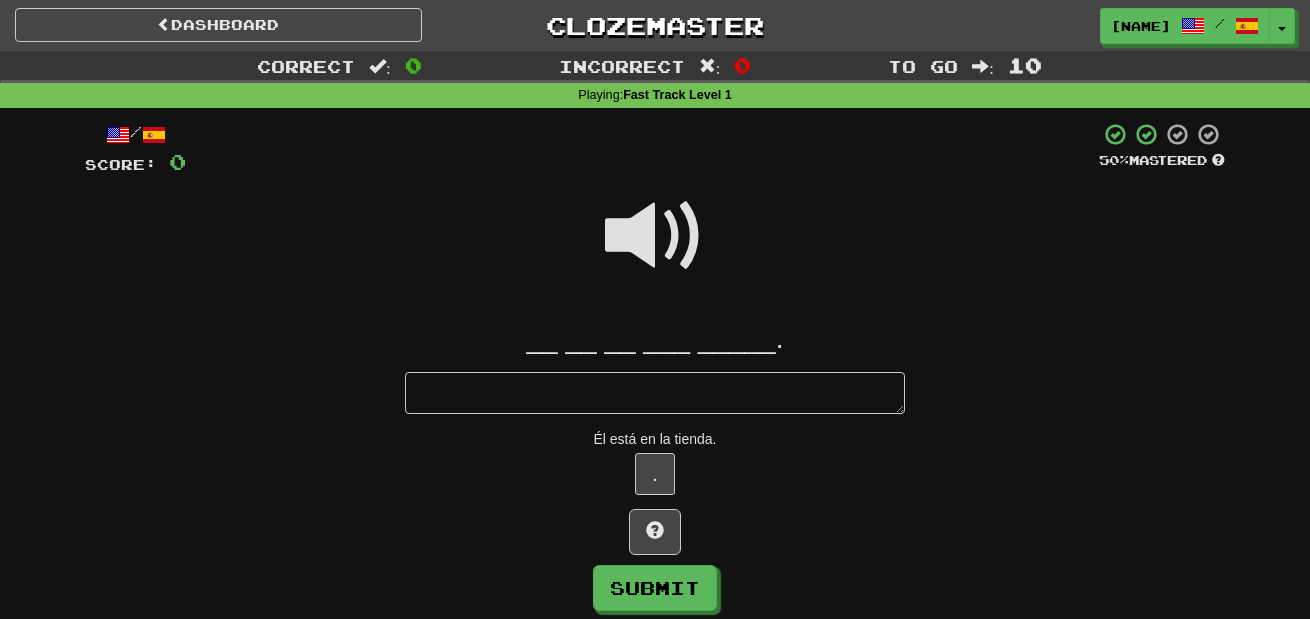 type on "*" 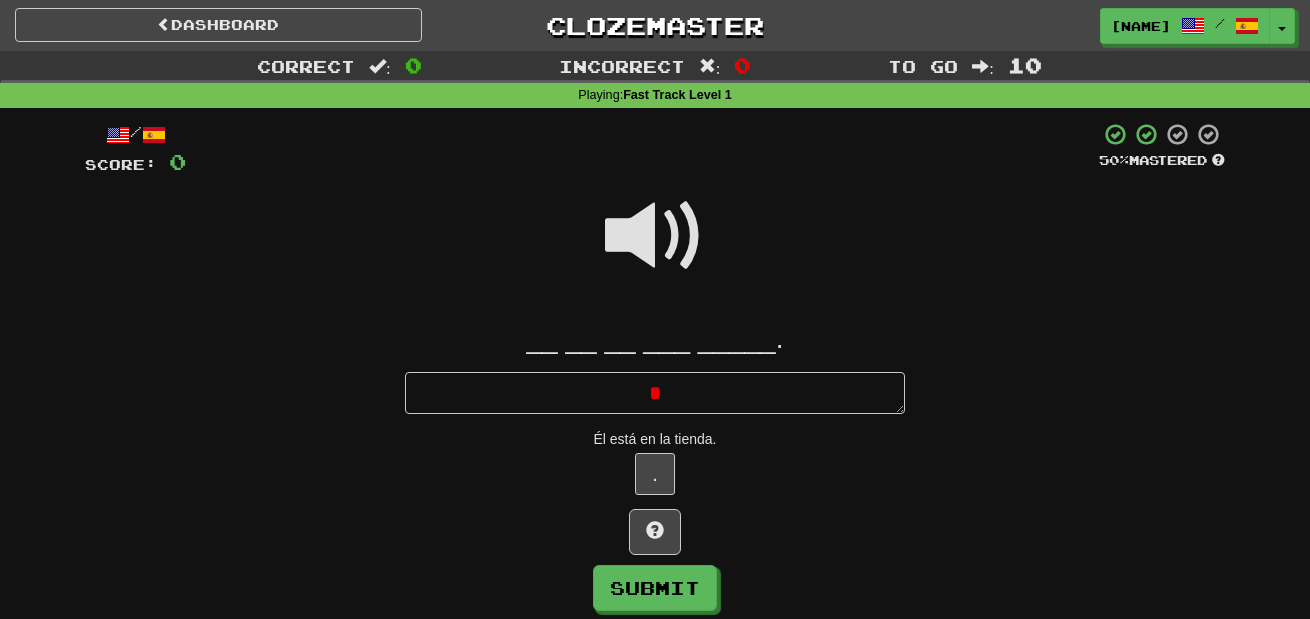 type on "*" 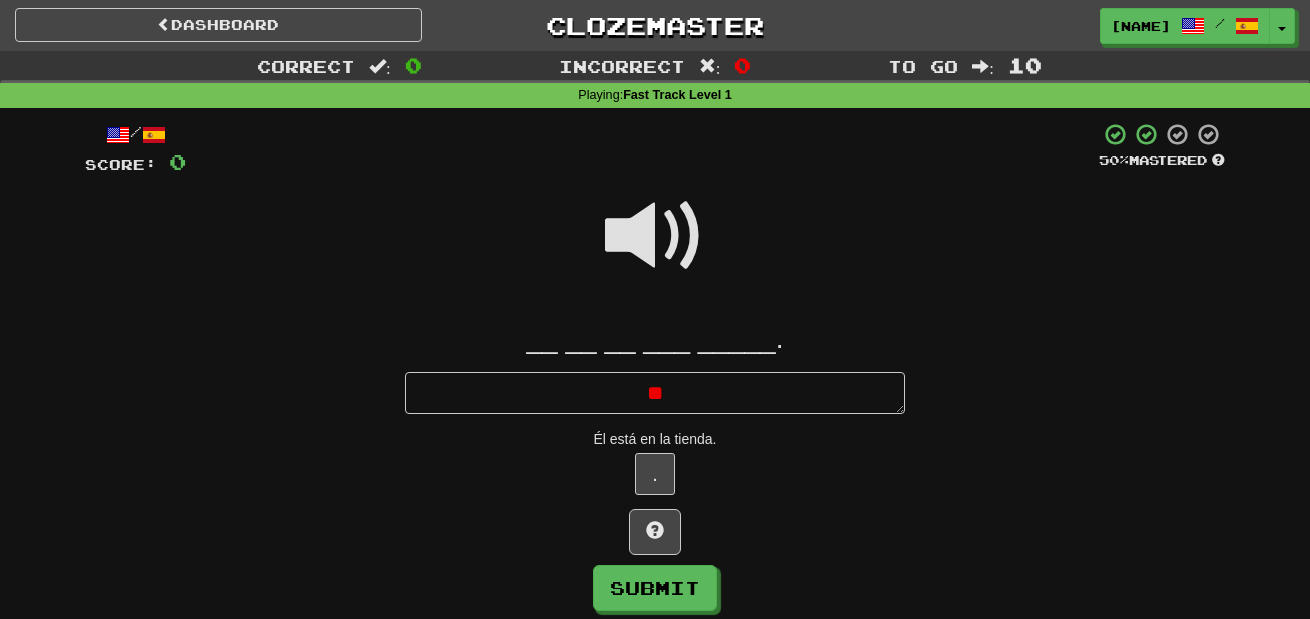 type on "*" 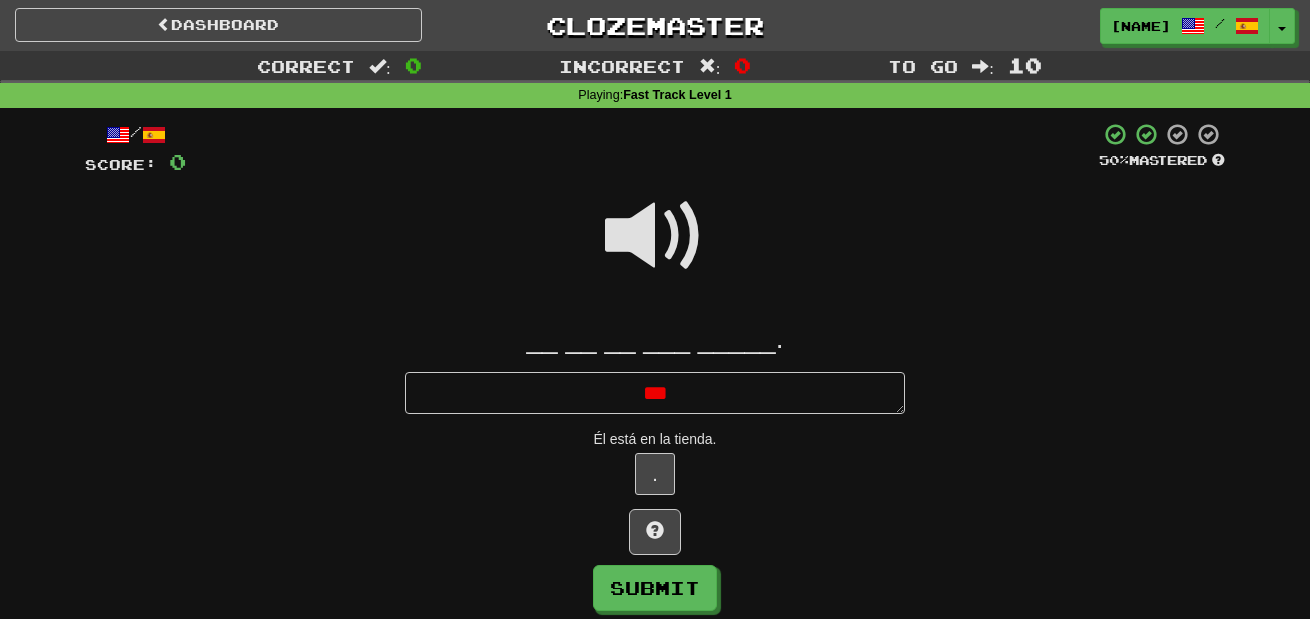 type on "*" 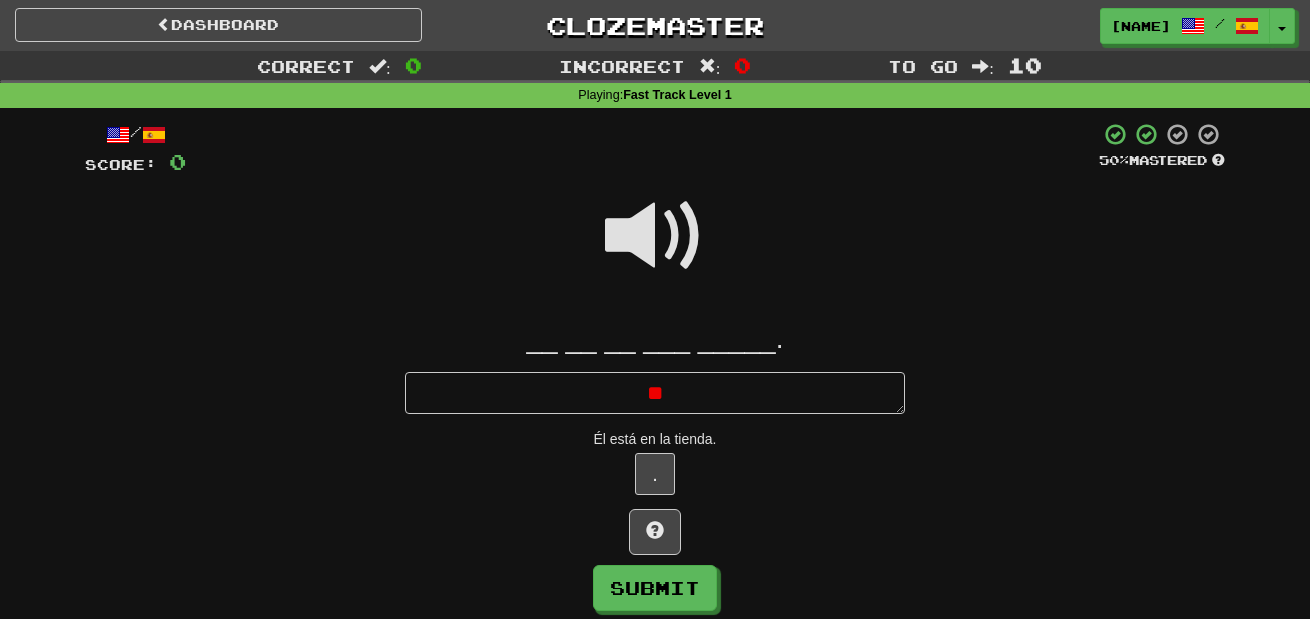 type on "*" 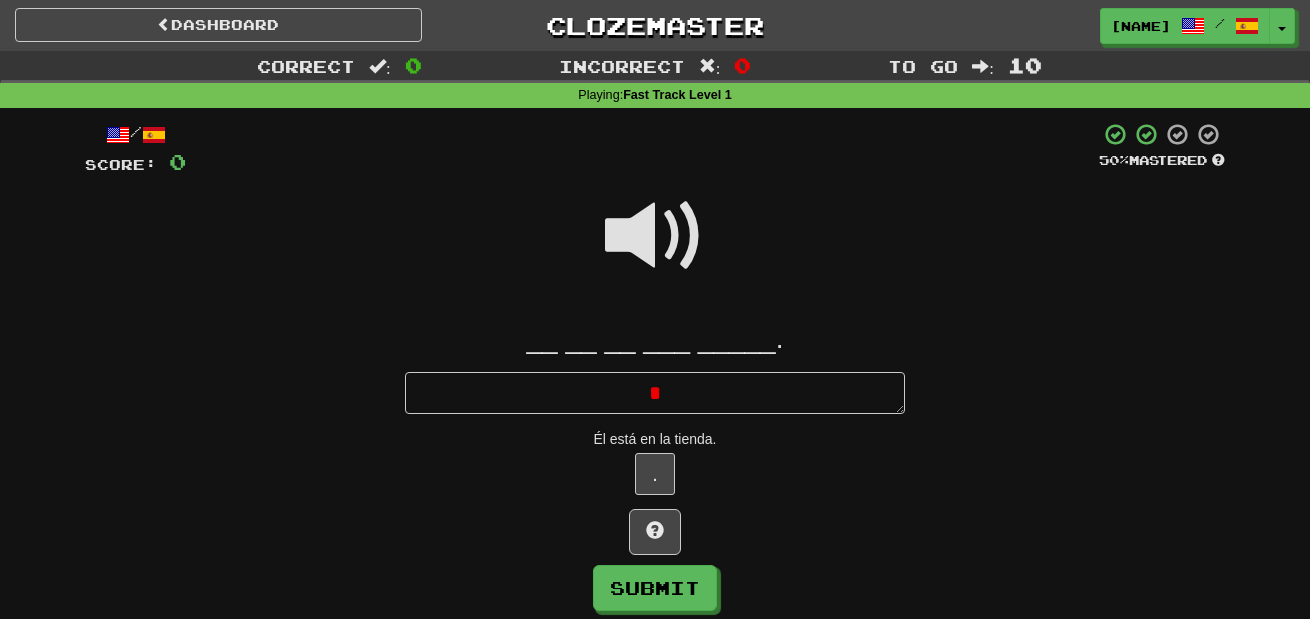 type 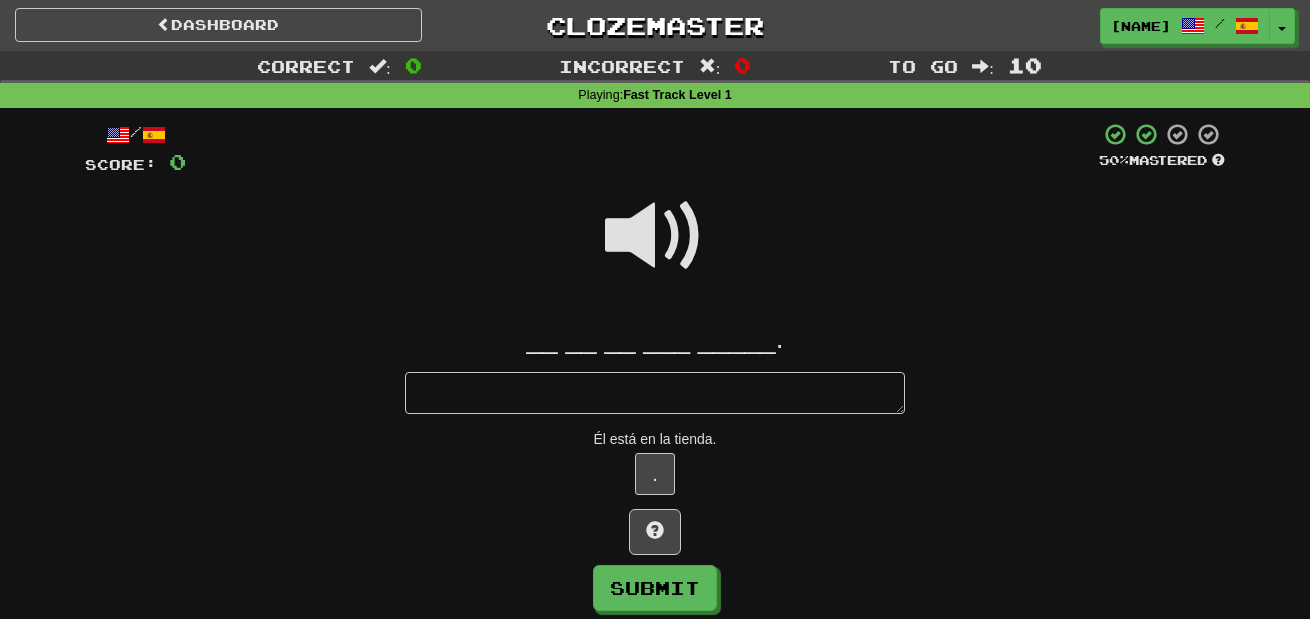 type on "*" 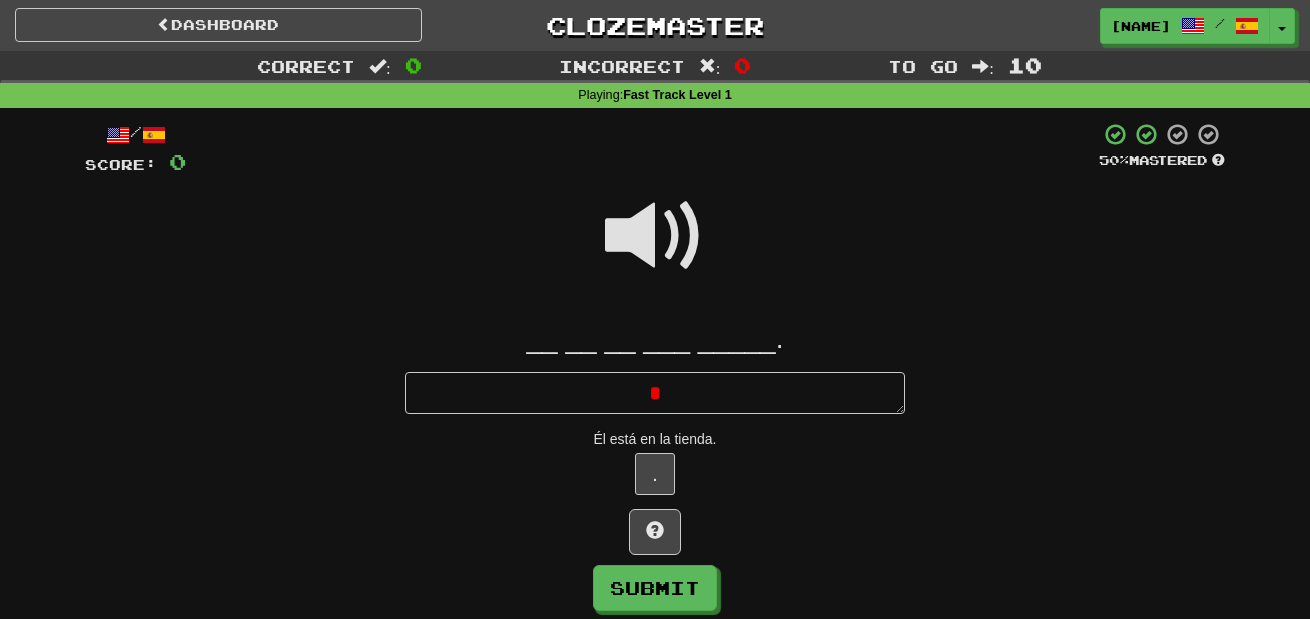 type on "*" 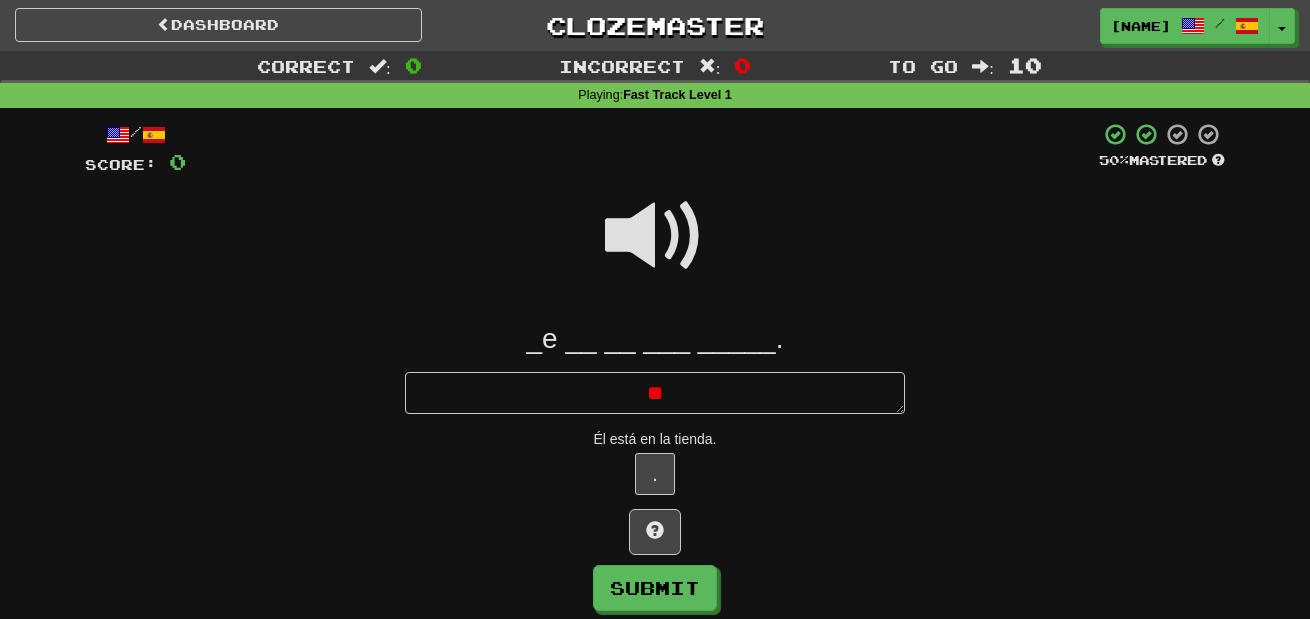type on "*" 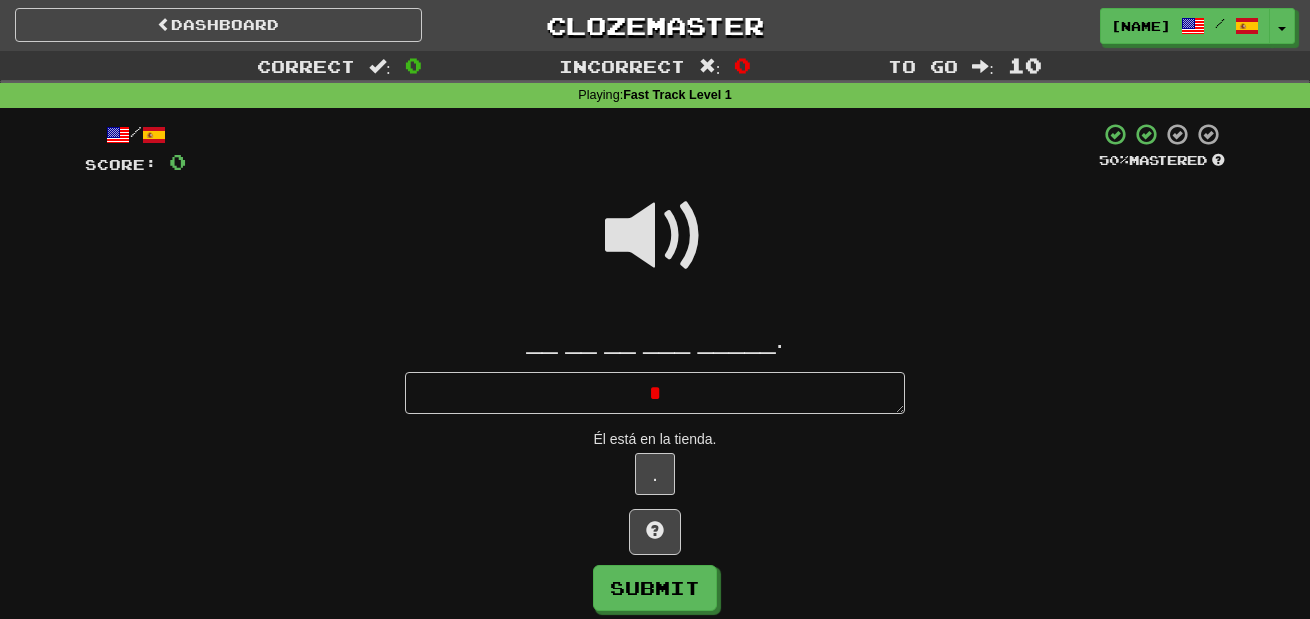 type 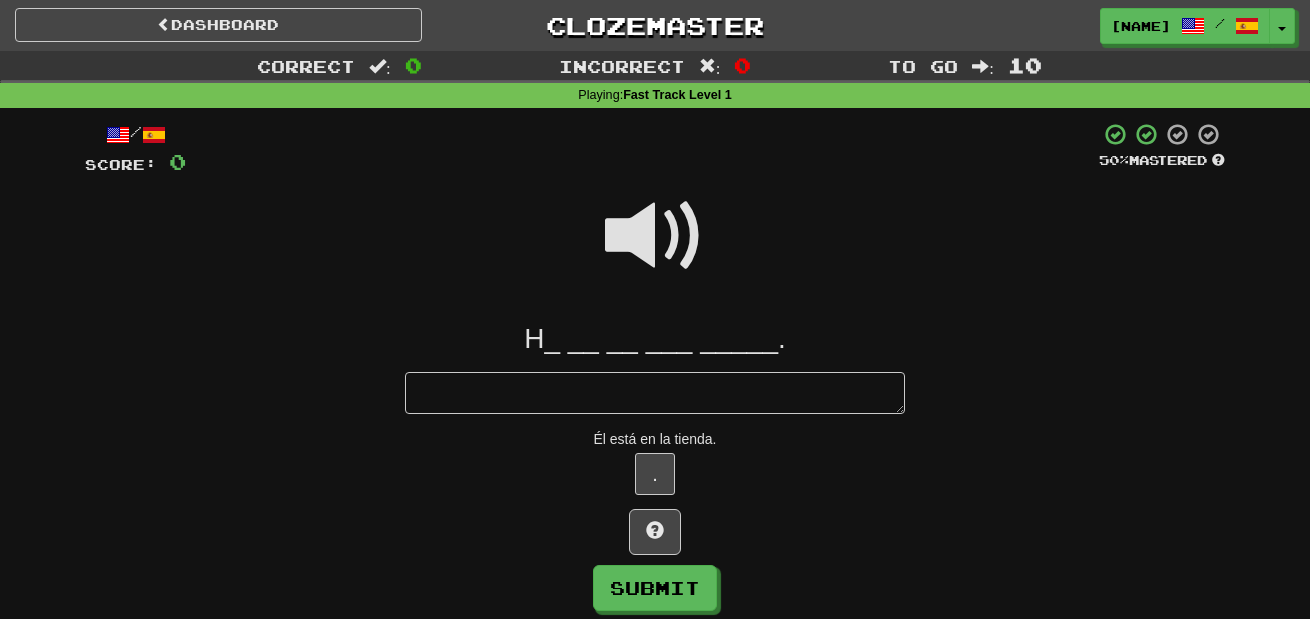 type on "*" 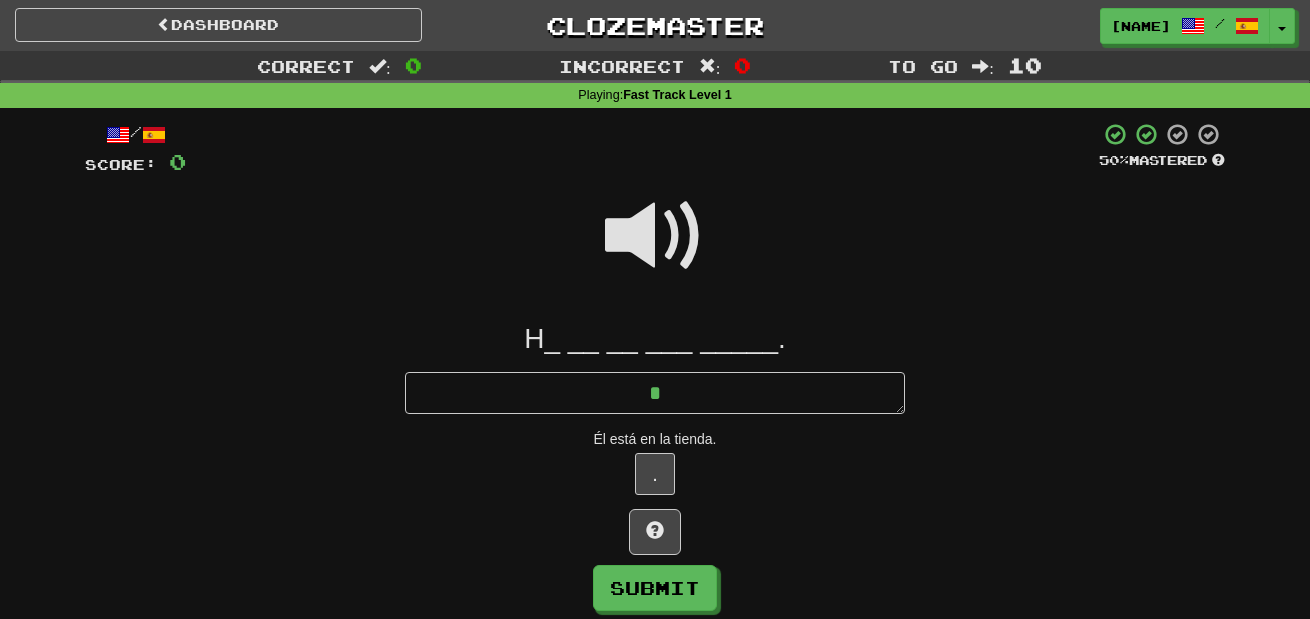 type on "*" 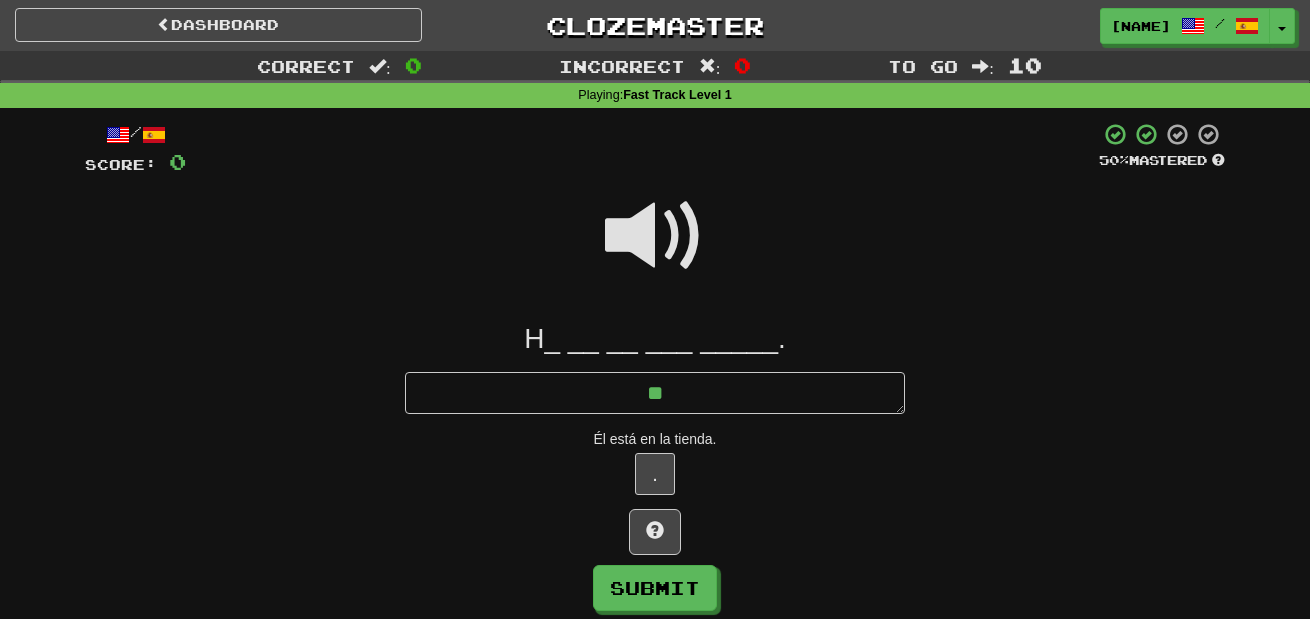 type on "*" 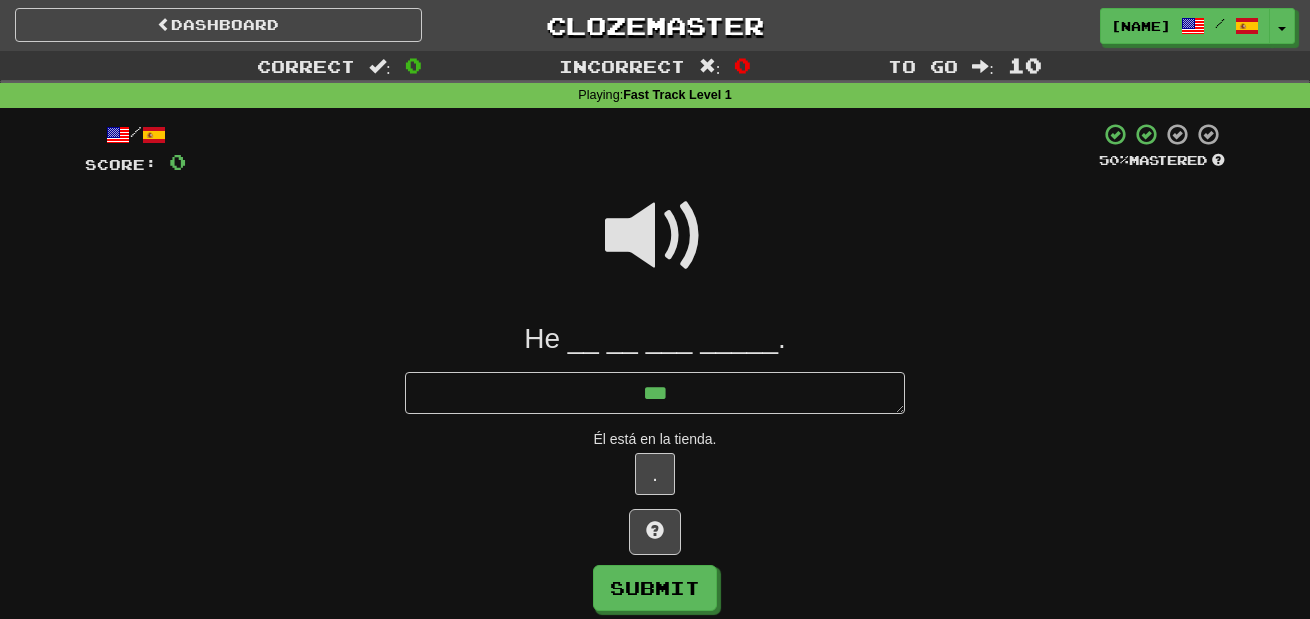 type on "*" 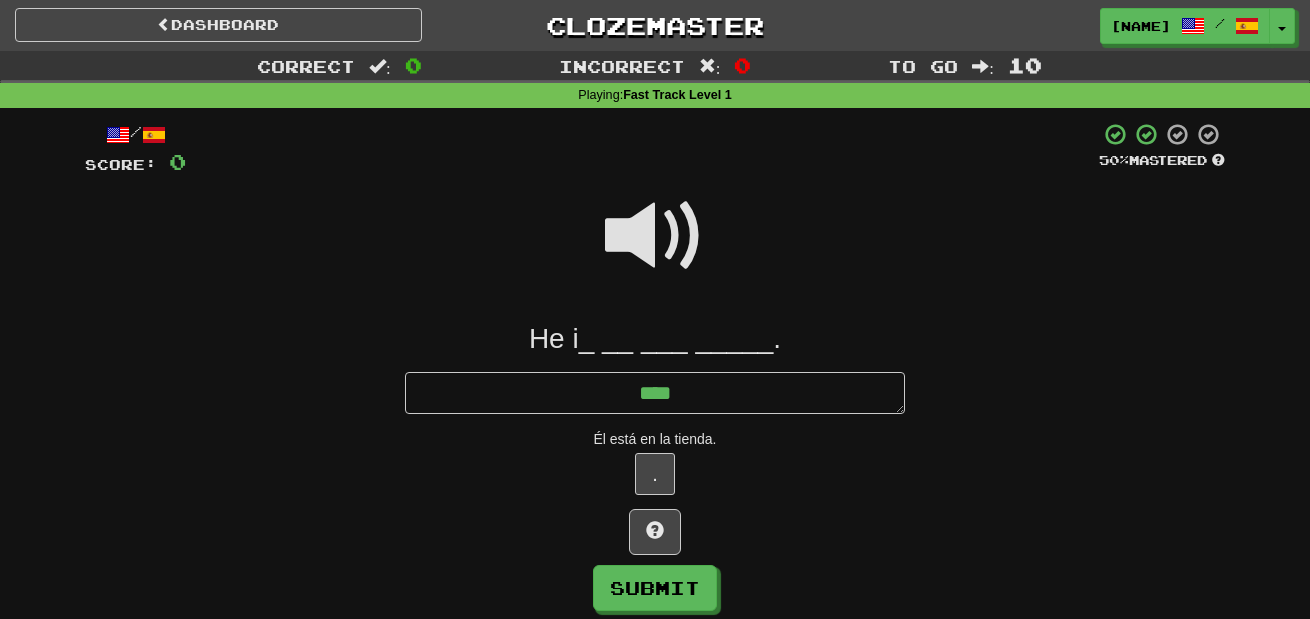 type on "*" 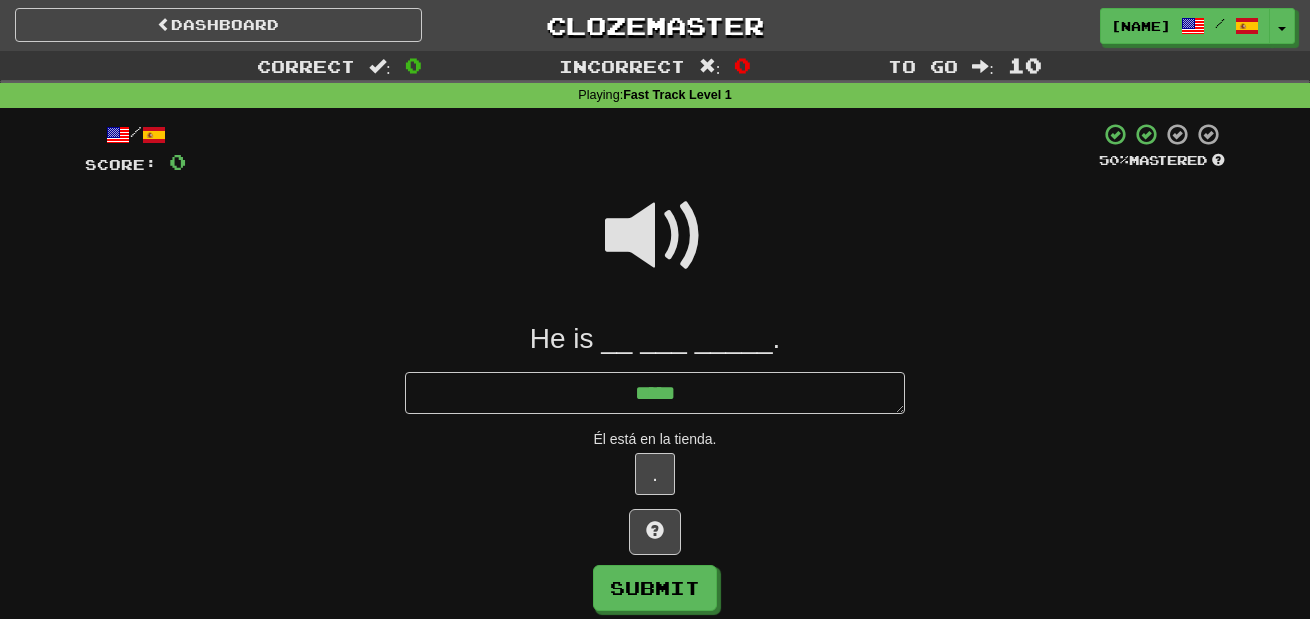 type on "*" 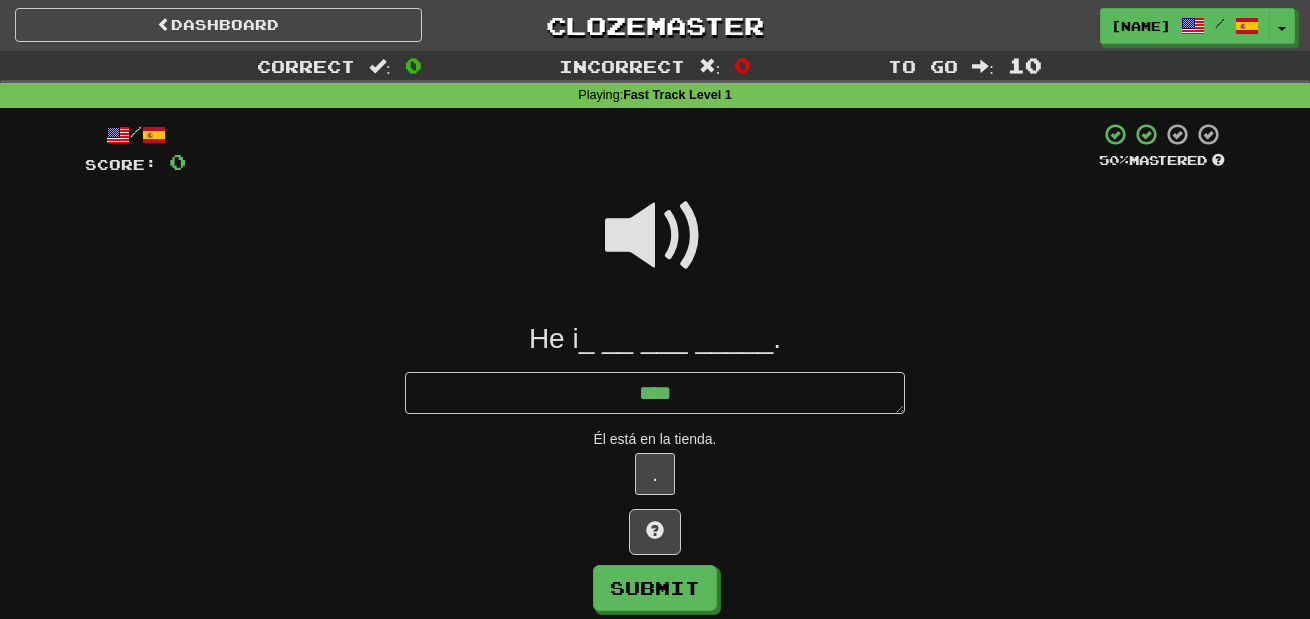 type on "*" 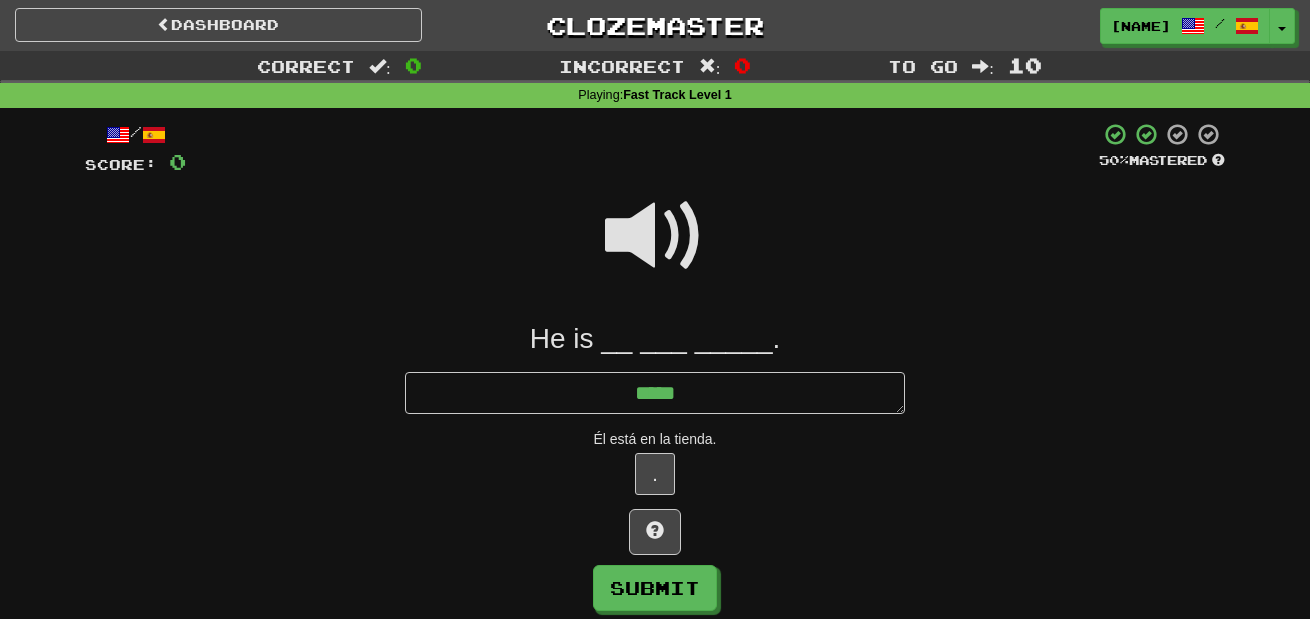 type on "*" 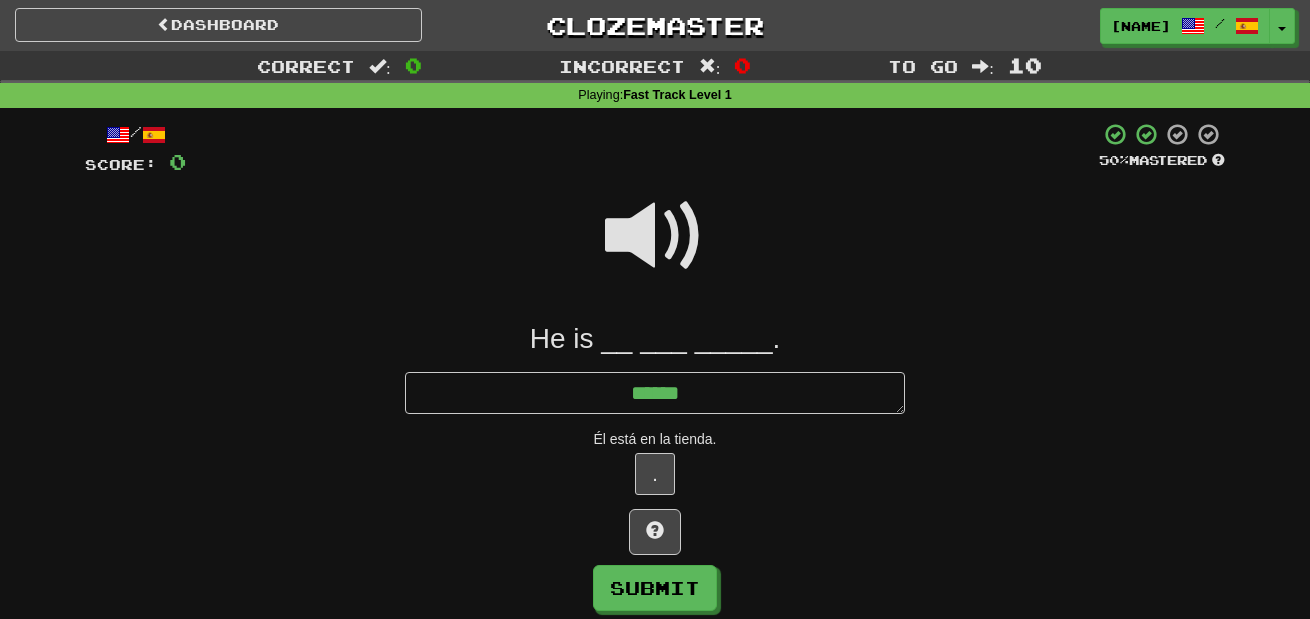 type on "*" 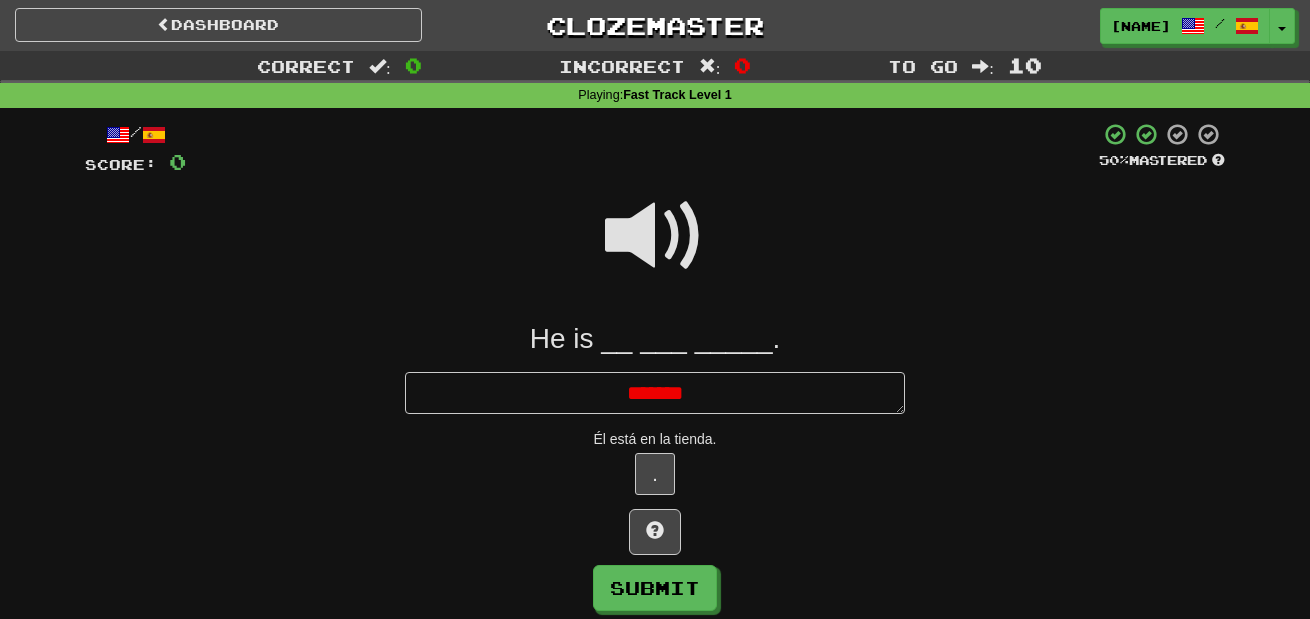 type on "*" 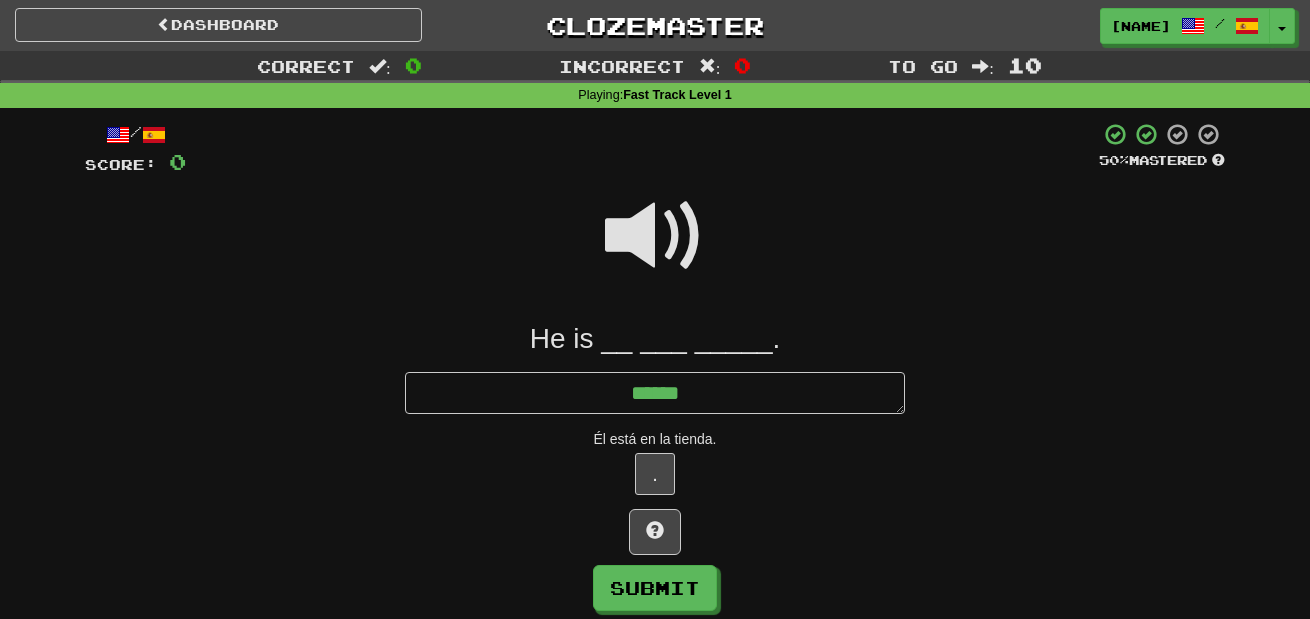 type on "*" 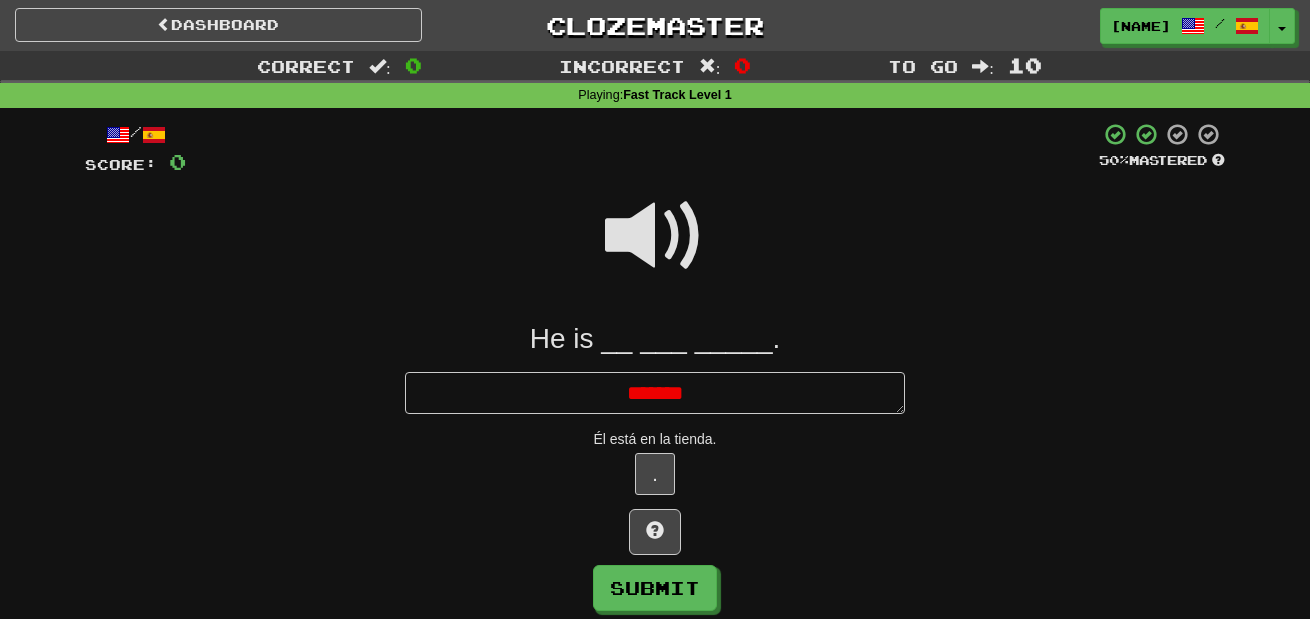type on "*" 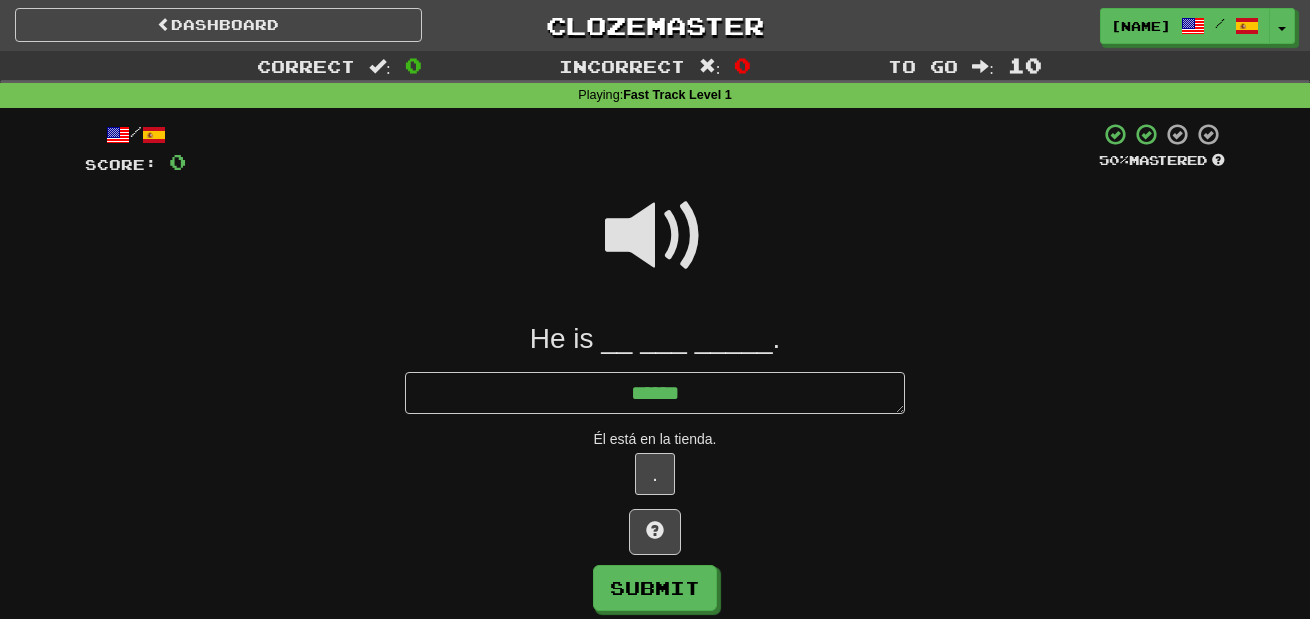type on "*" 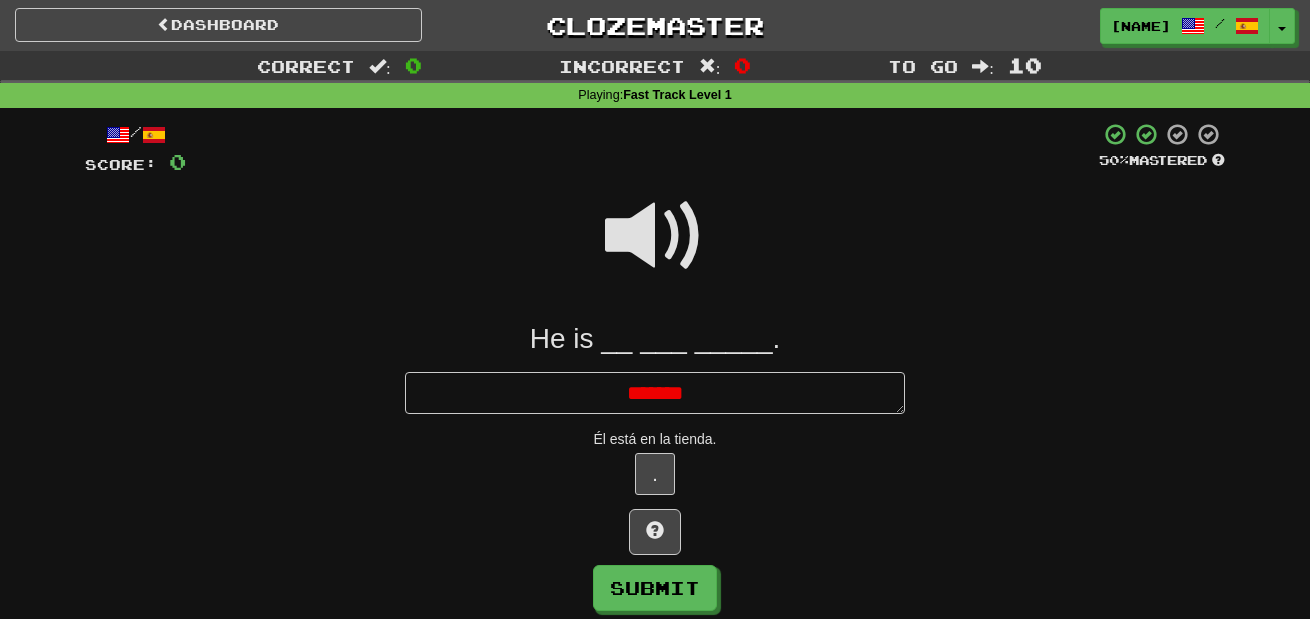 type on "*" 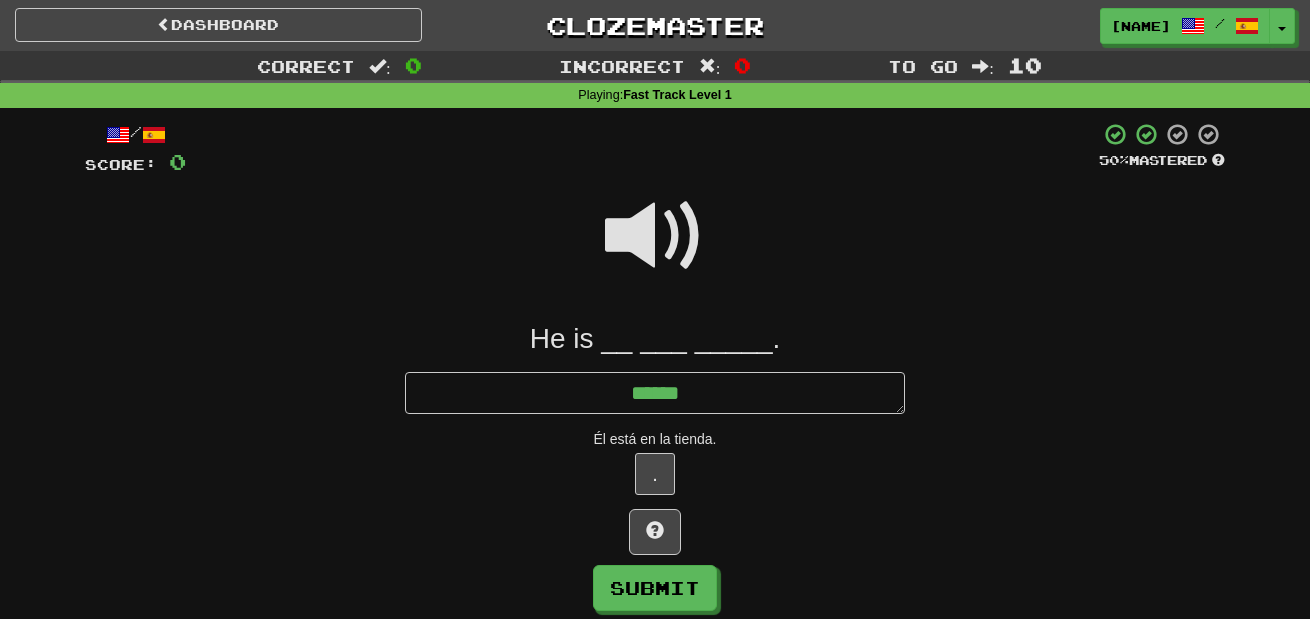 type on "*****" 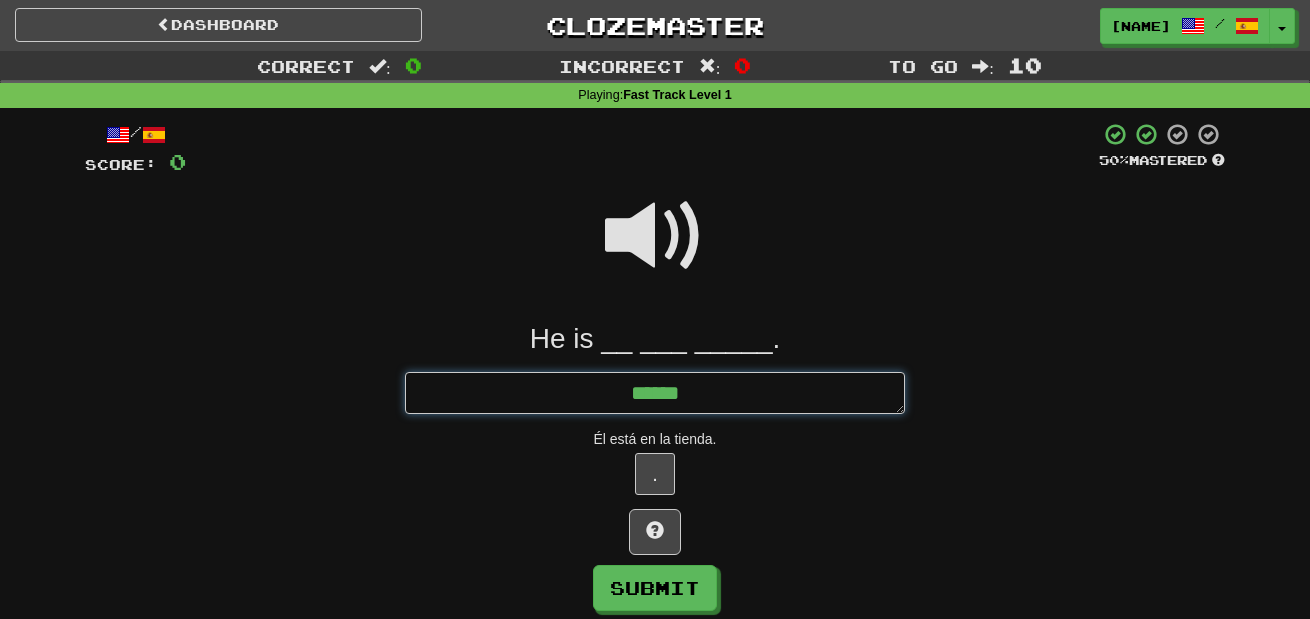 click on "*****" at bounding box center (655, 393) 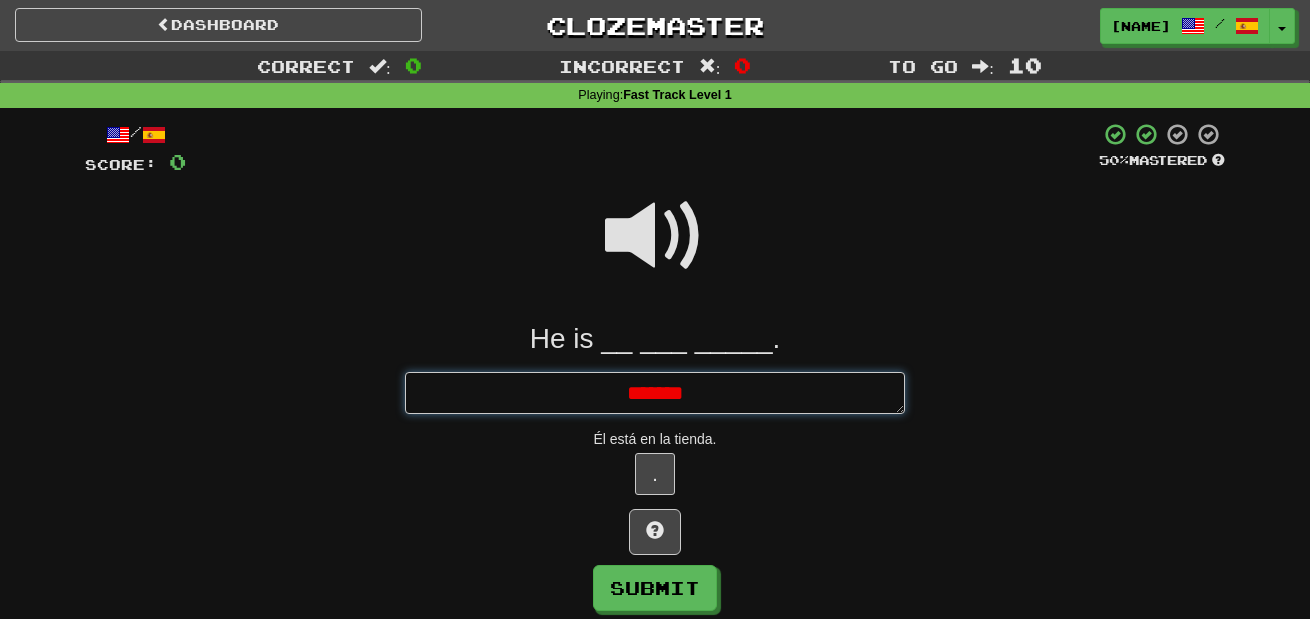 type on "*" 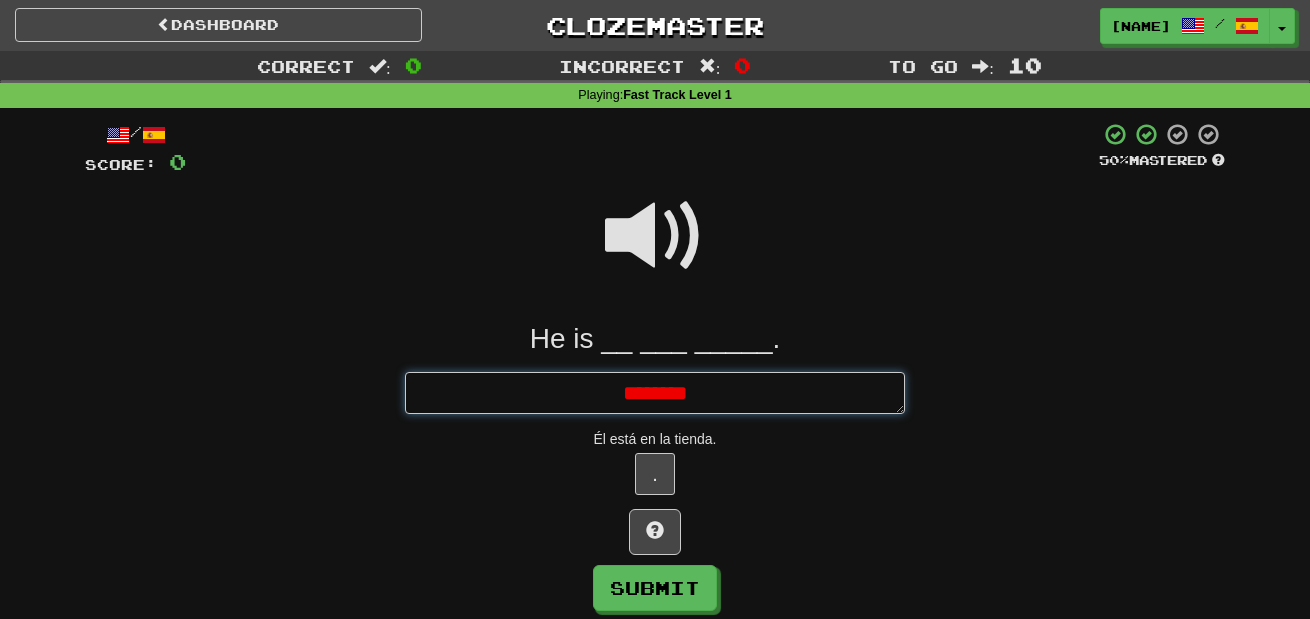 type on "*" 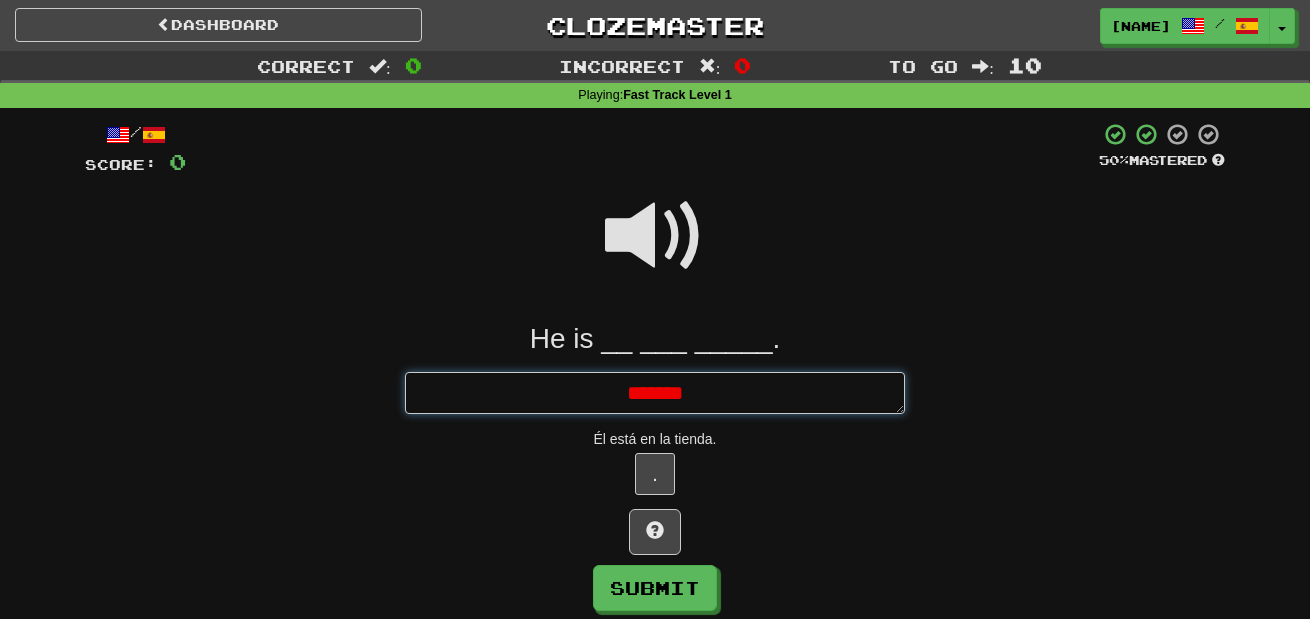 type on "*" 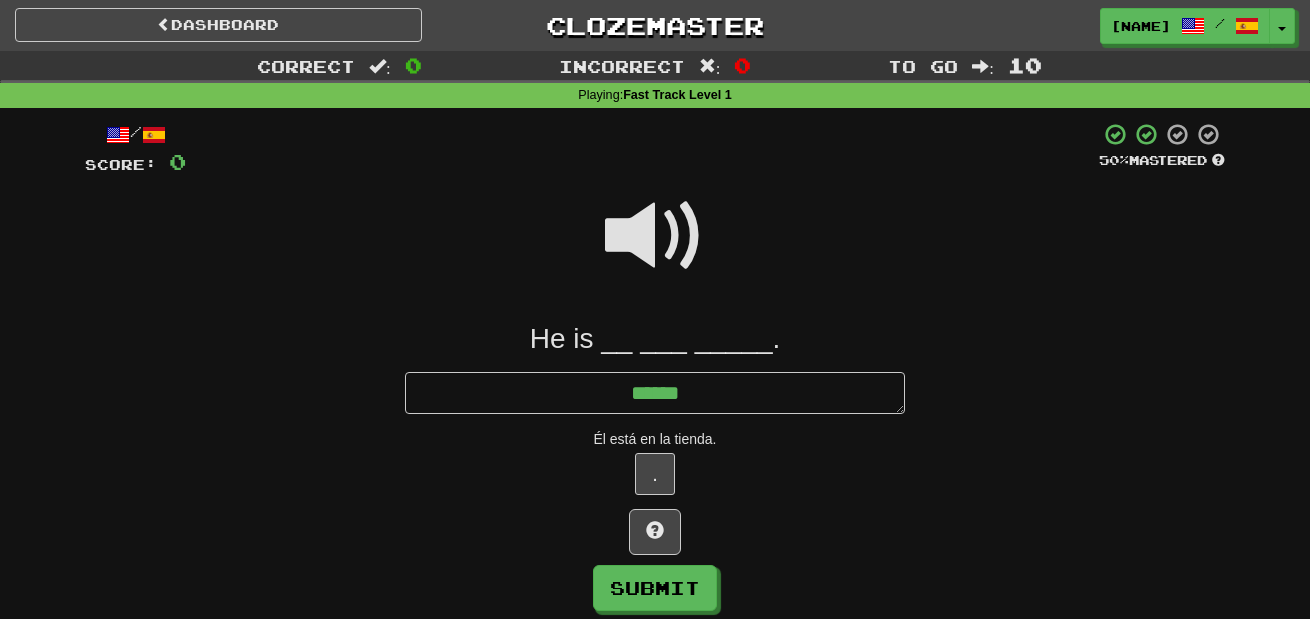 click at bounding box center (655, 236) 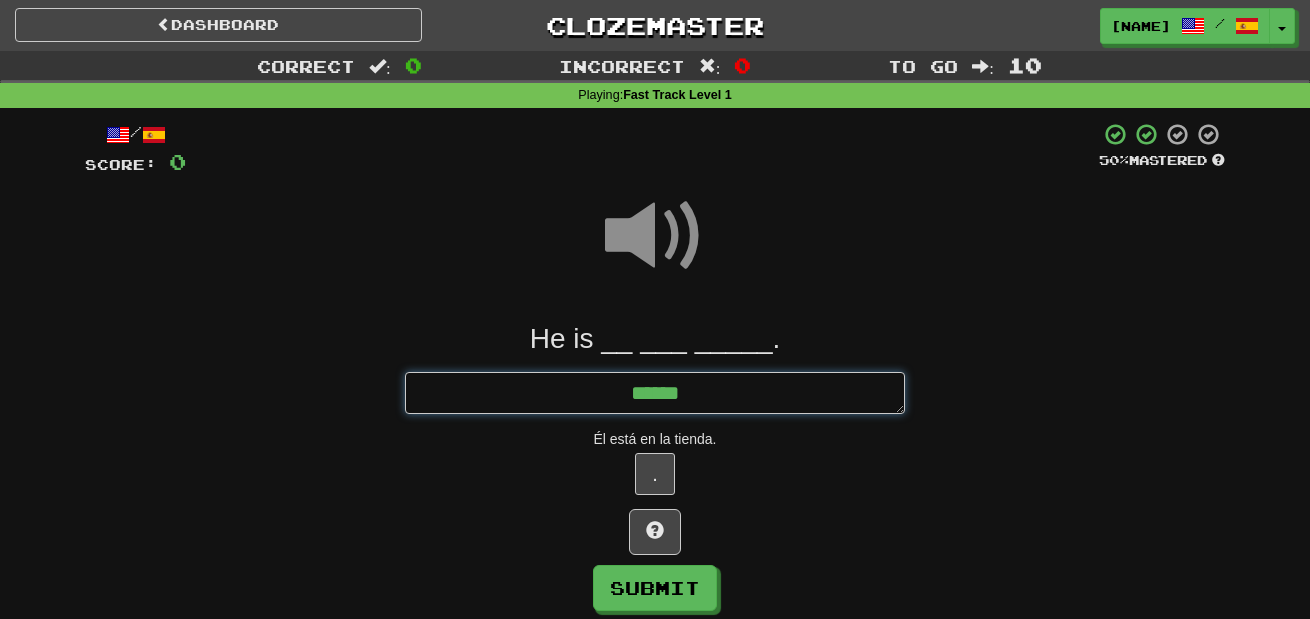 click on "*****" at bounding box center [655, 393] 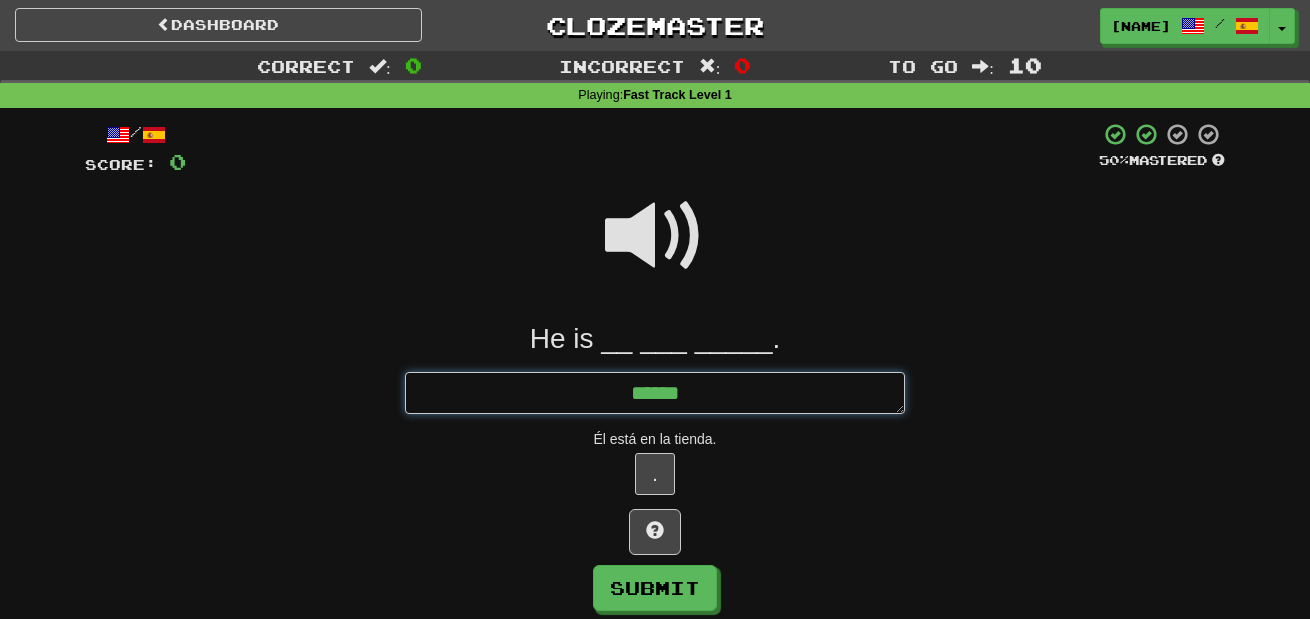 type on "*" 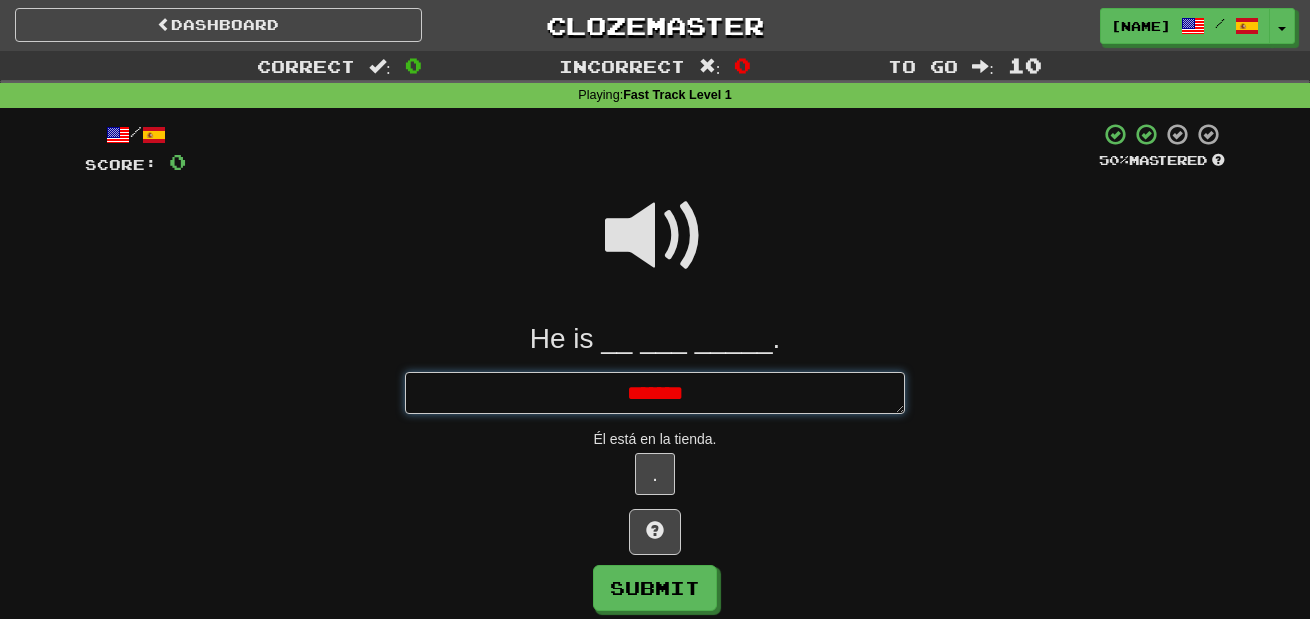 type on "*" 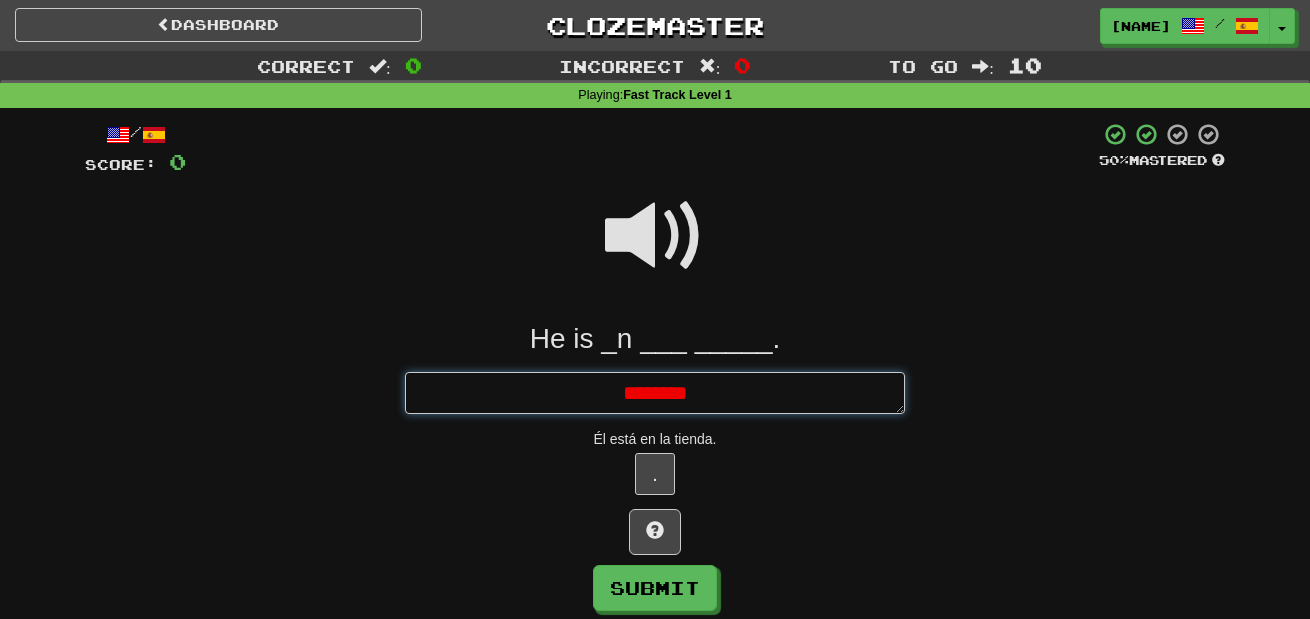 type on "*" 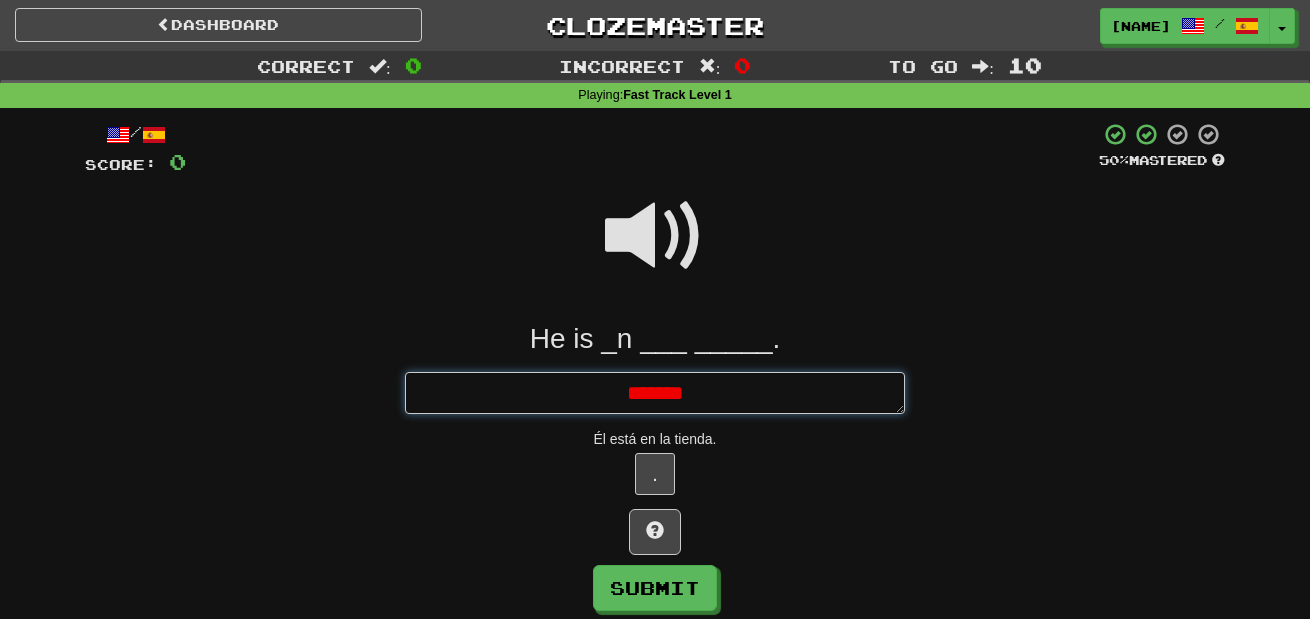 type on "*" 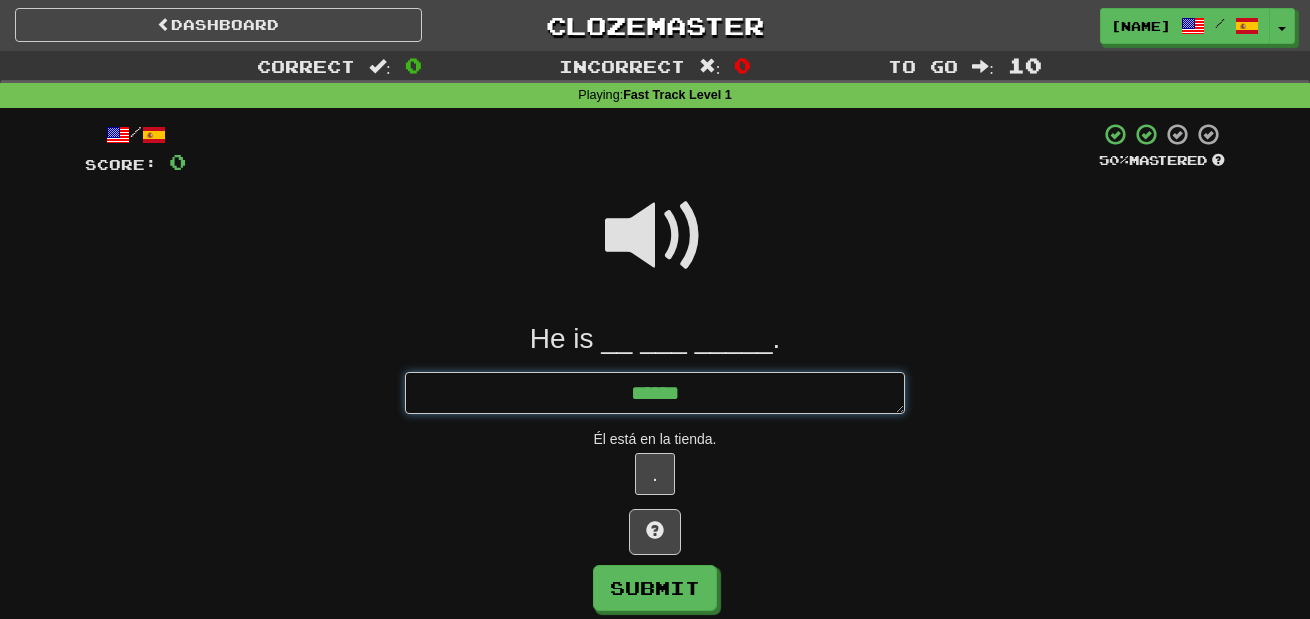 type on "*" 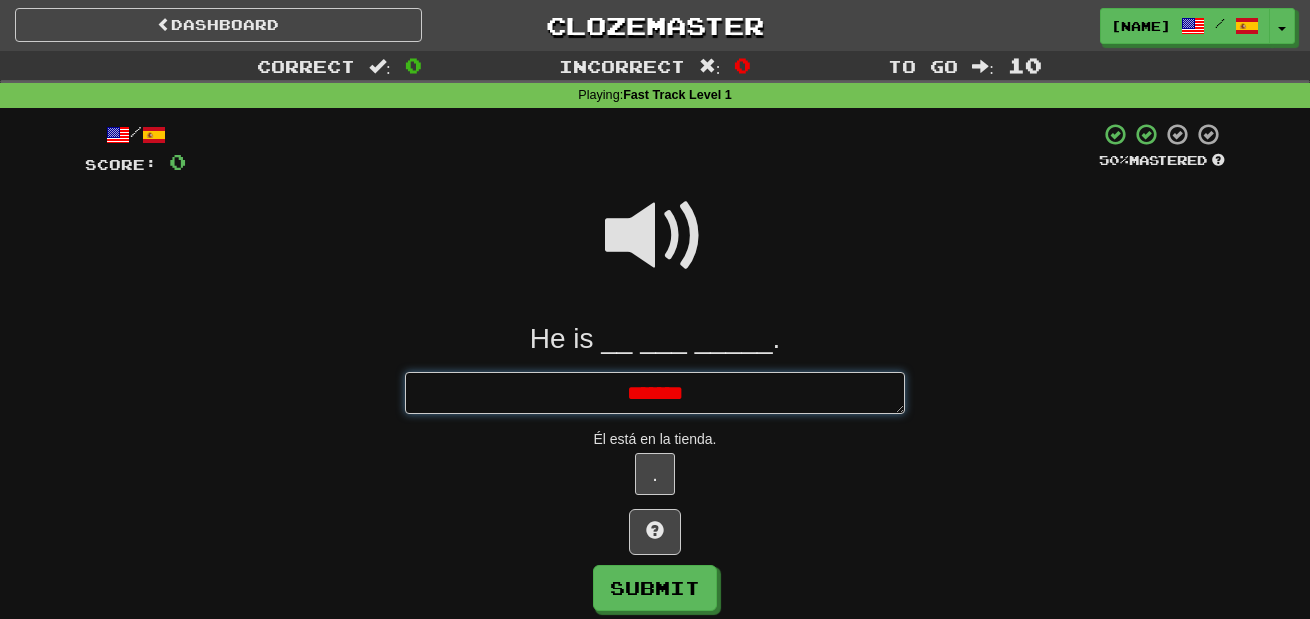 type on "*" 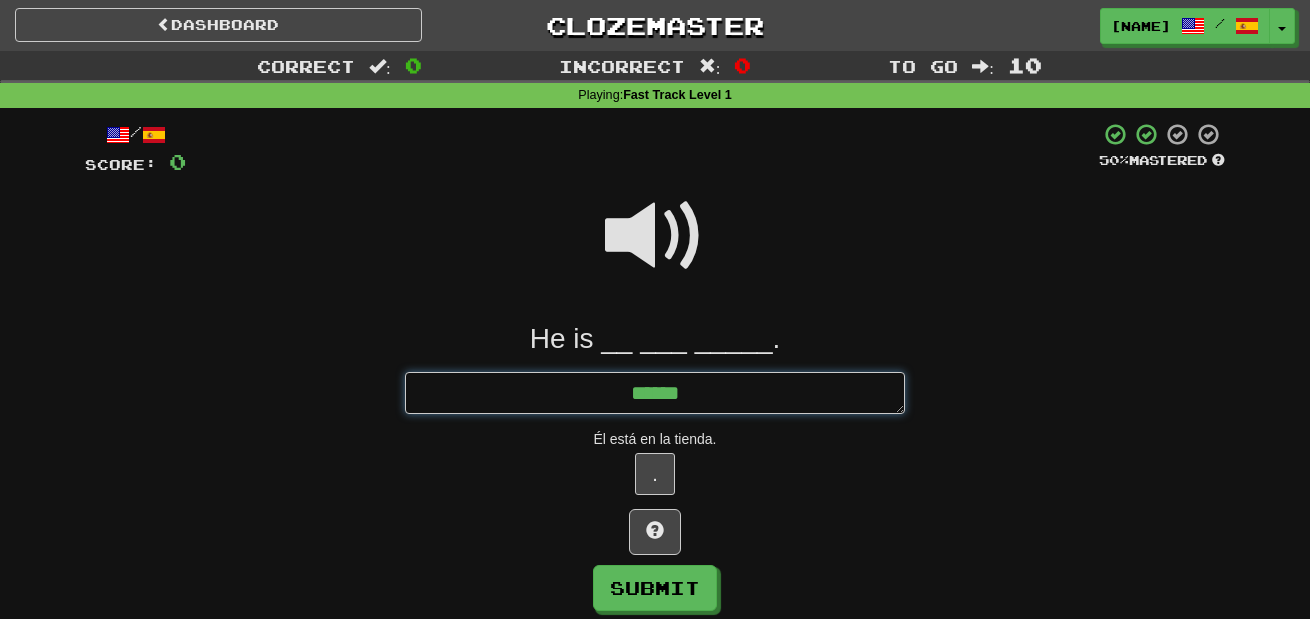 type on "*" 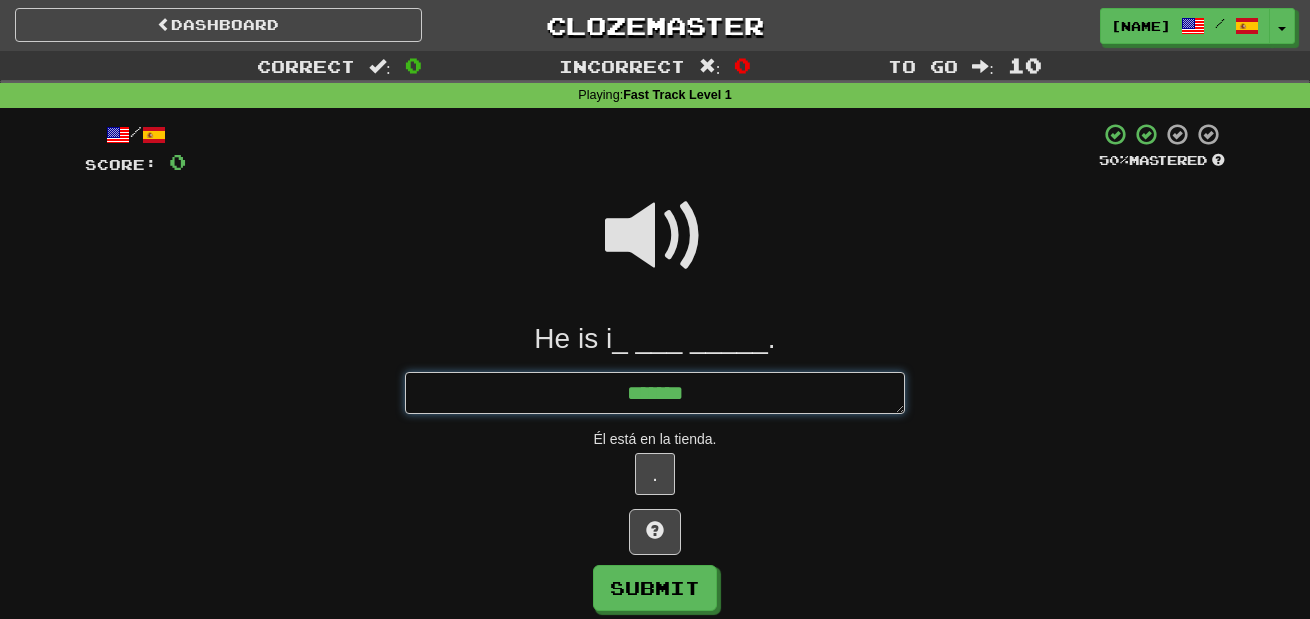 type on "*" 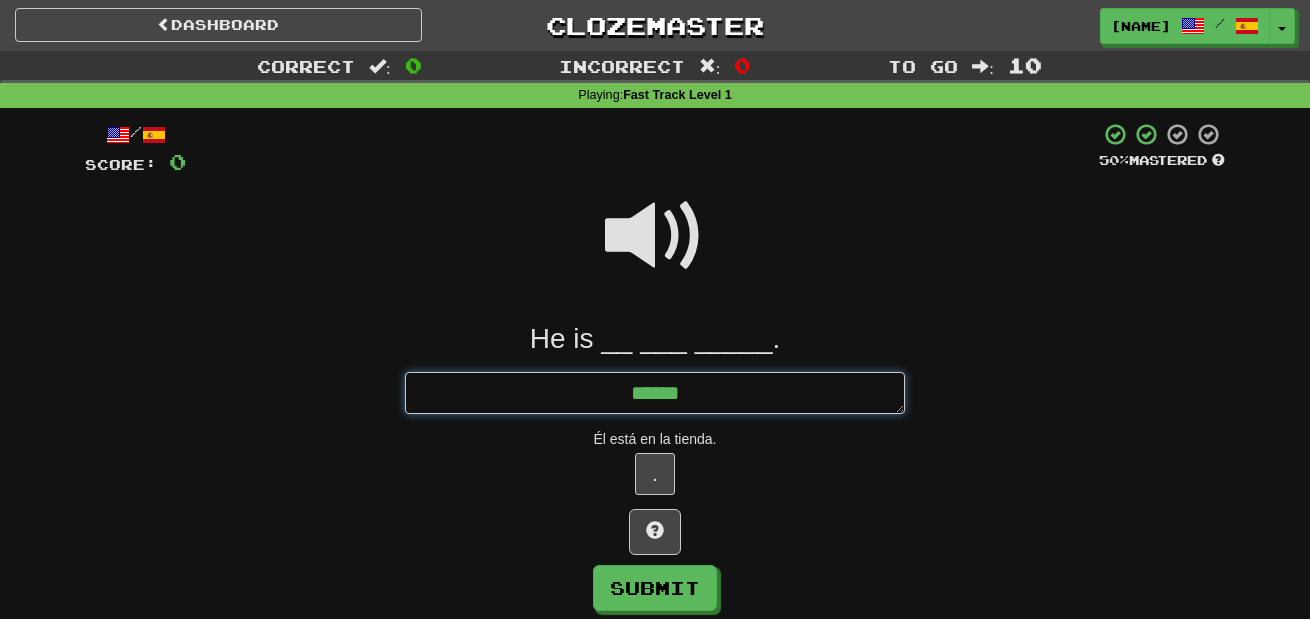 type on "*" 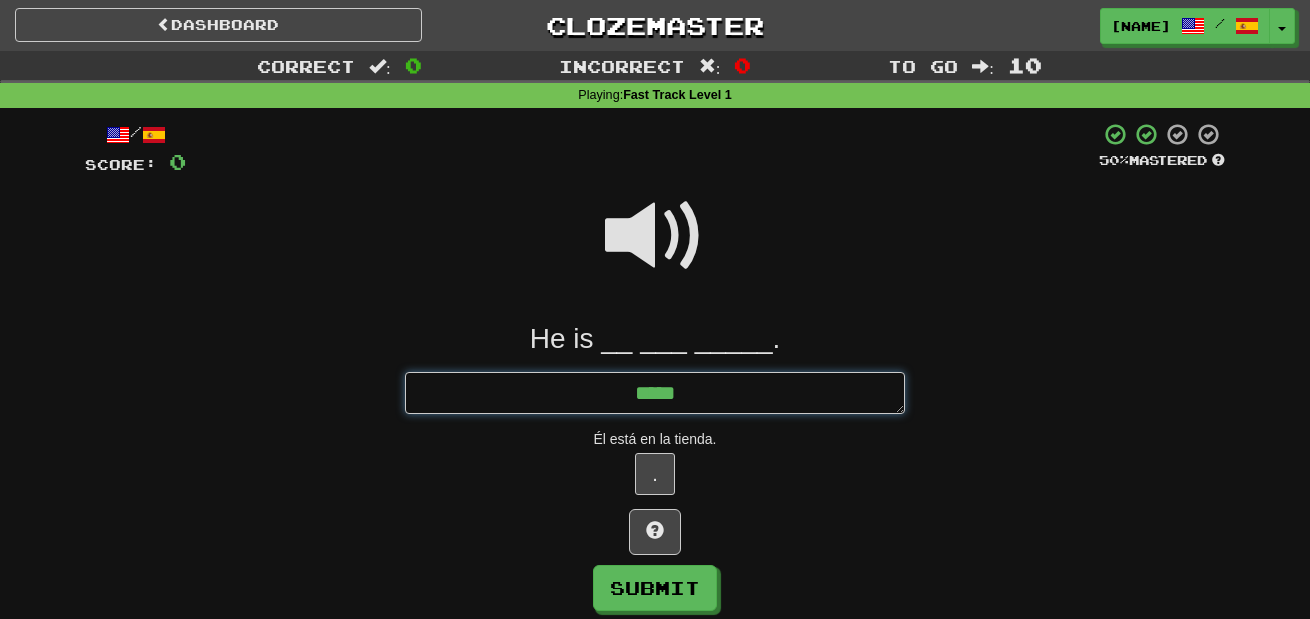 type on "*" 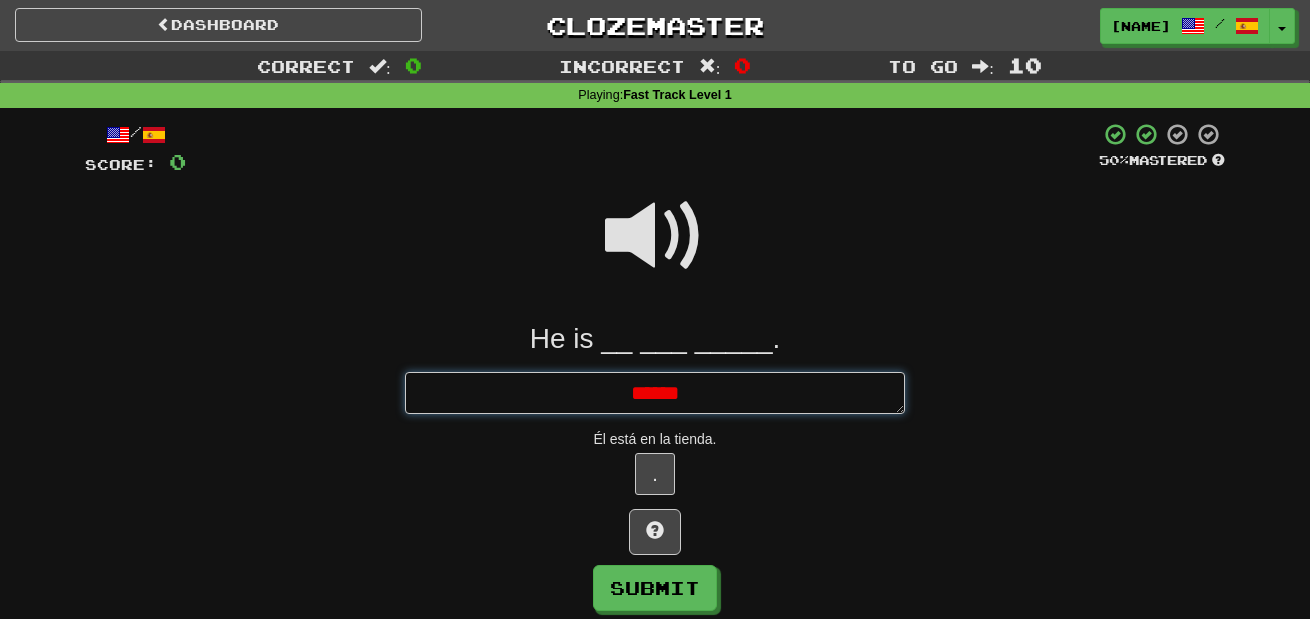 type on "*" 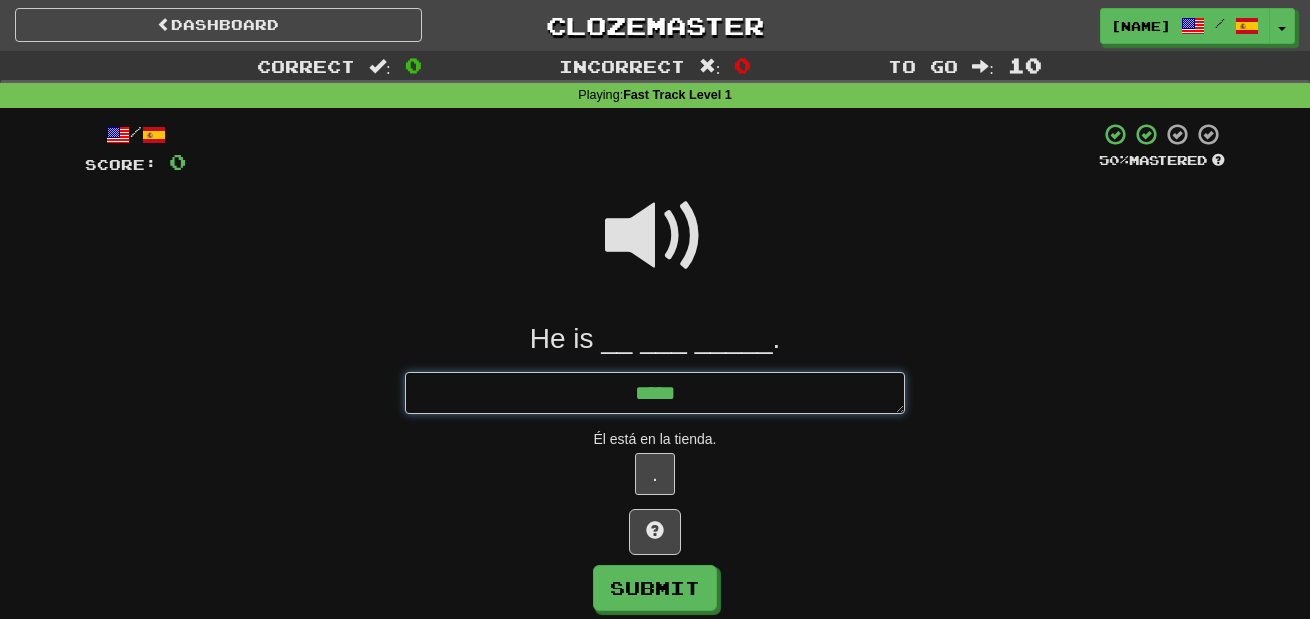 type on "*" 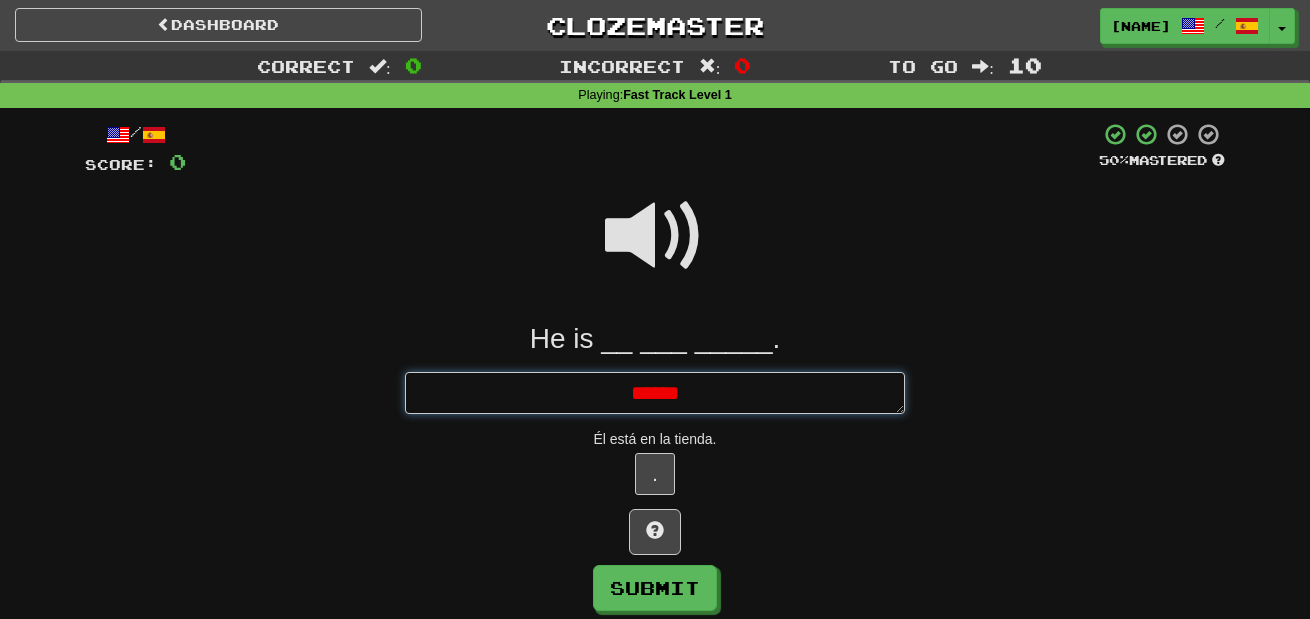 type on "*" 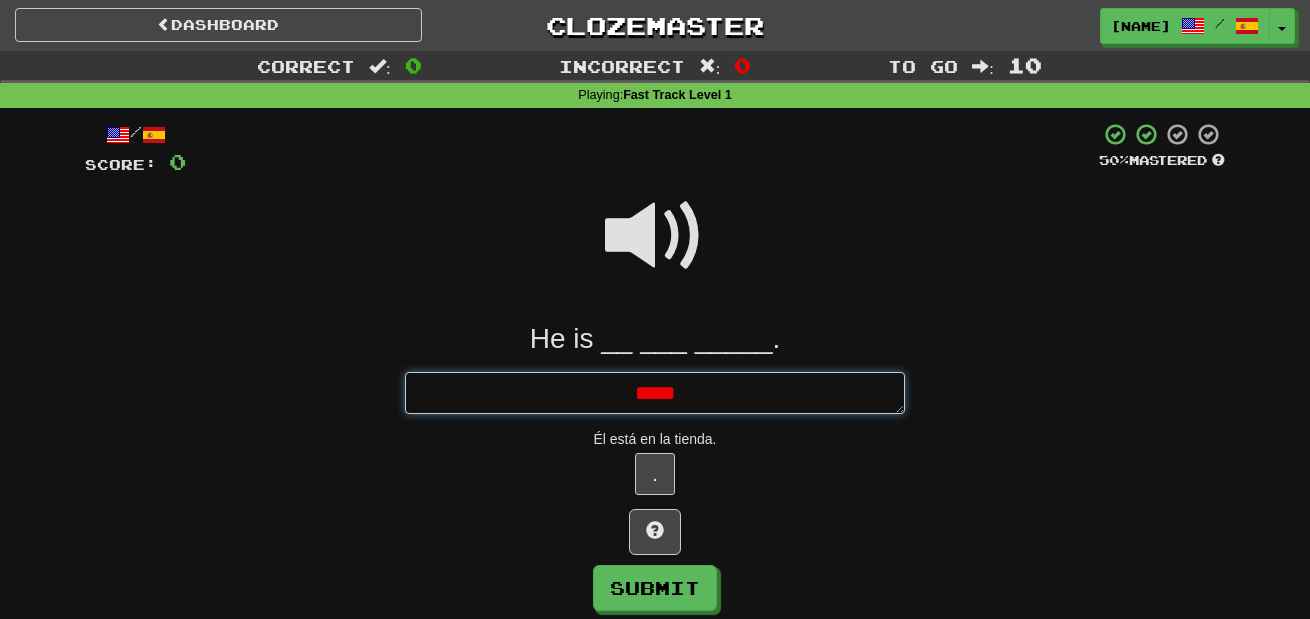 type on "*" 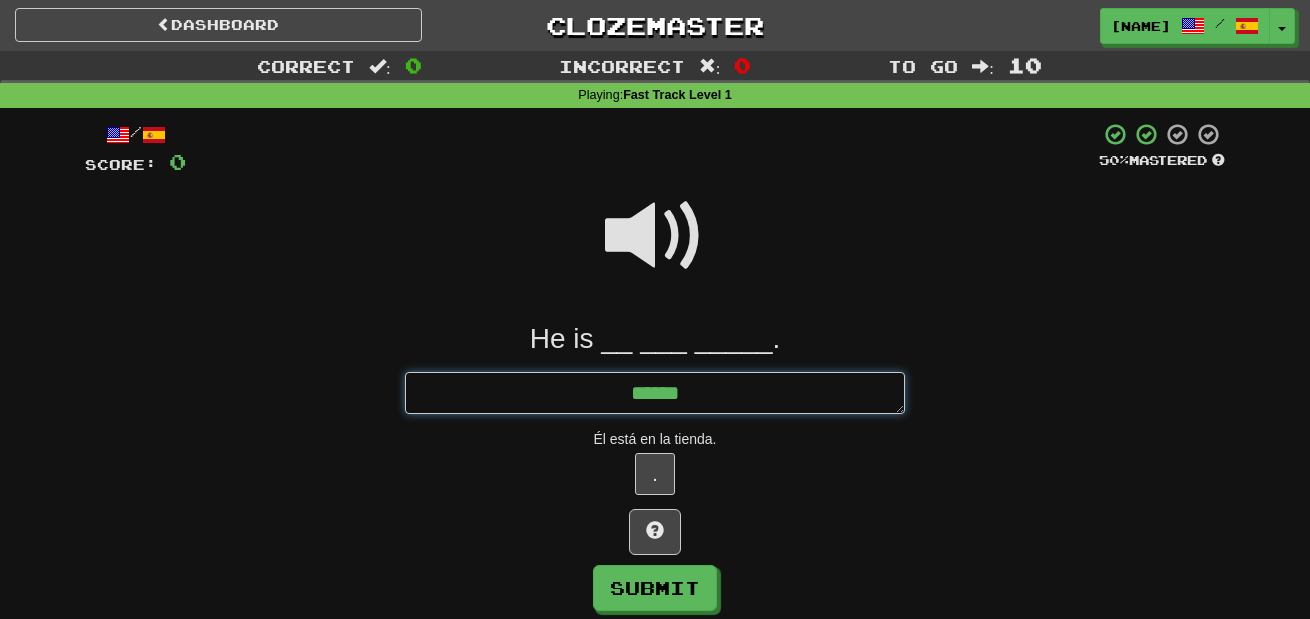 type on "*" 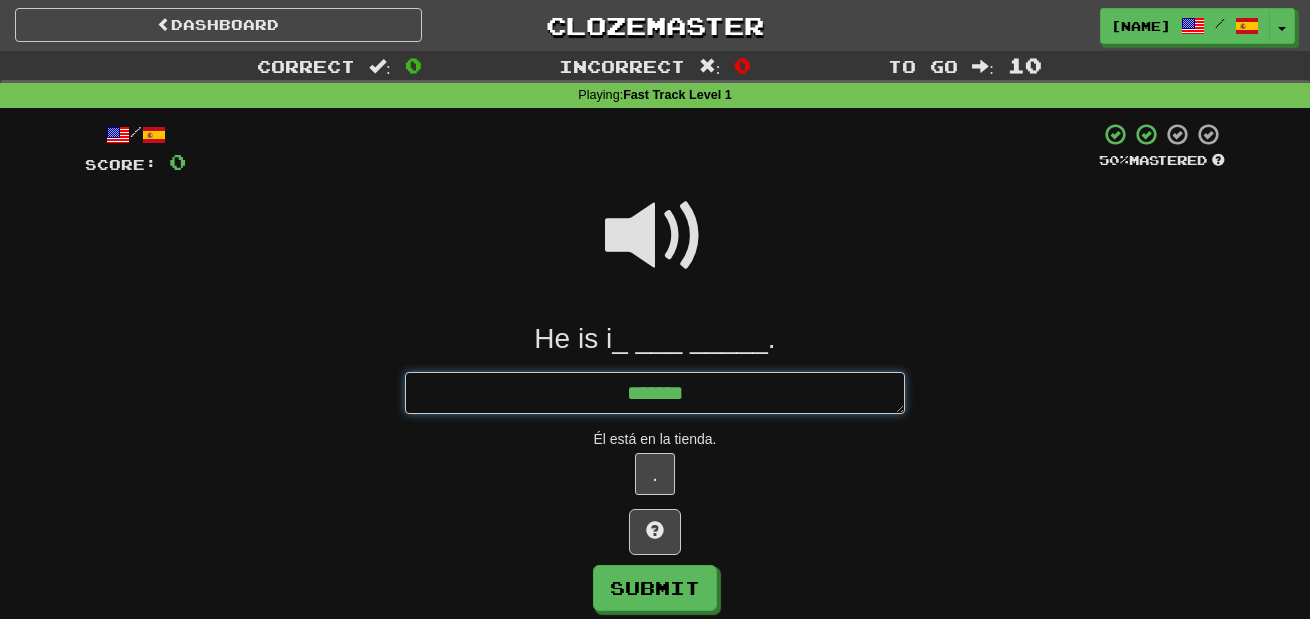 type on "*" 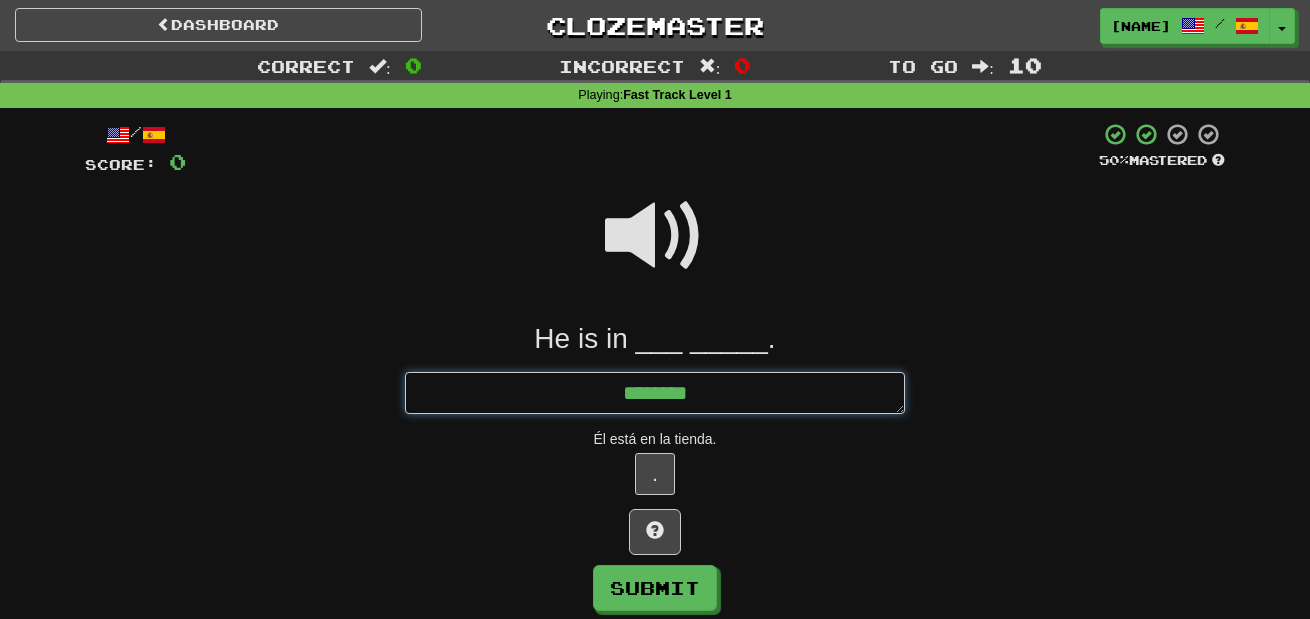type on "*" 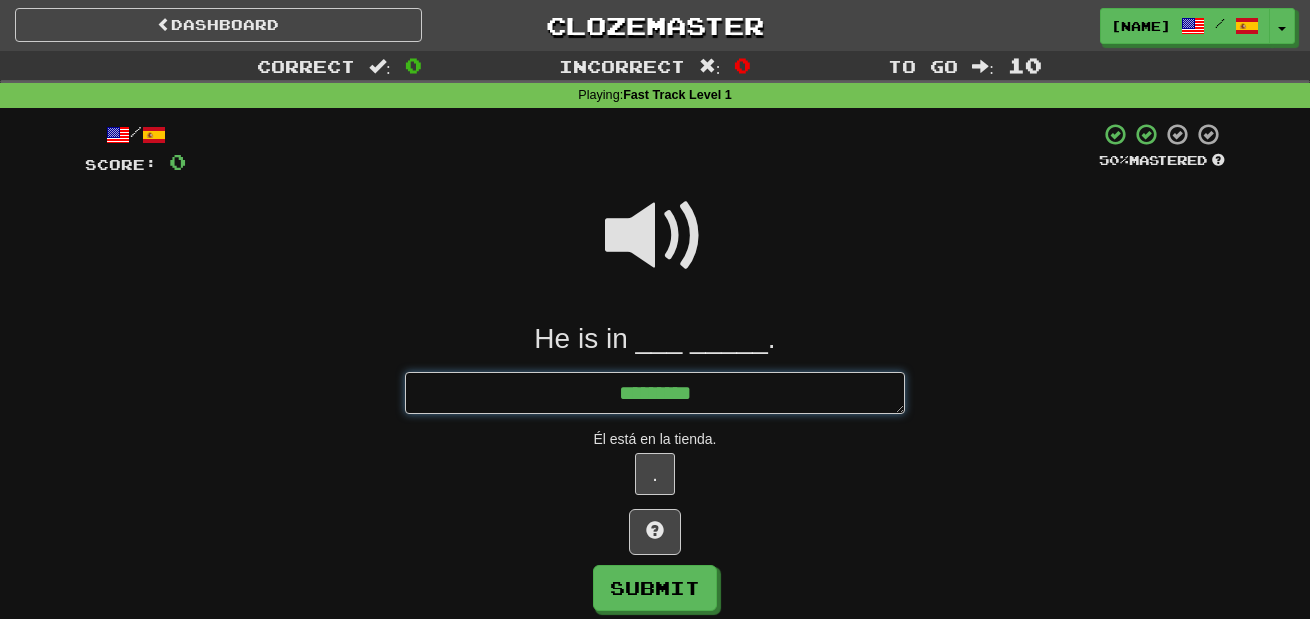 type on "*" 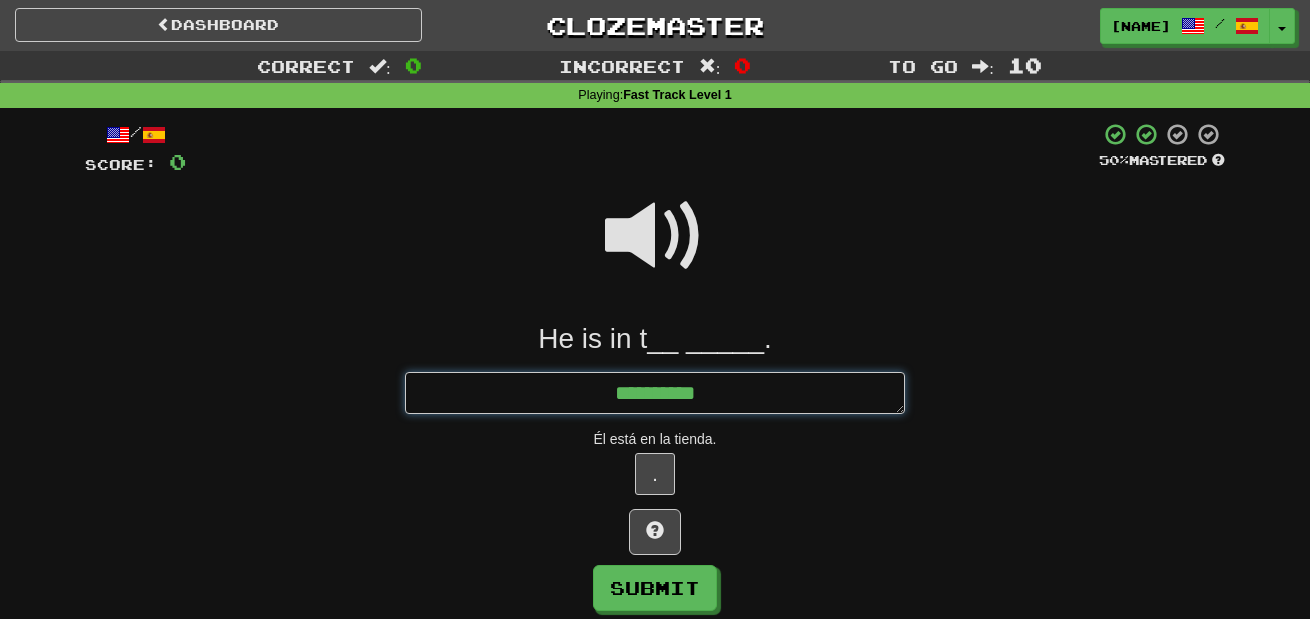 type on "*" 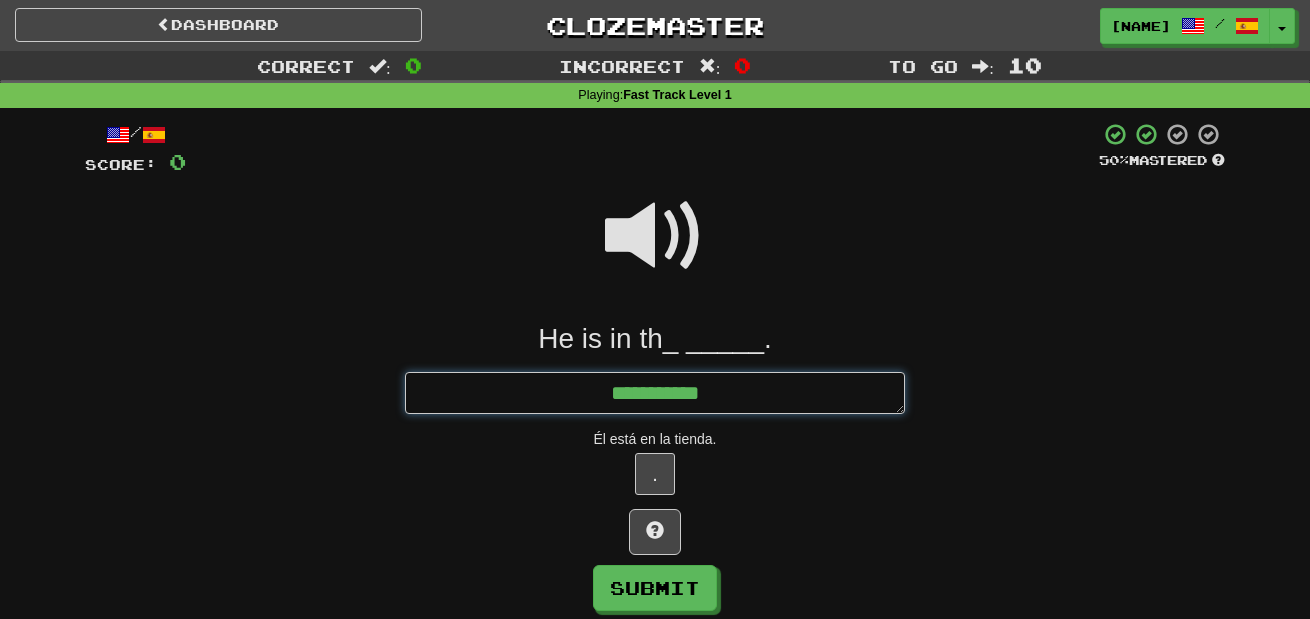 type on "*" 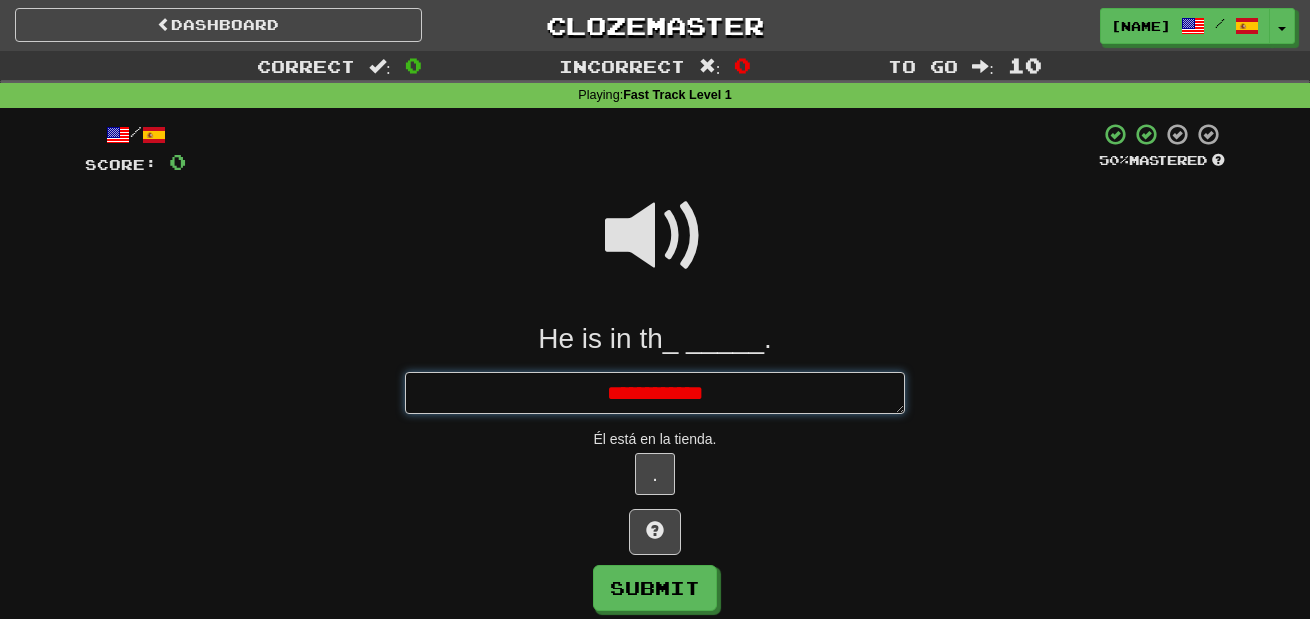 type on "*" 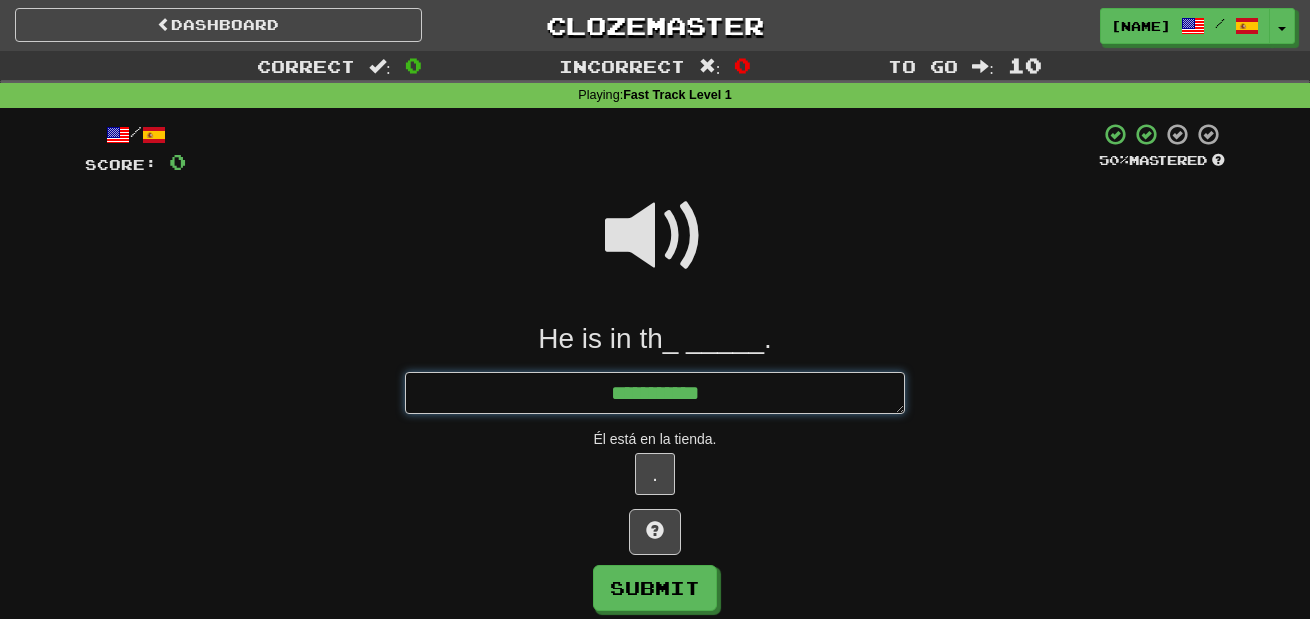 type on "*" 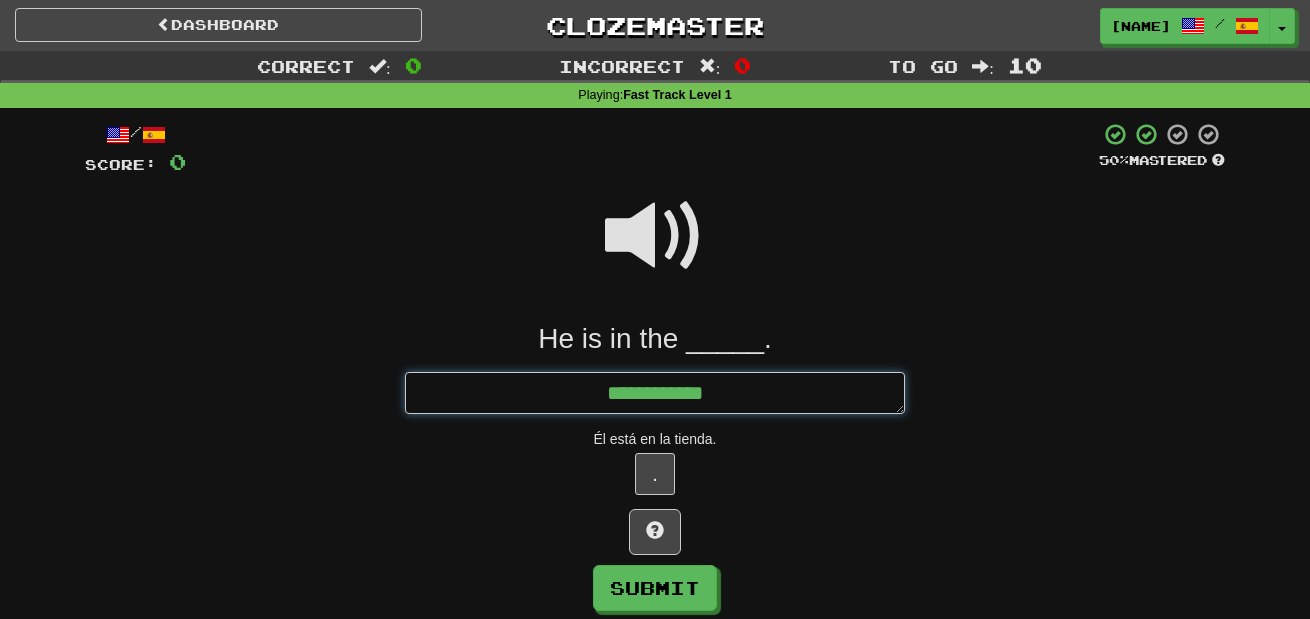 type on "*" 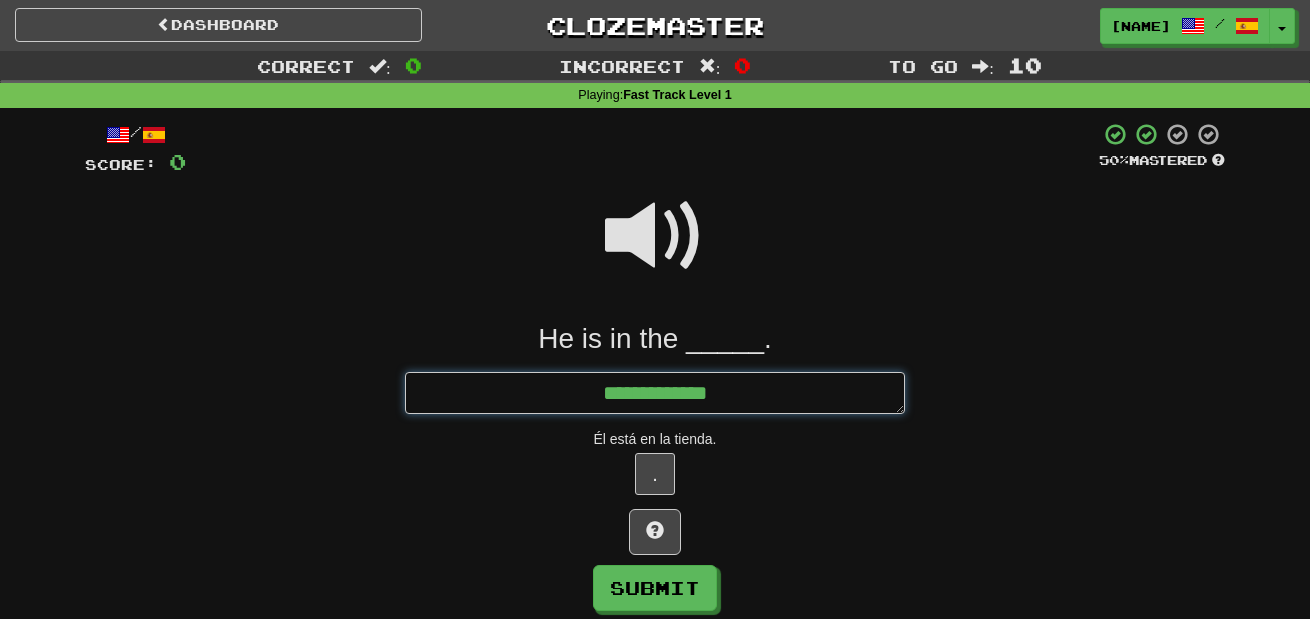 type on "*" 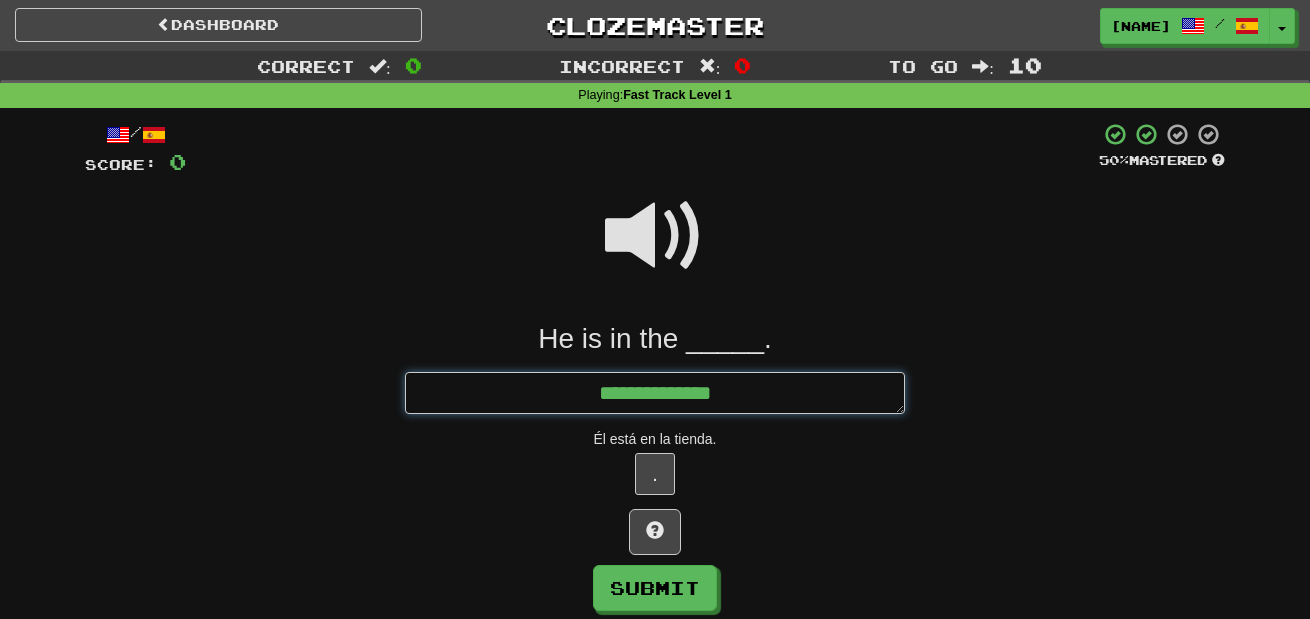 type on "*" 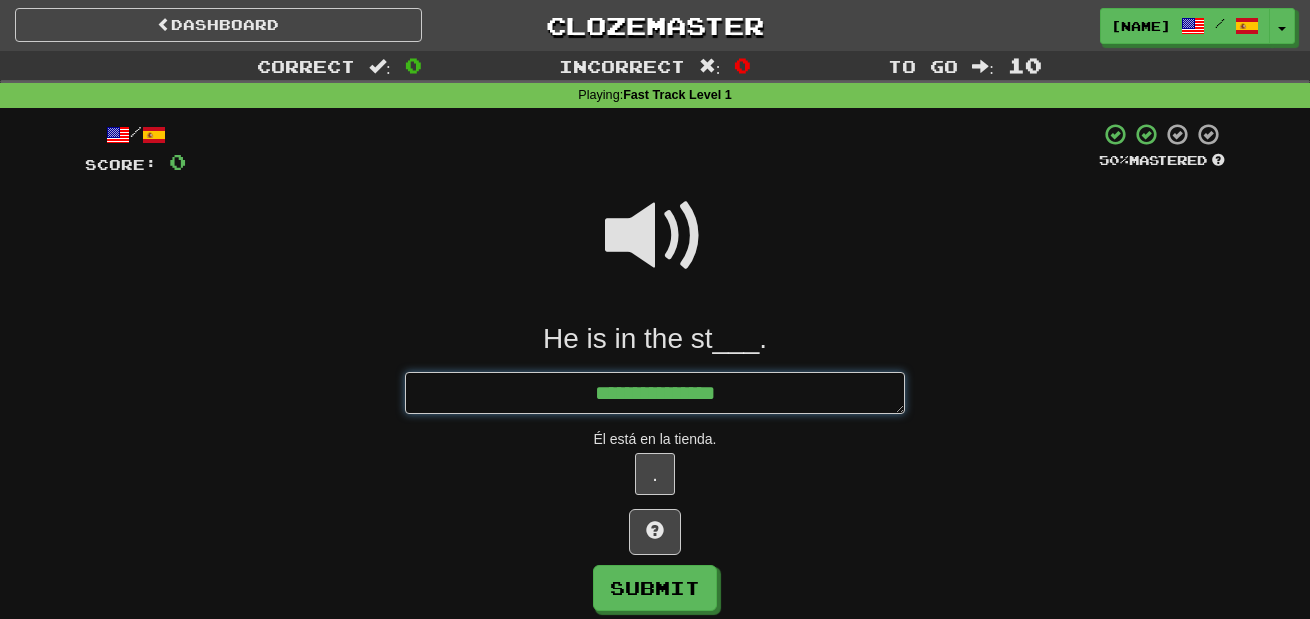 type on "*" 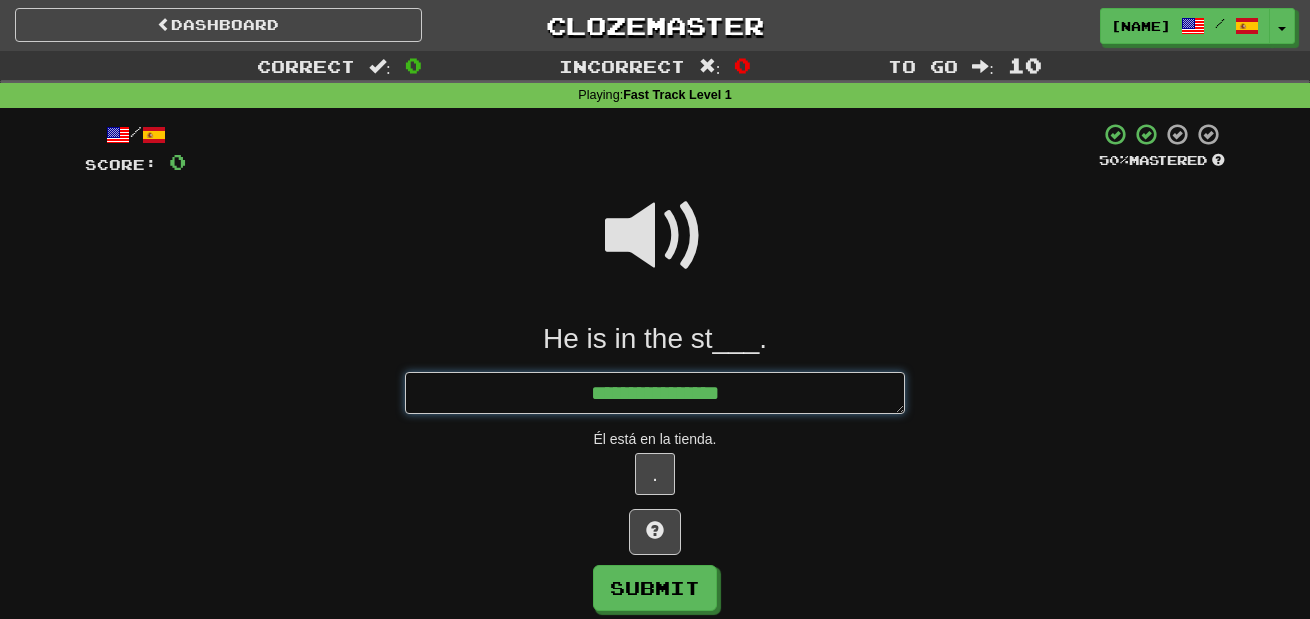 type on "*" 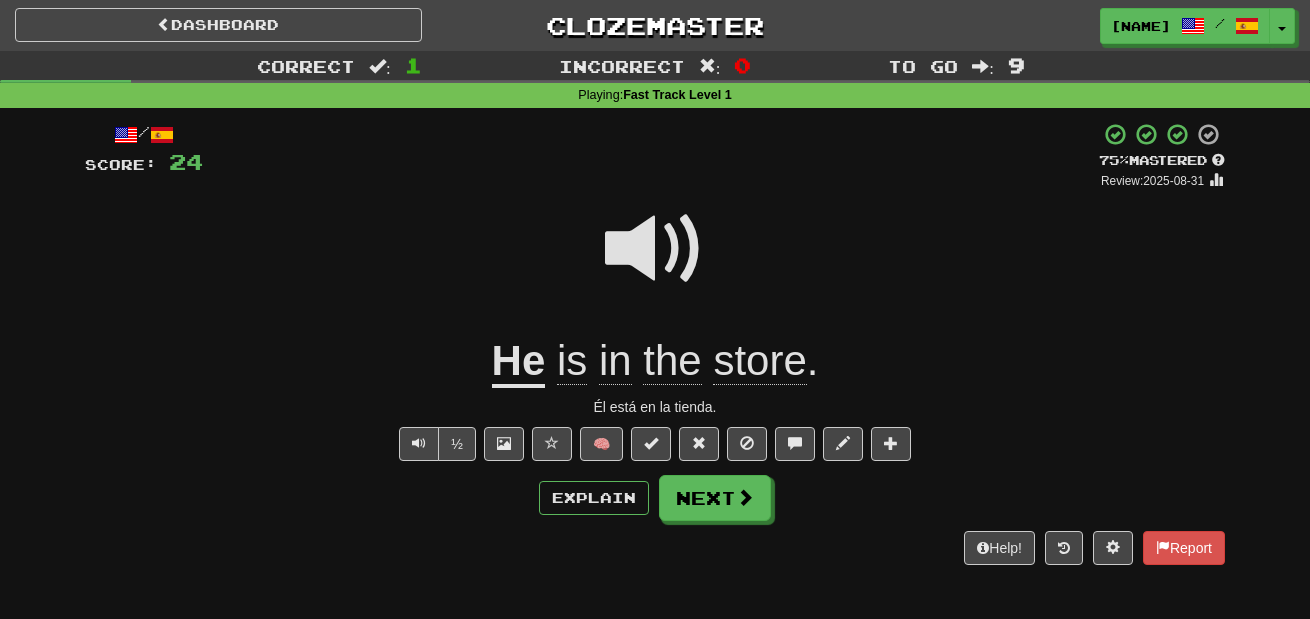 click at bounding box center [655, 249] 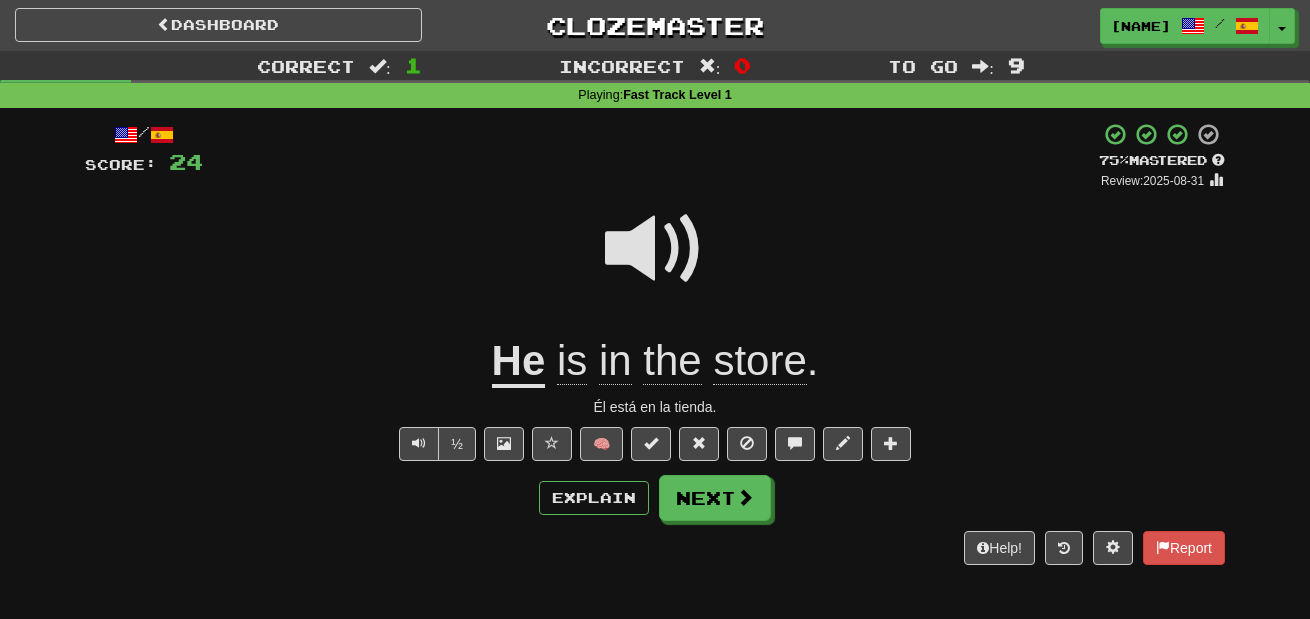 click at bounding box center [655, 249] 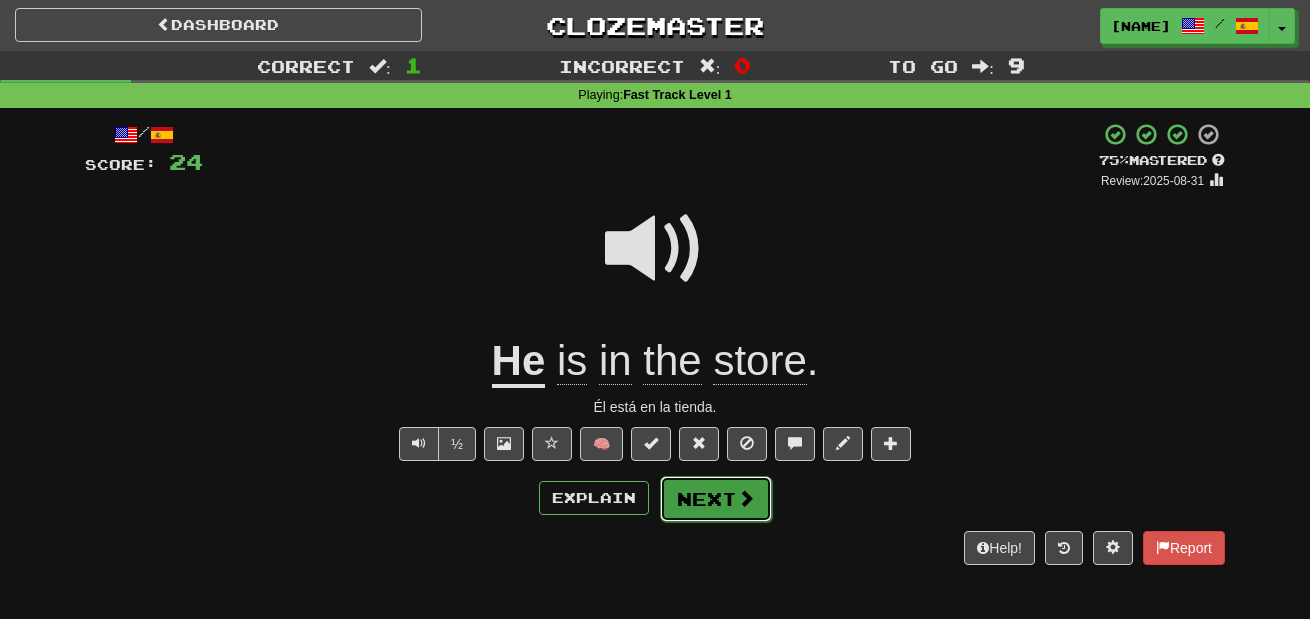 click on "Next" at bounding box center [716, 499] 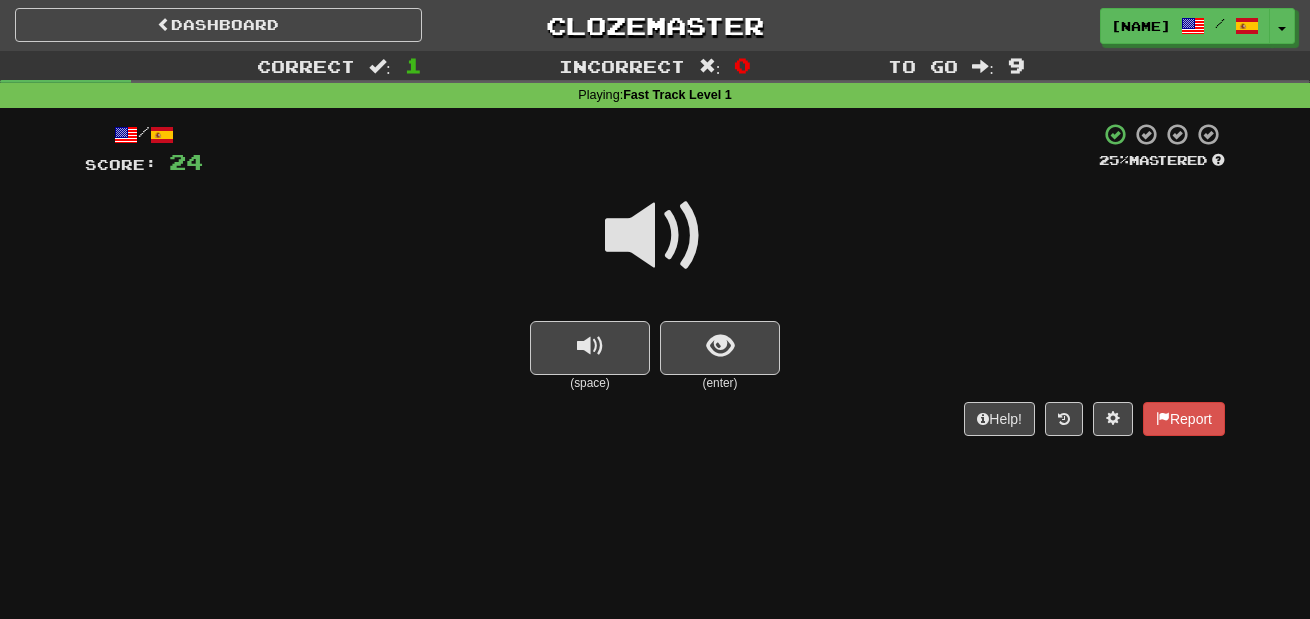 click at bounding box center [655, 236] 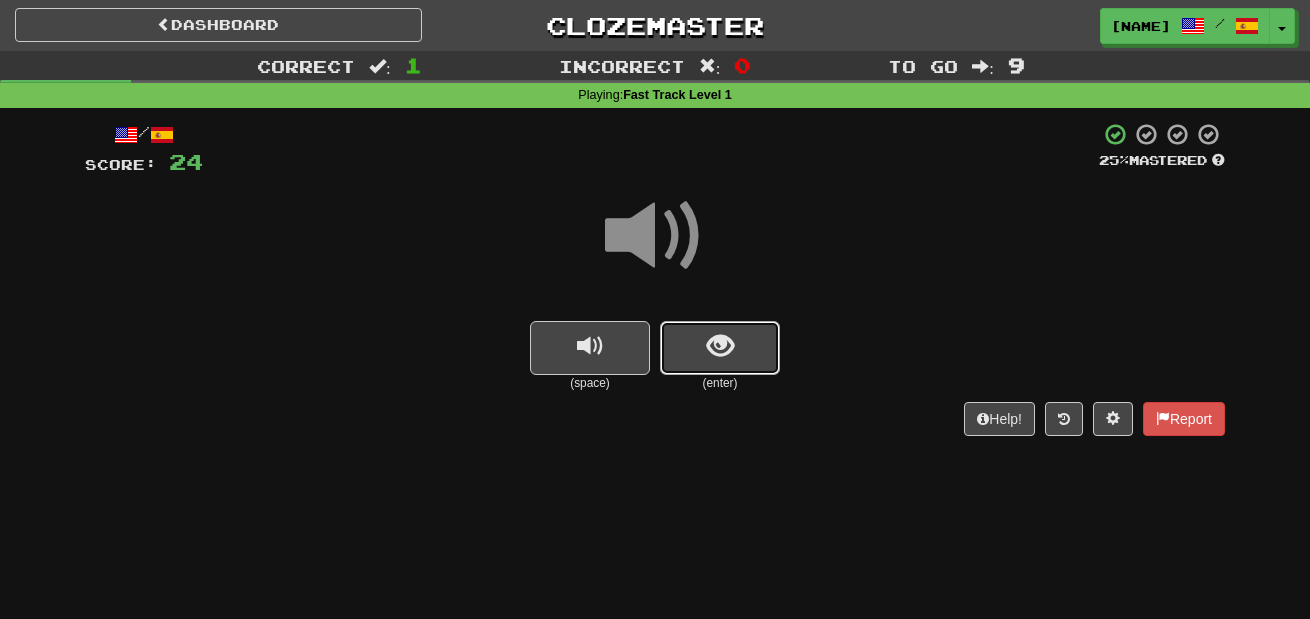 click at bounding box center [720, 346] 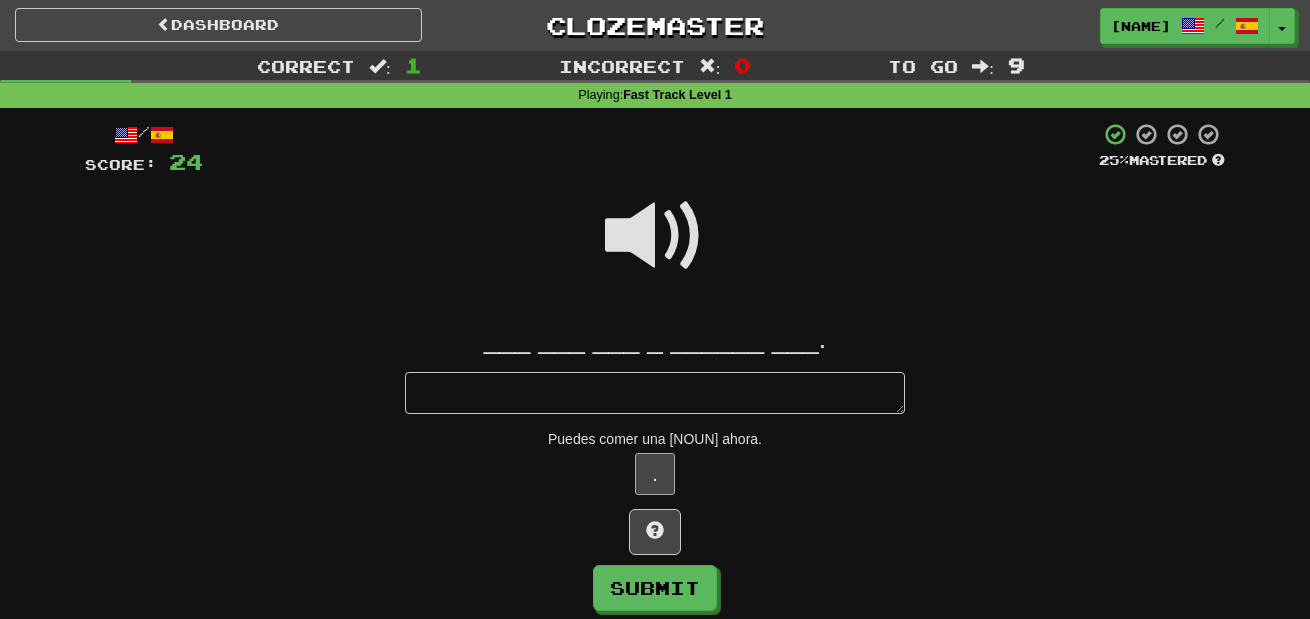 type on "*" 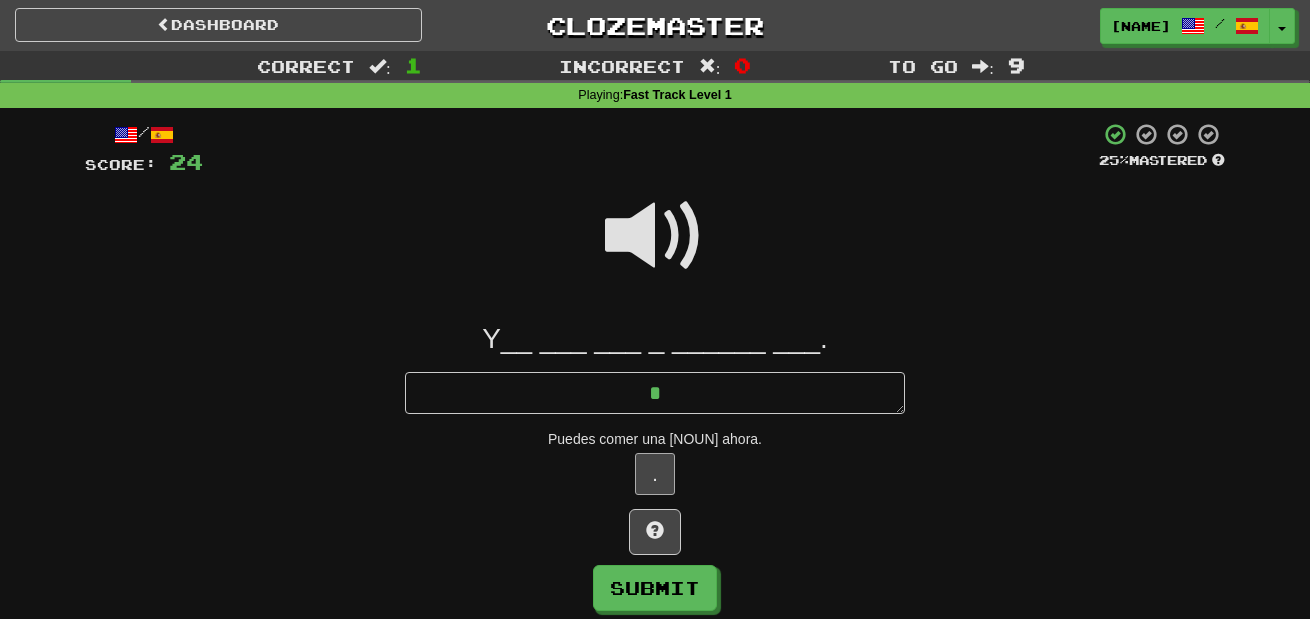 type on "*" 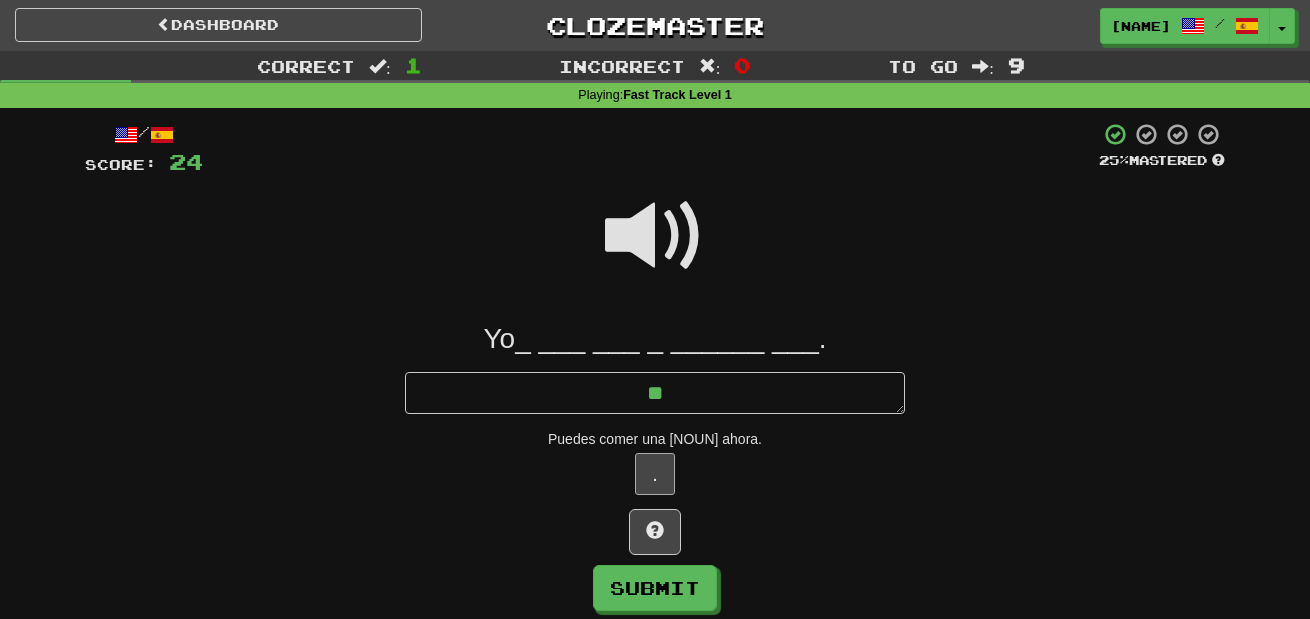 type on "*" 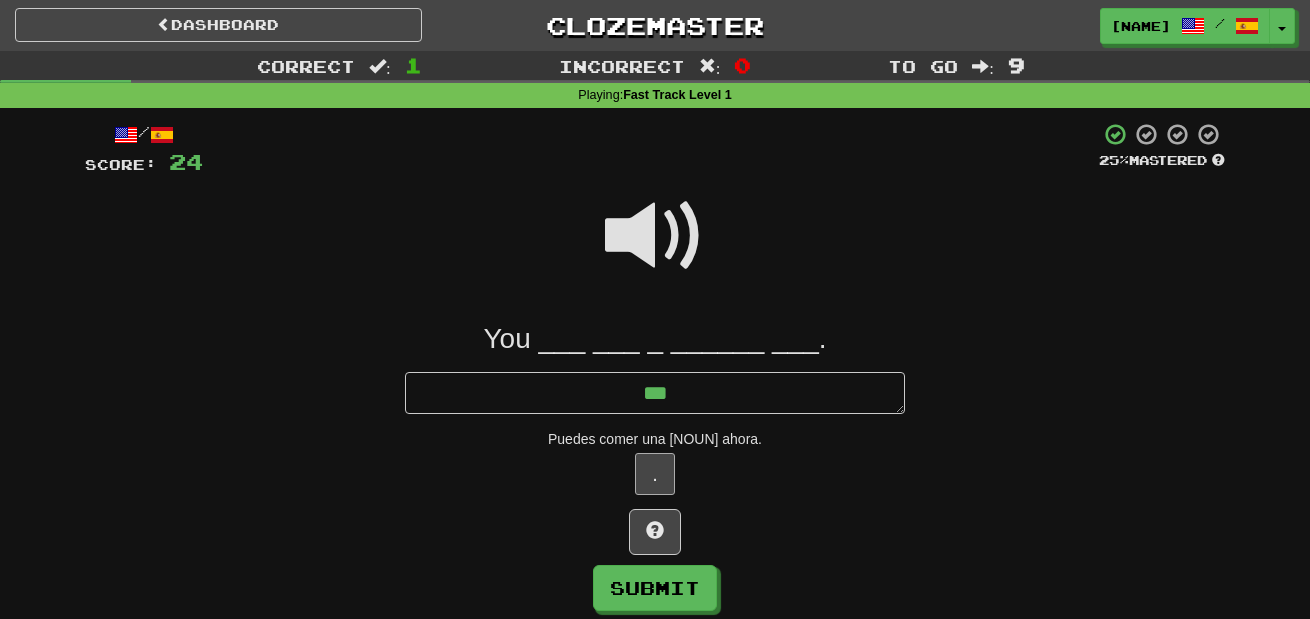 type on "*" 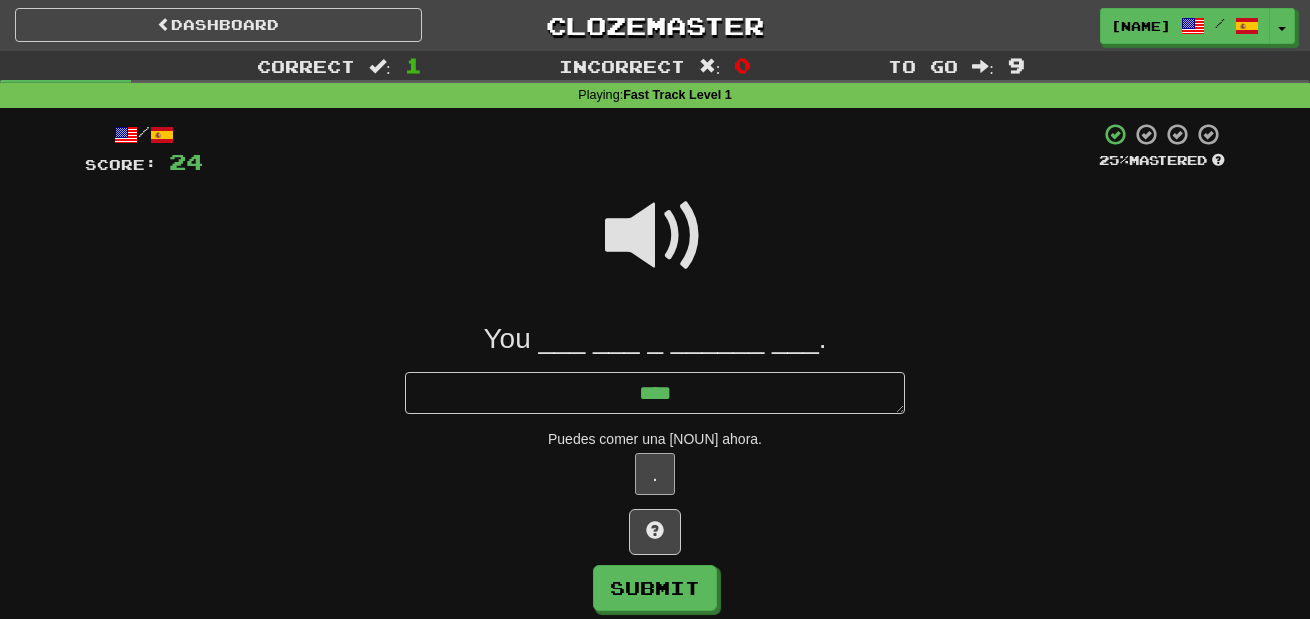 type on "*" 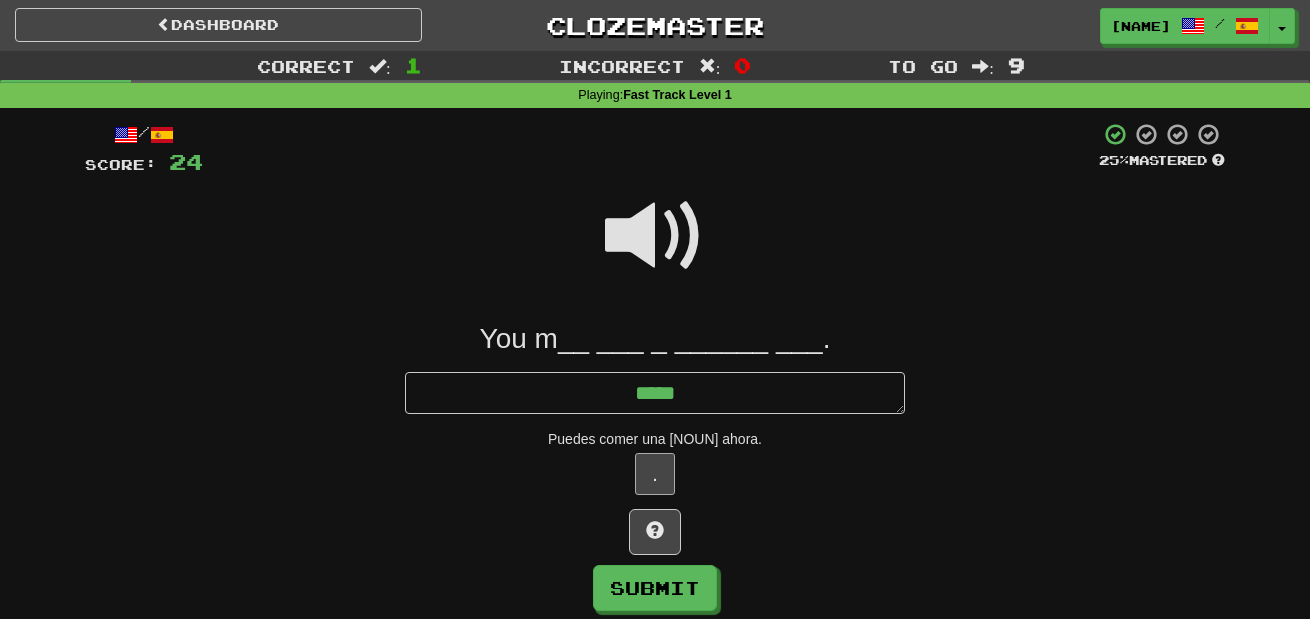 type on "*" 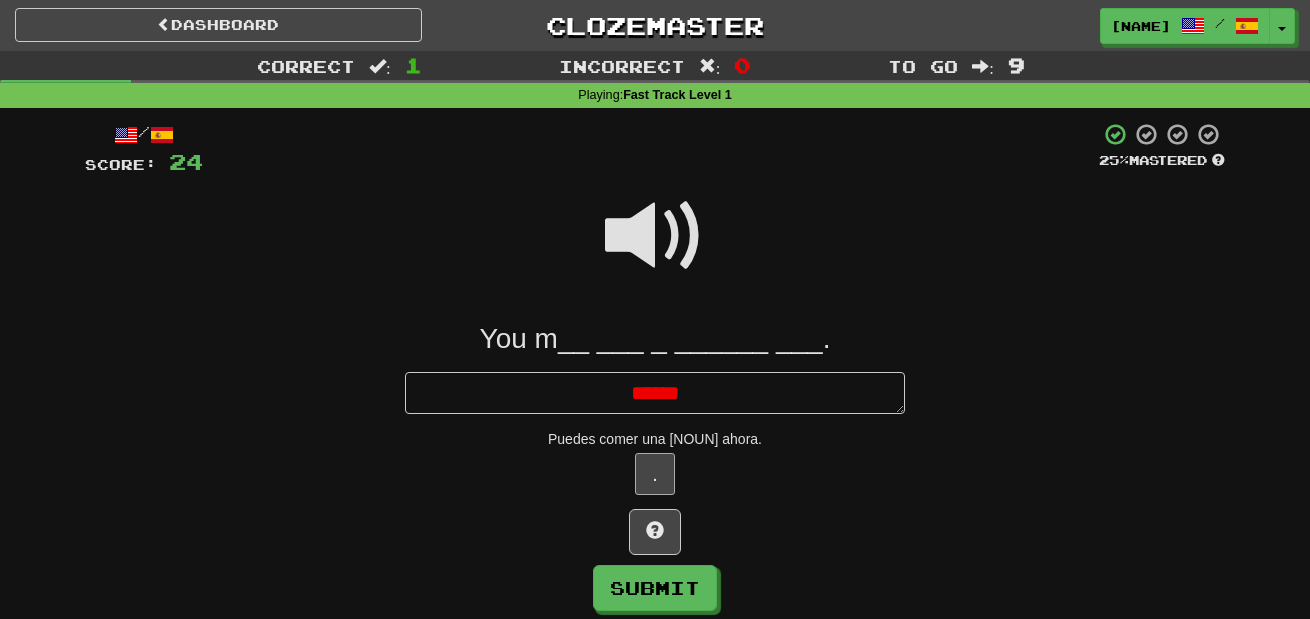 type on "*" 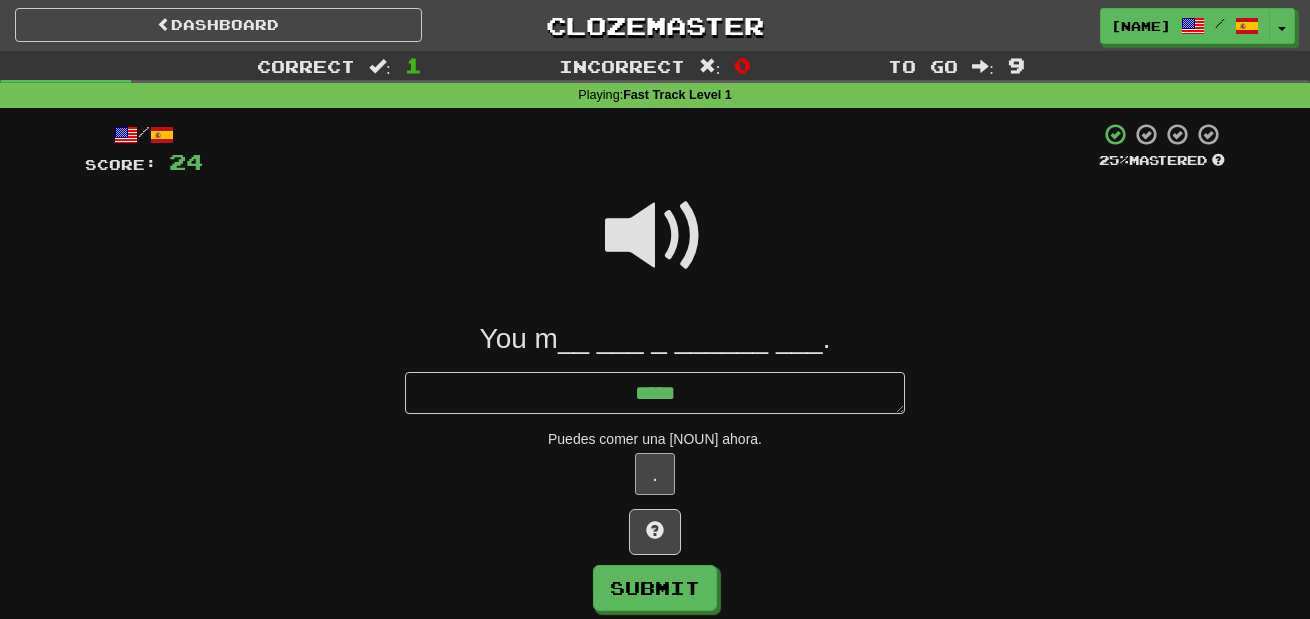 type on "*" 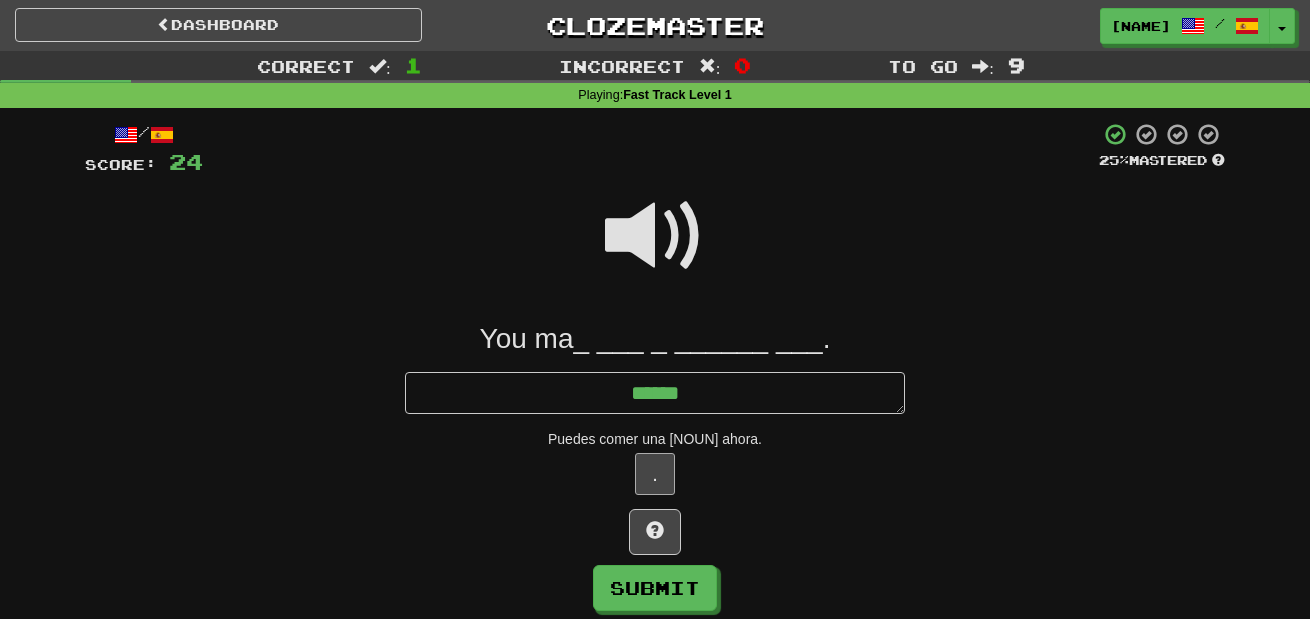type on "*" 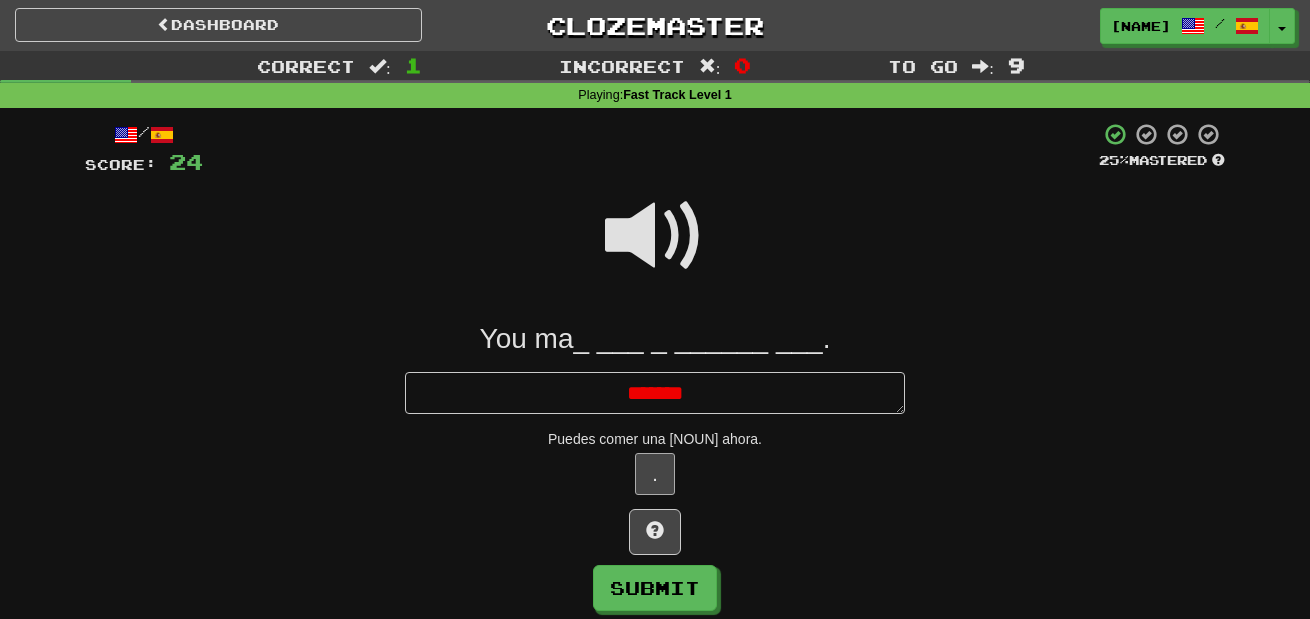 type on "*" 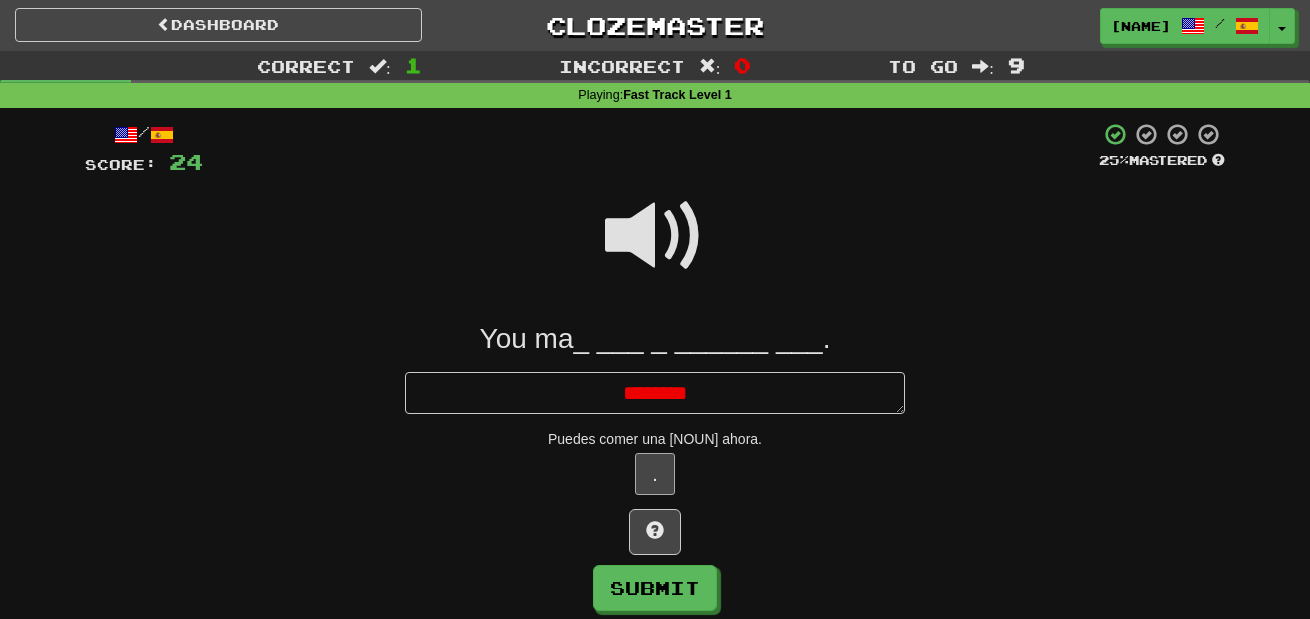 type on "*" 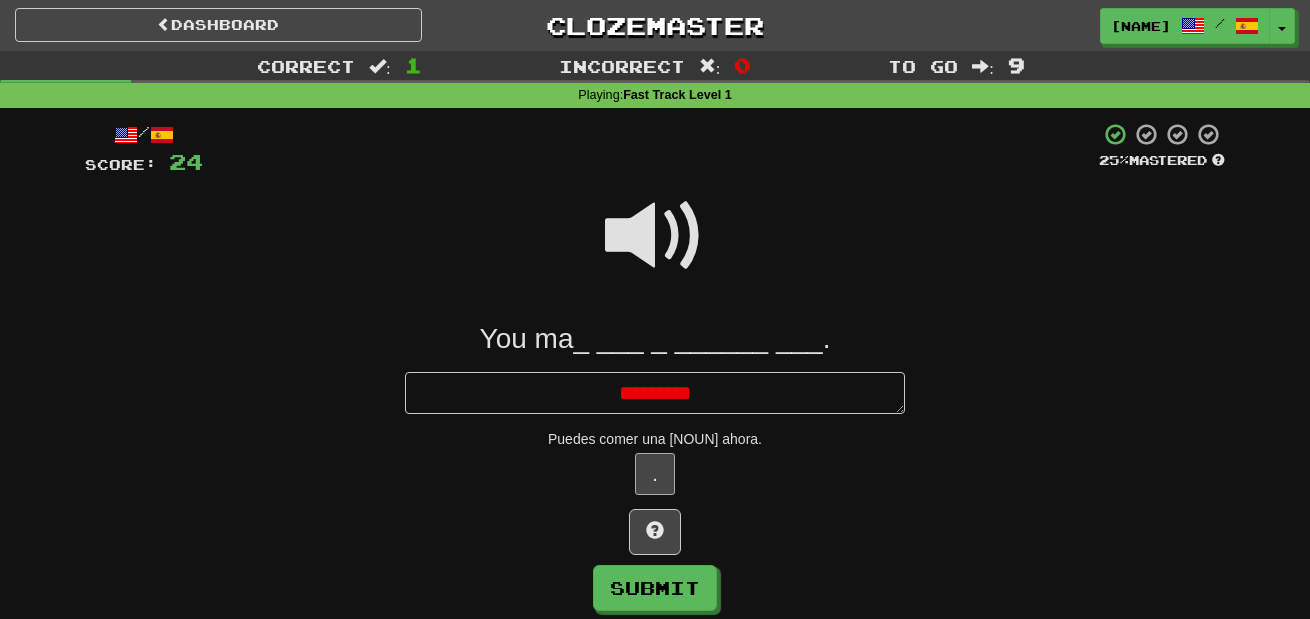 type on "*" 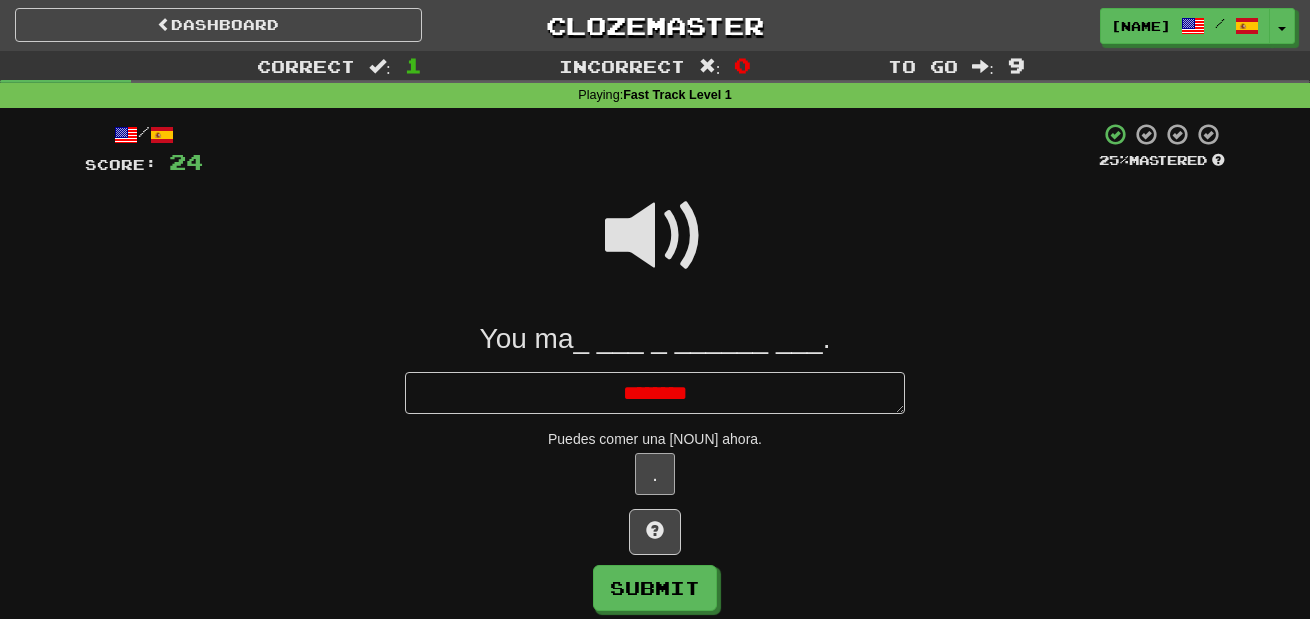 type on "*" 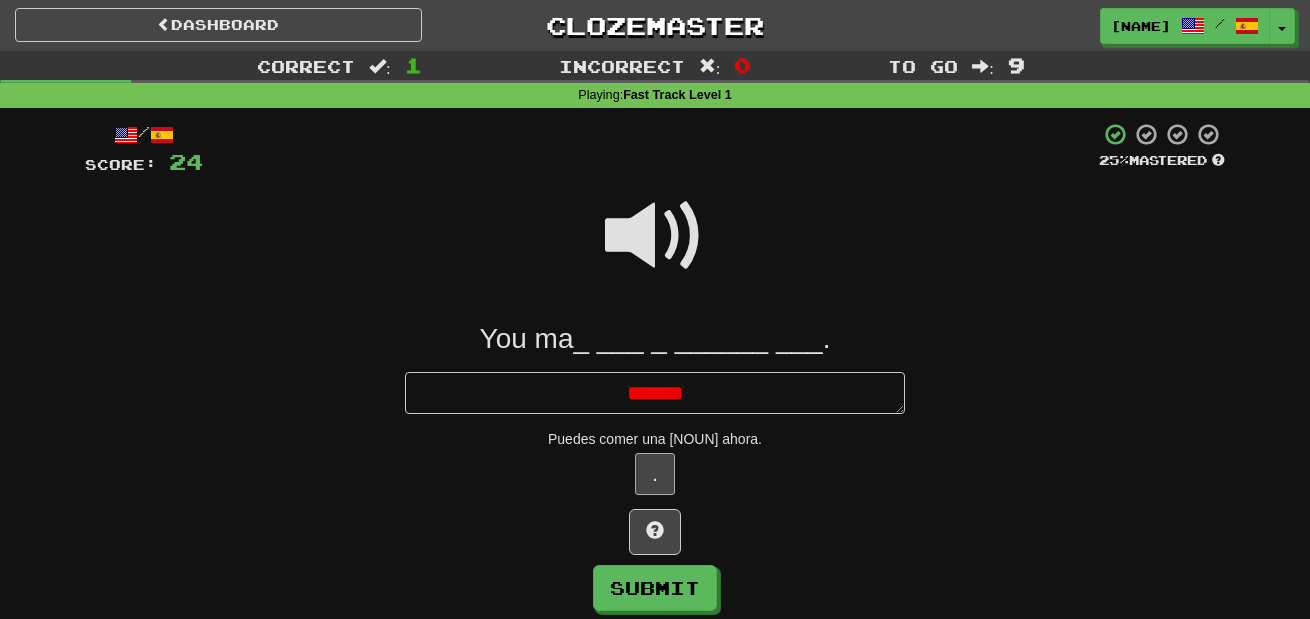 type on "*" 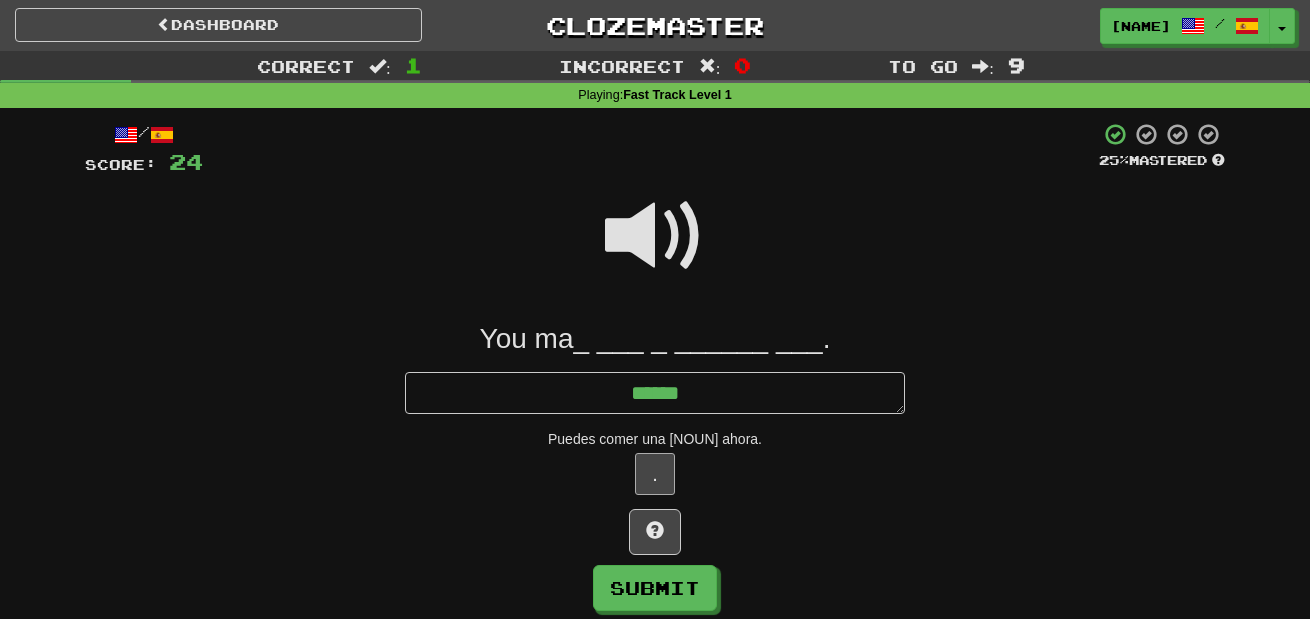 type on "*" 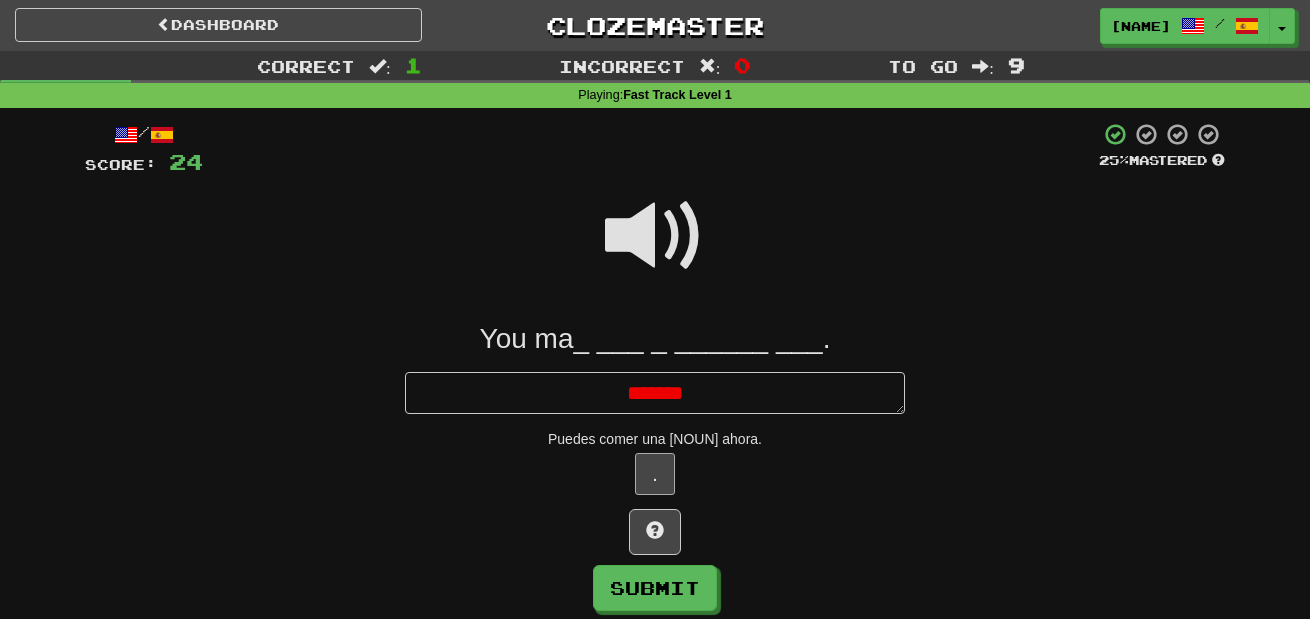 type on "********" 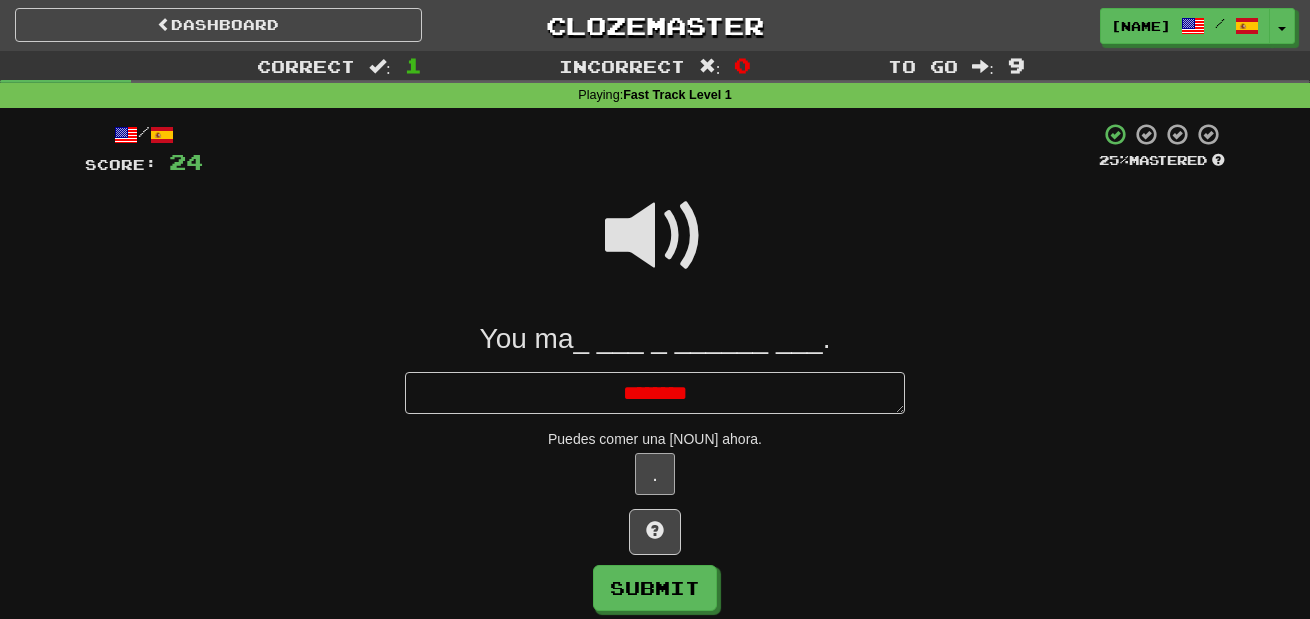 type on "*" 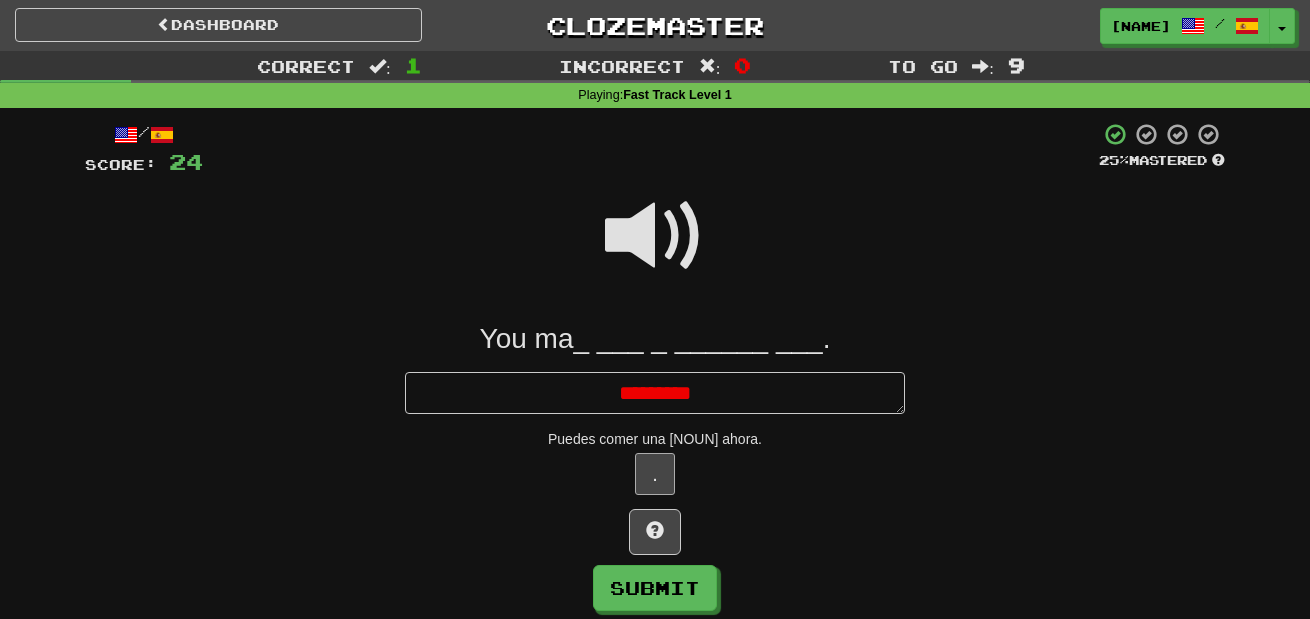 type on "*" 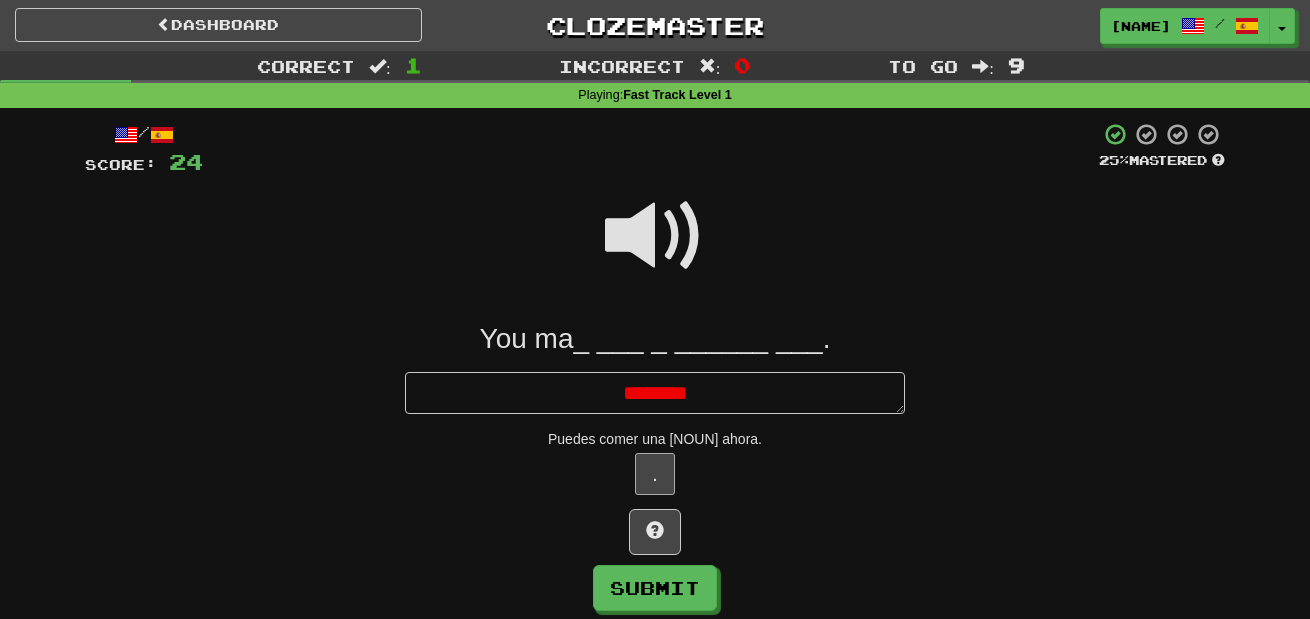 type on "*" 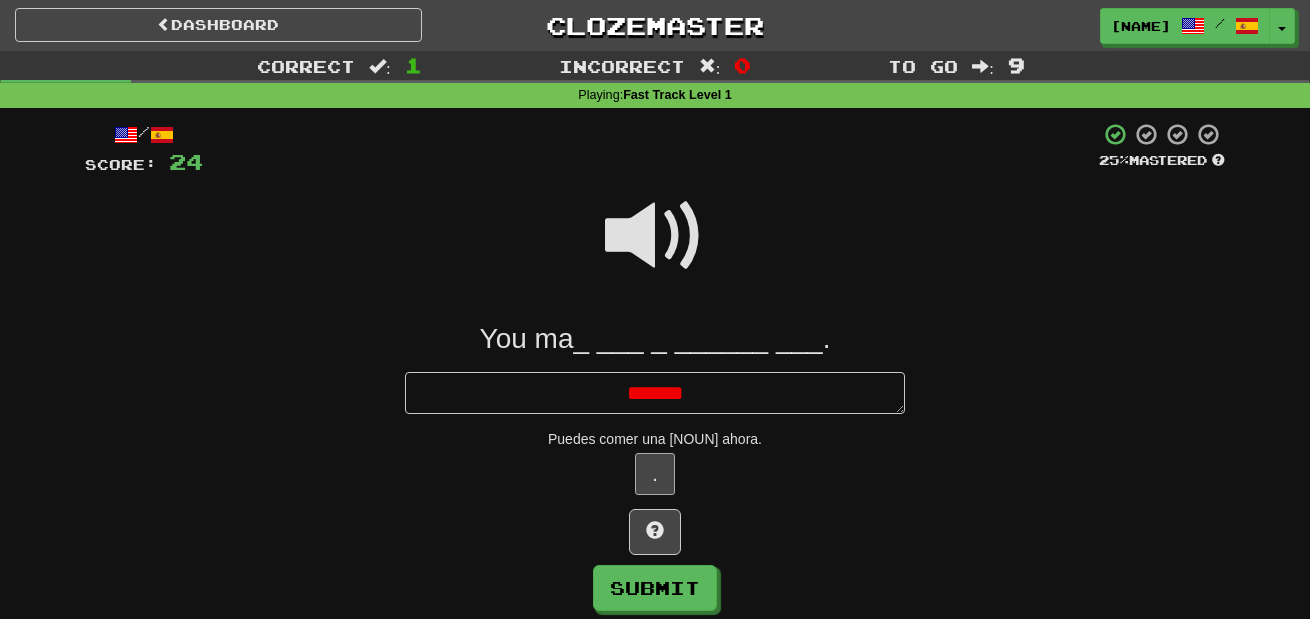 type on "*" 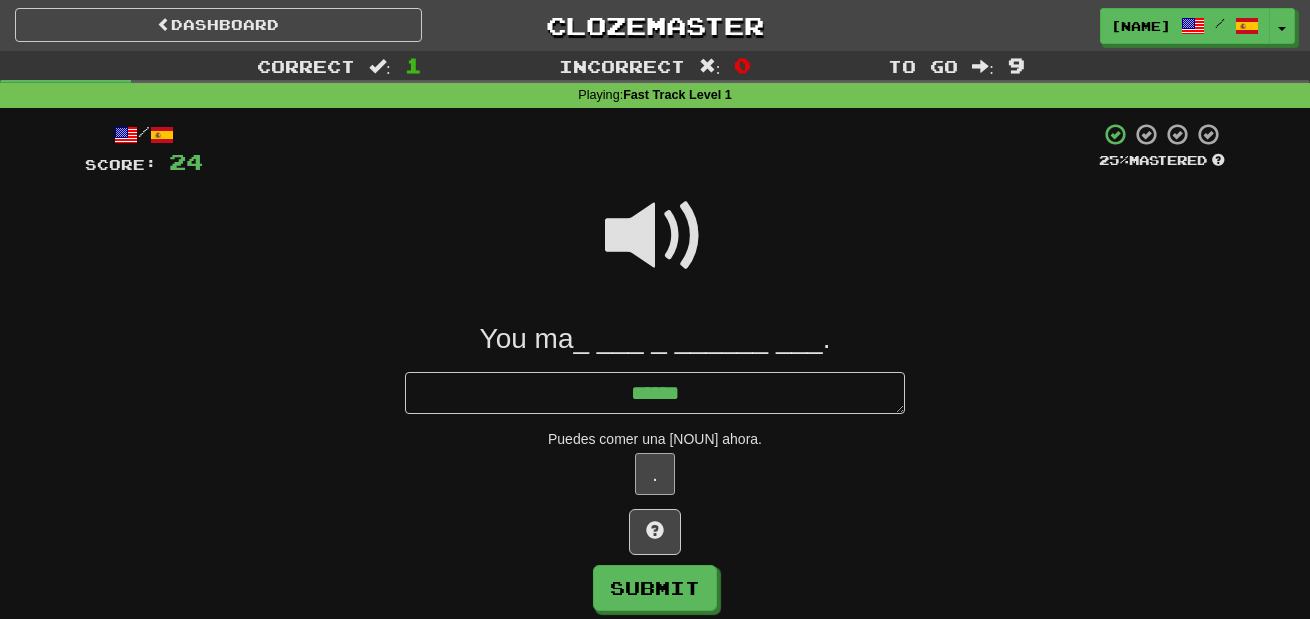 type on "*******" 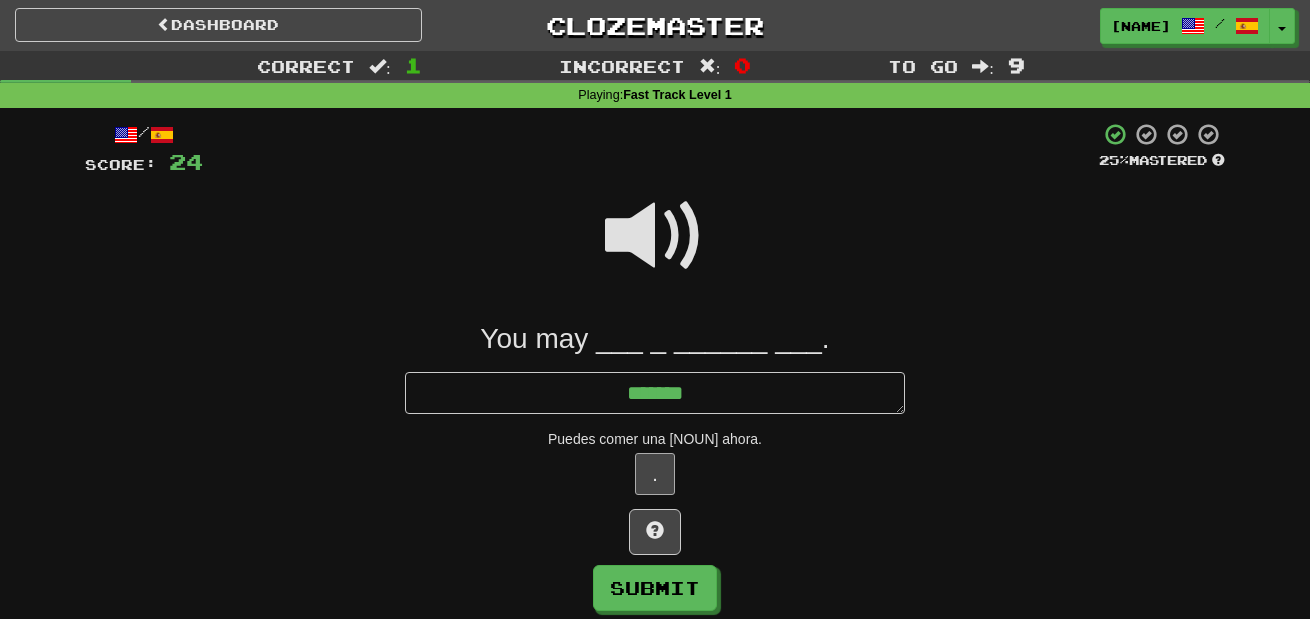 type on "*" 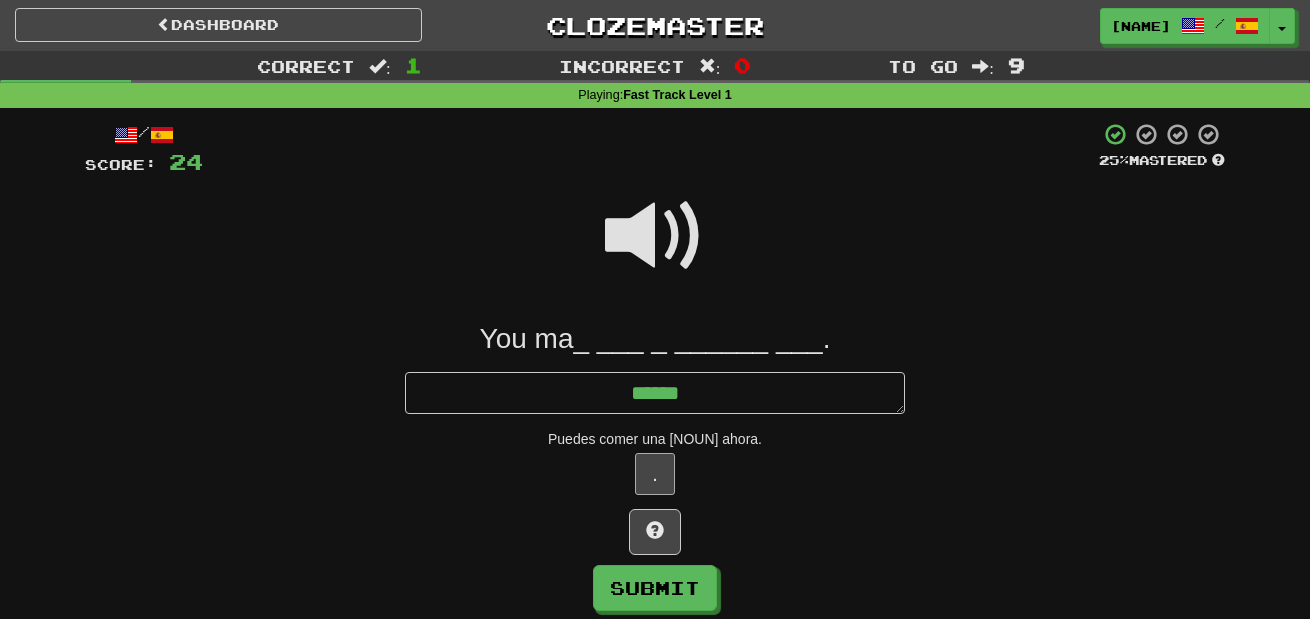 type on "*" 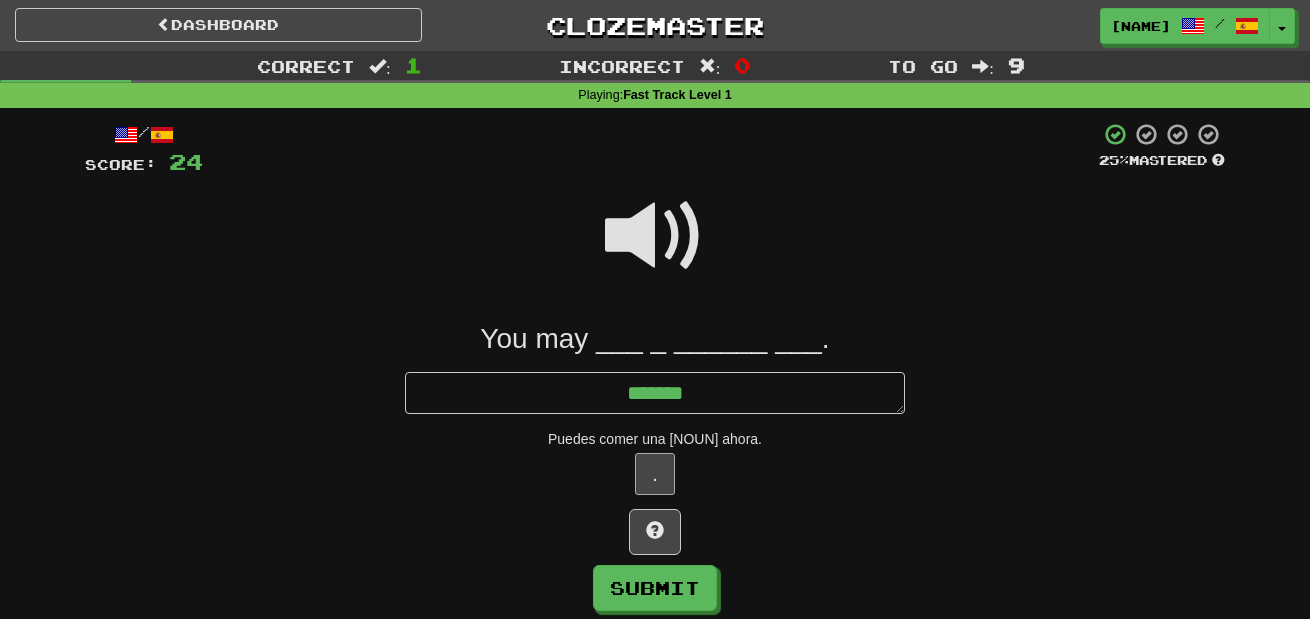 type on "*" 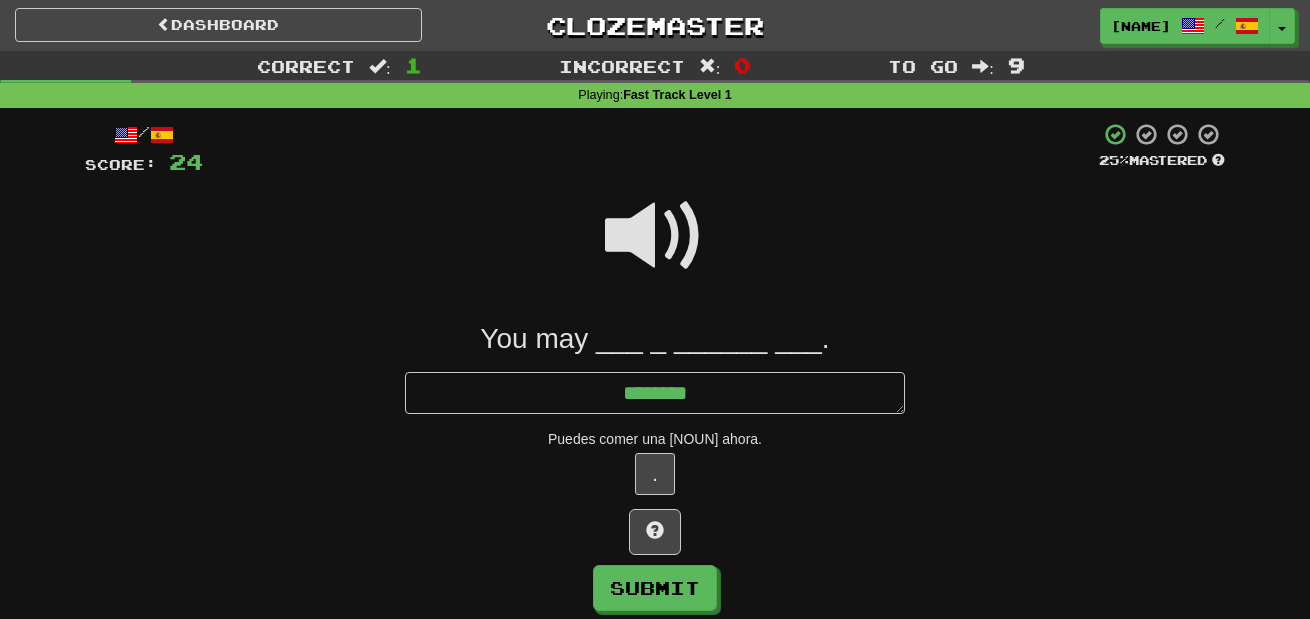 type on "*******" 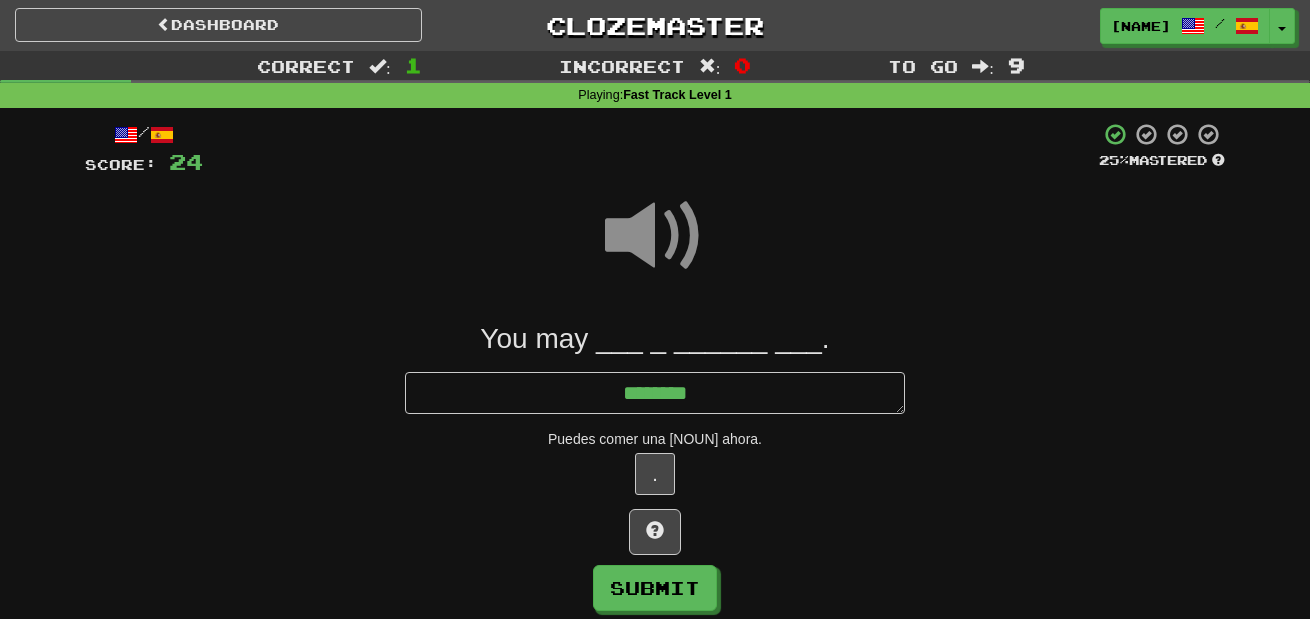 click on "You may ___ _ ______ ___." at bounding box center [655, 339] 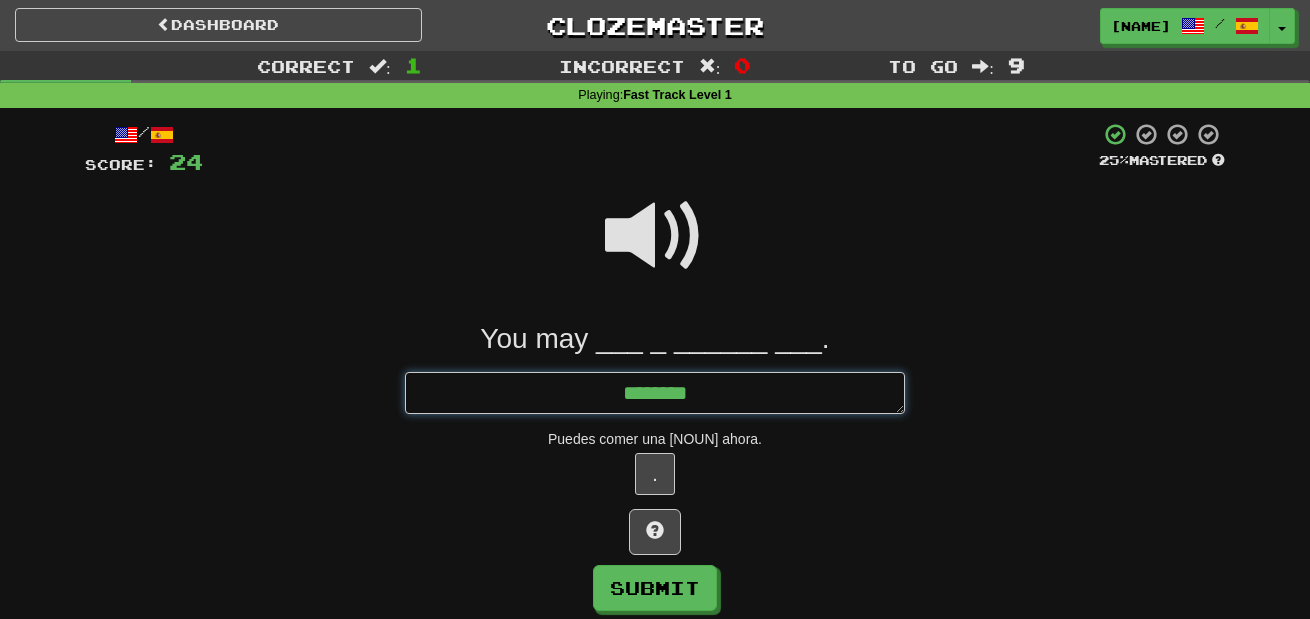 click on "*******" at bounding box center [655, 393] 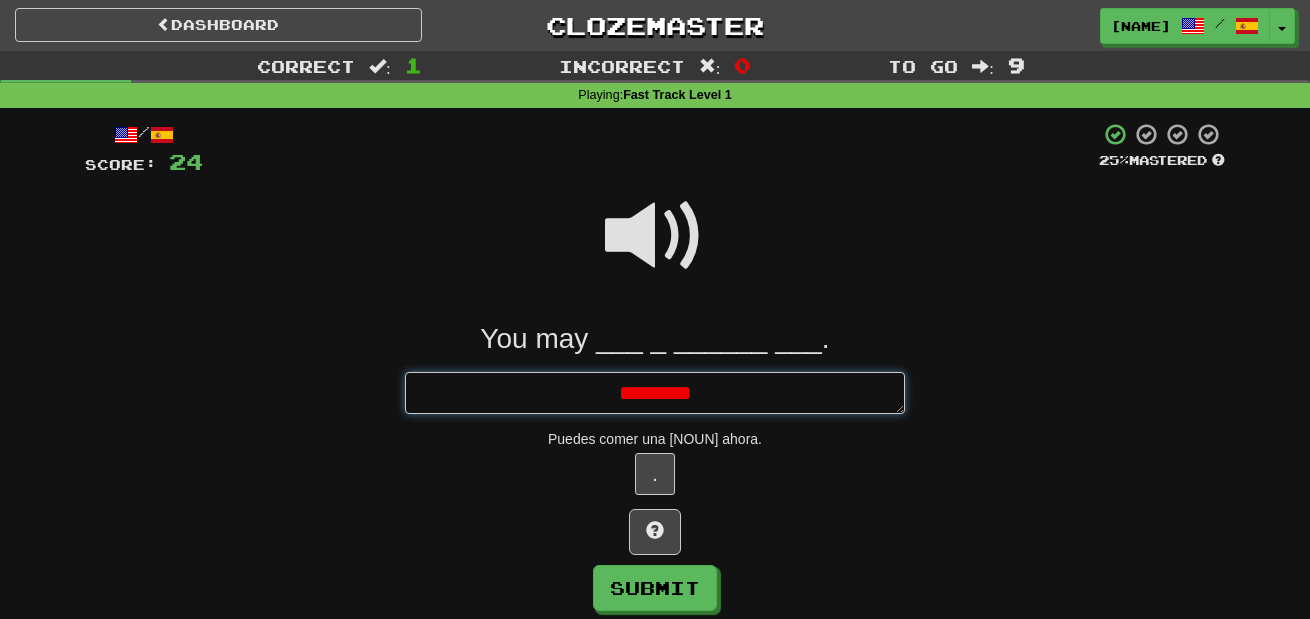 type on "*" 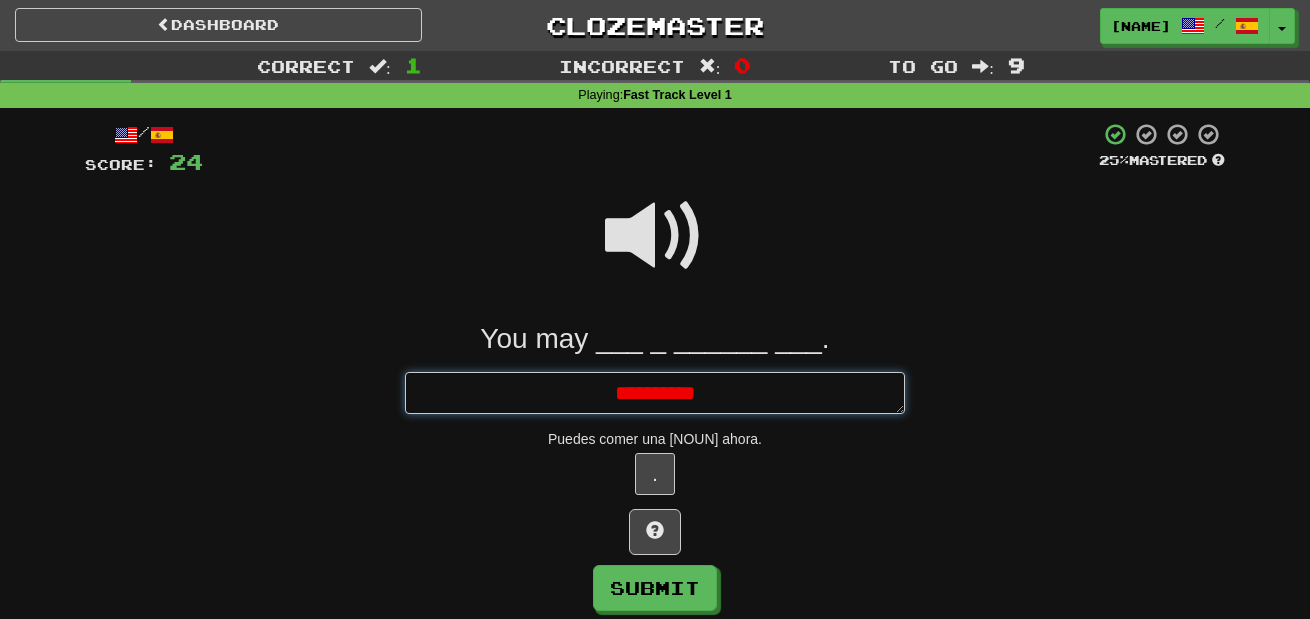 type on "**********" 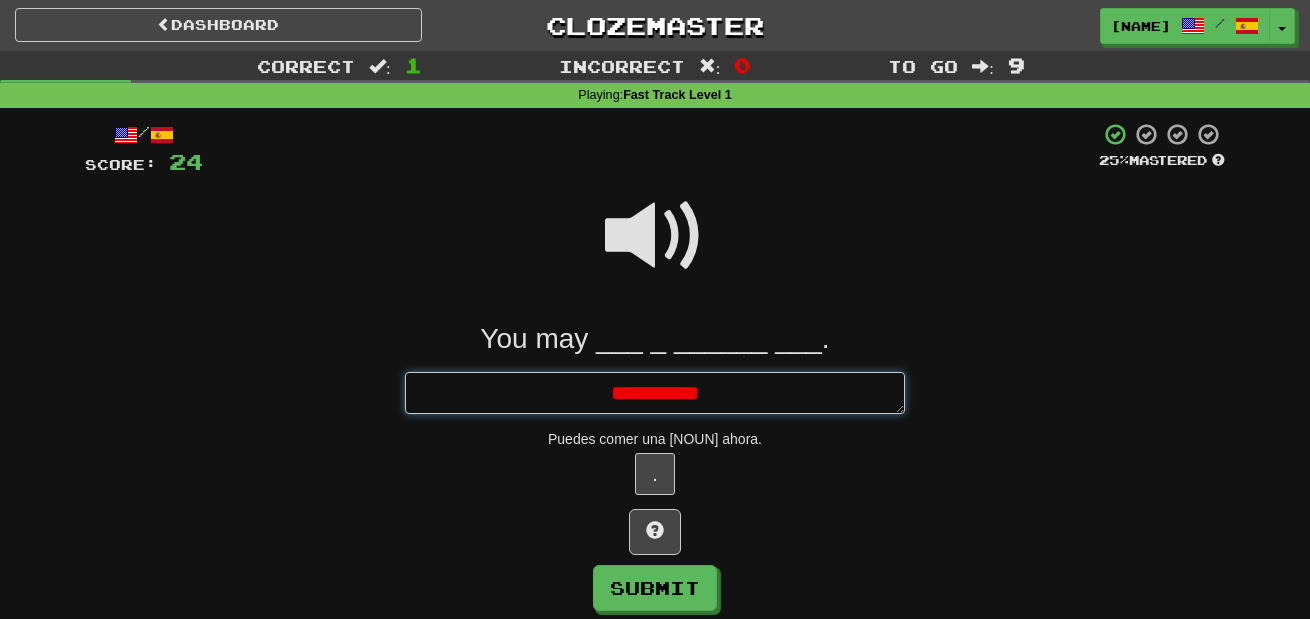 type on "*" 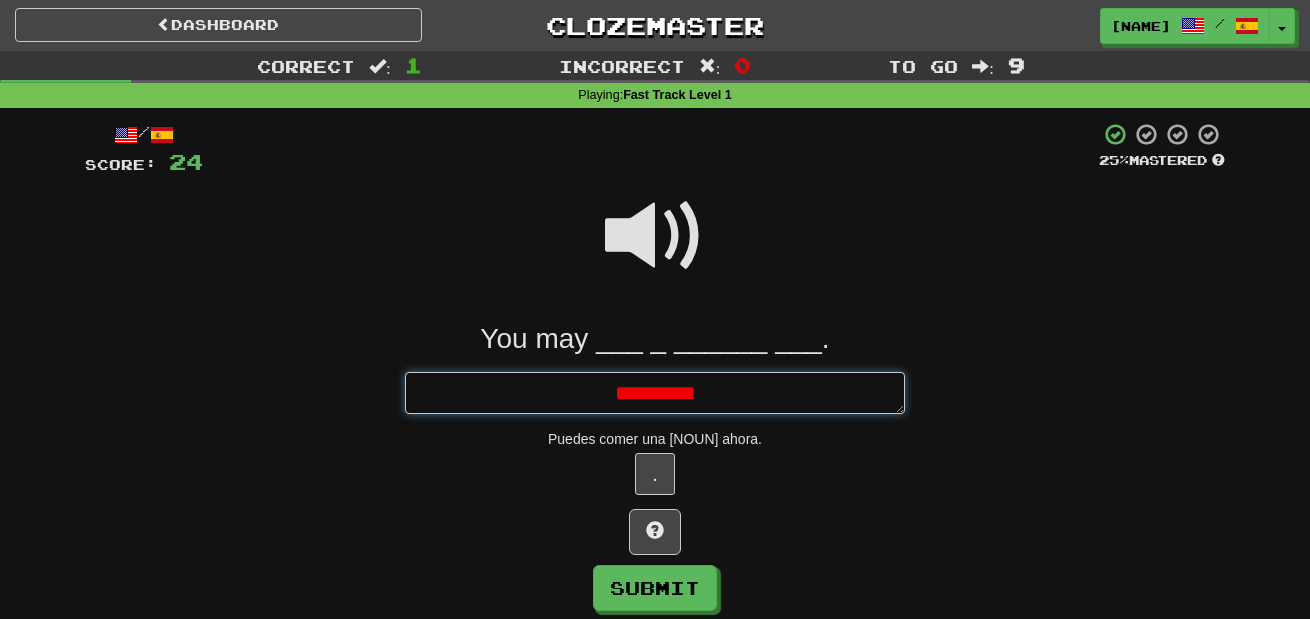 type on "*" 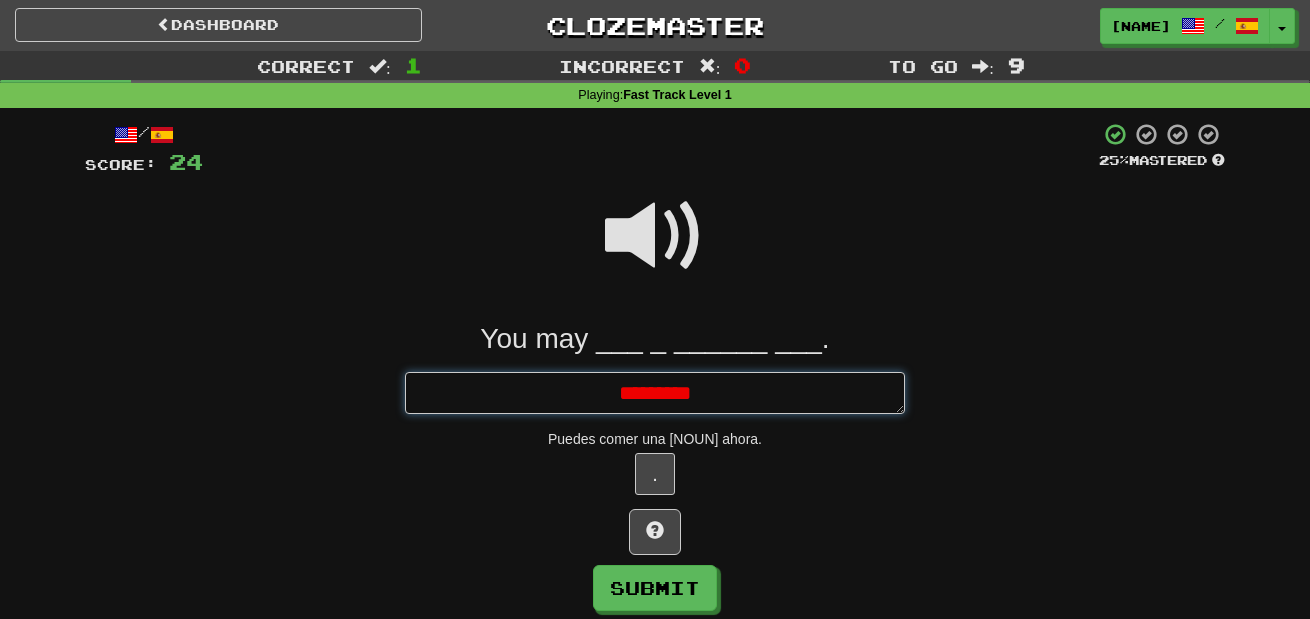 type on "*" 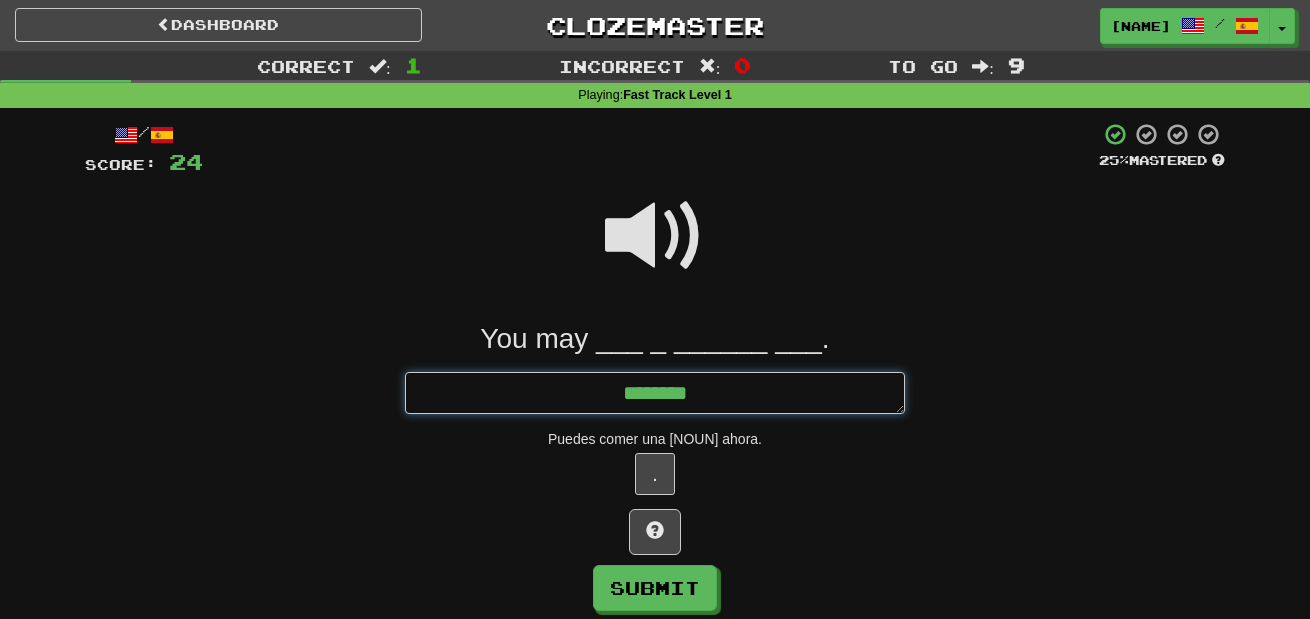 type on "*********" 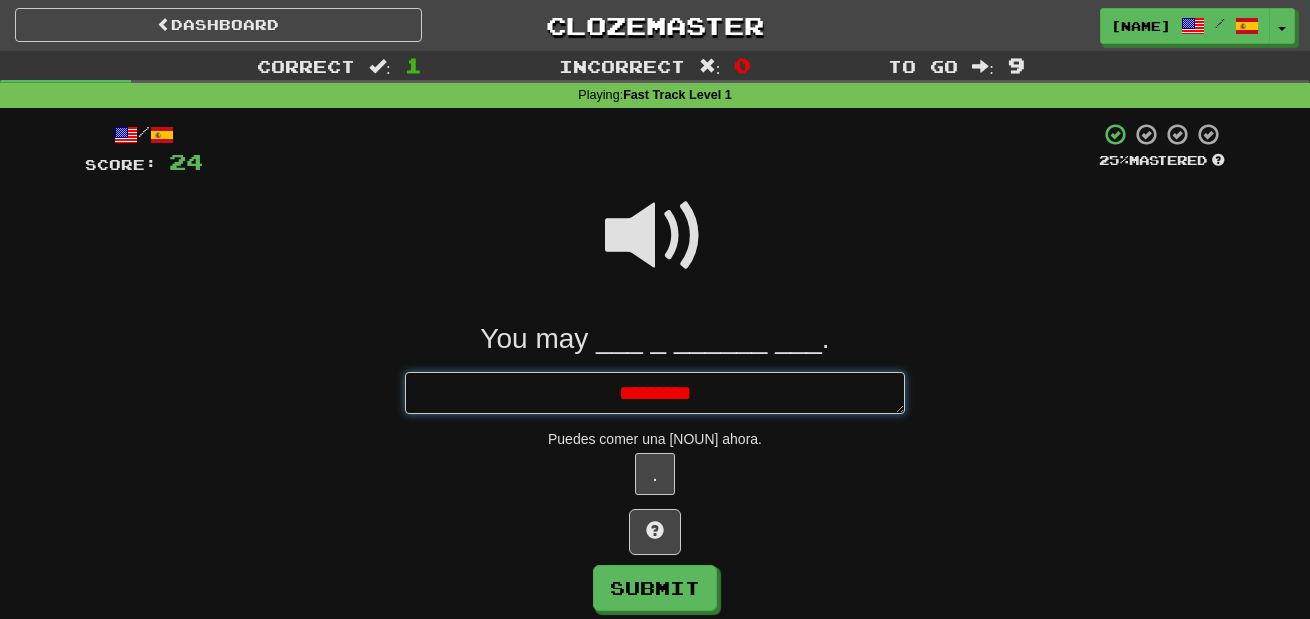 type on "*" 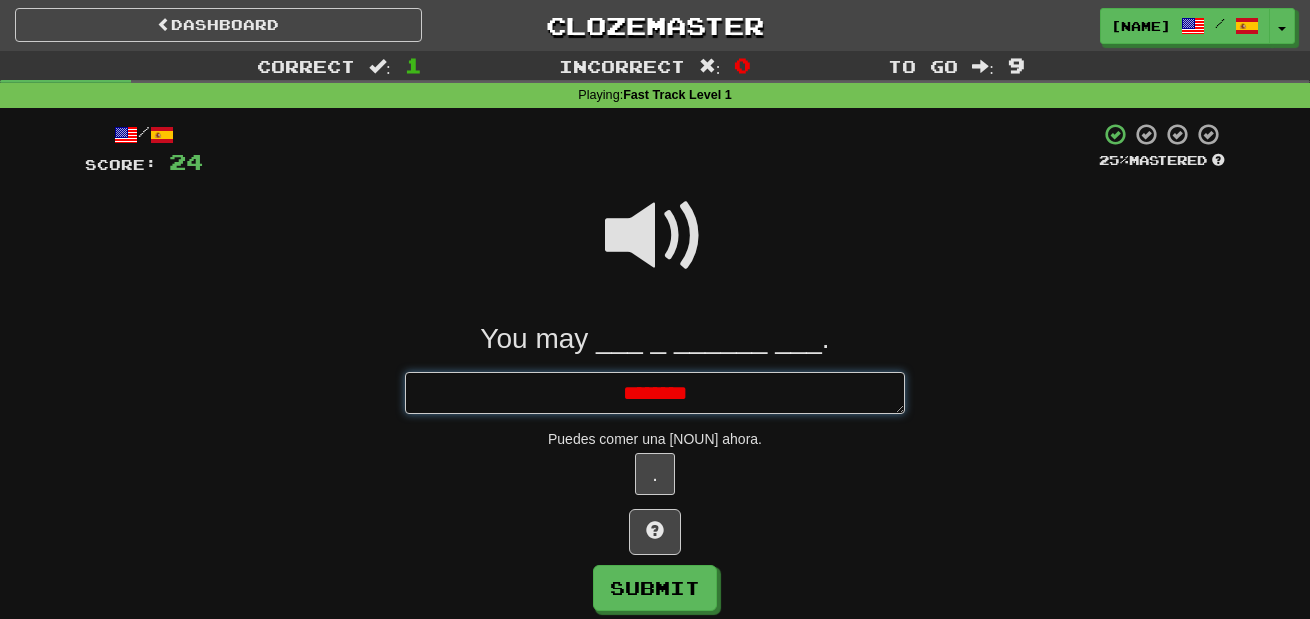 type on "*" 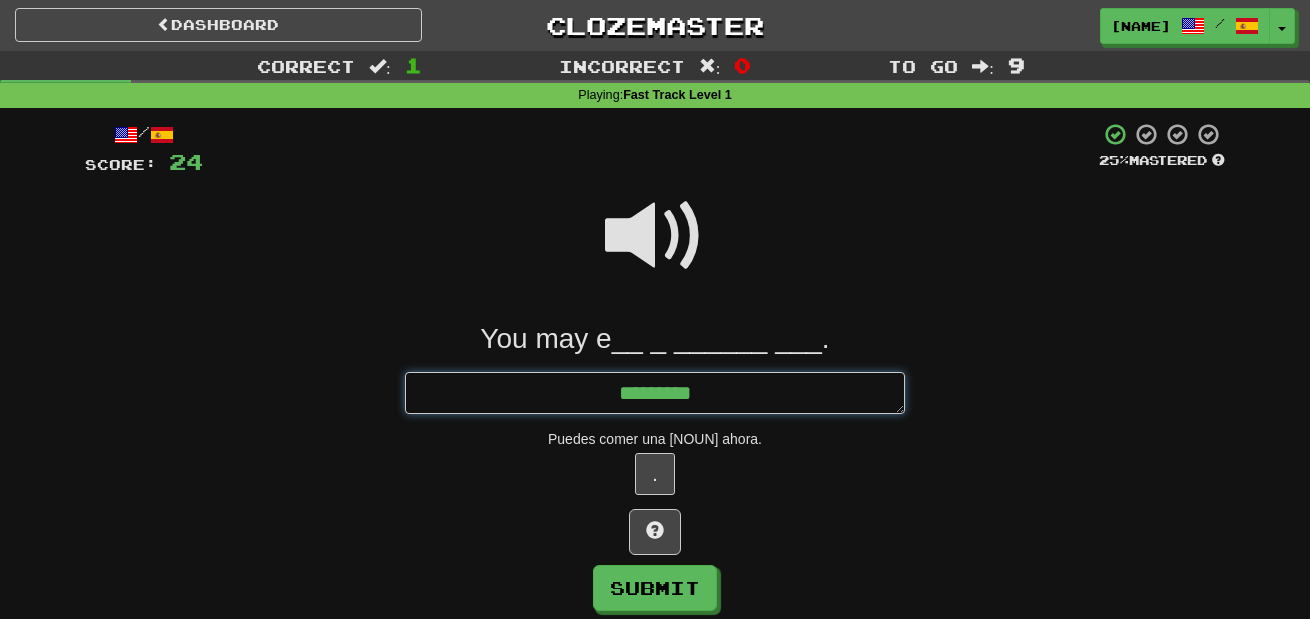 type on "*" 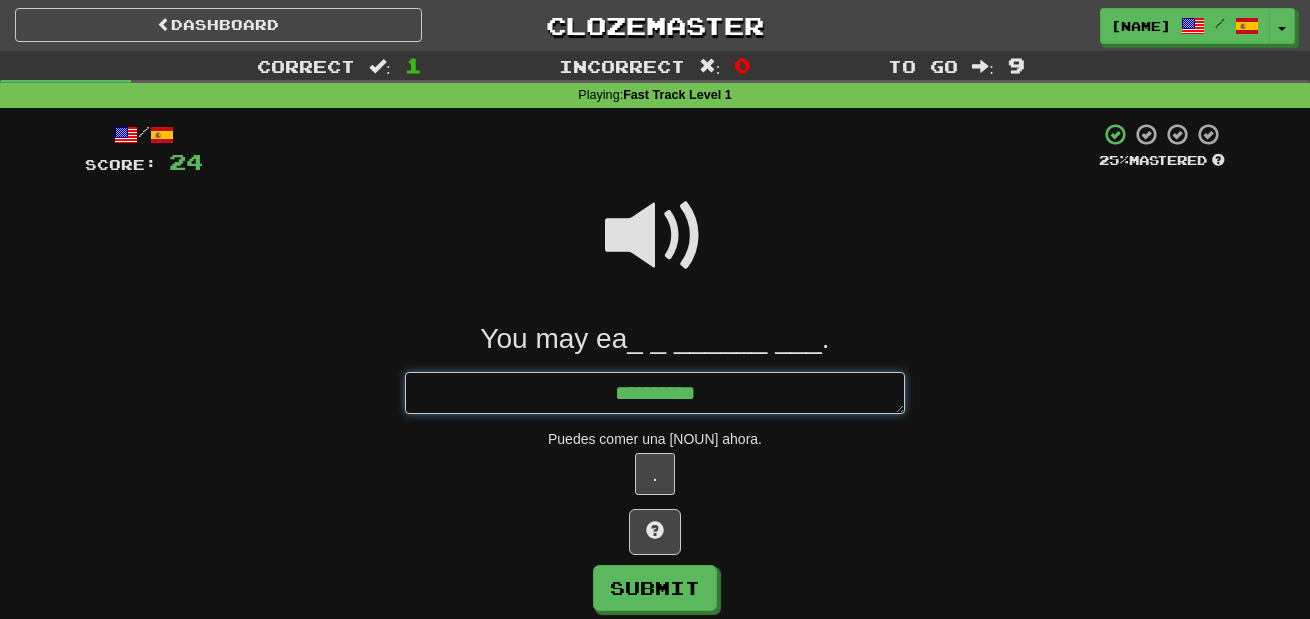 type on "*" 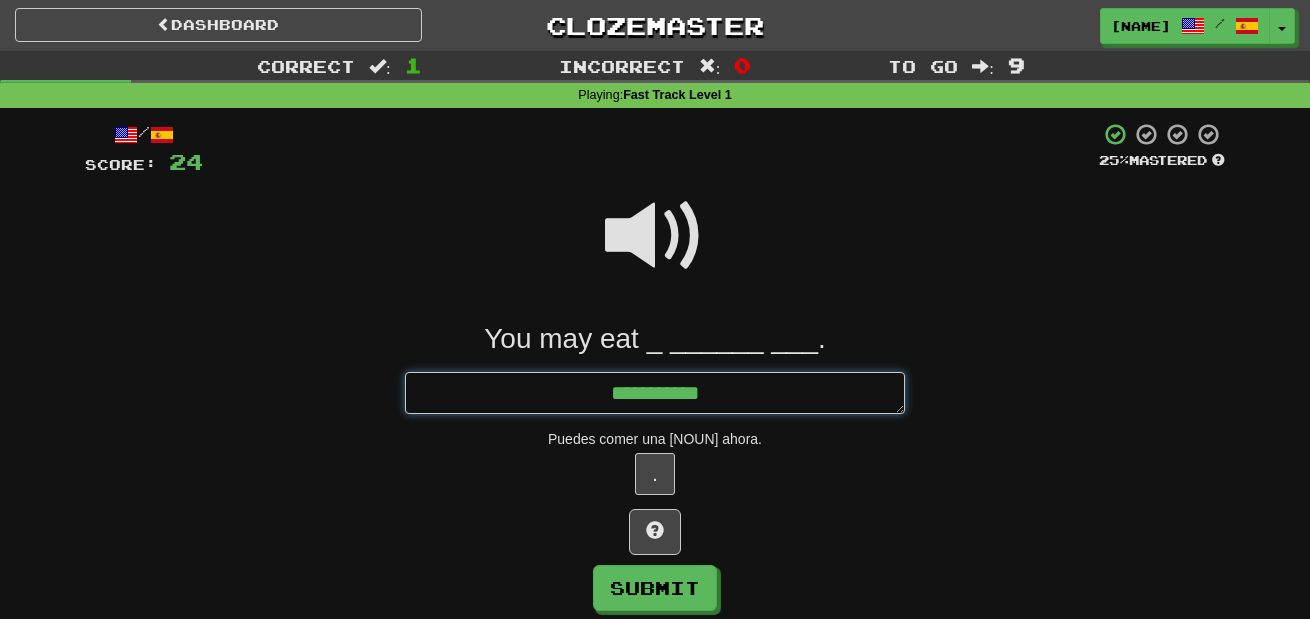 type on "*" 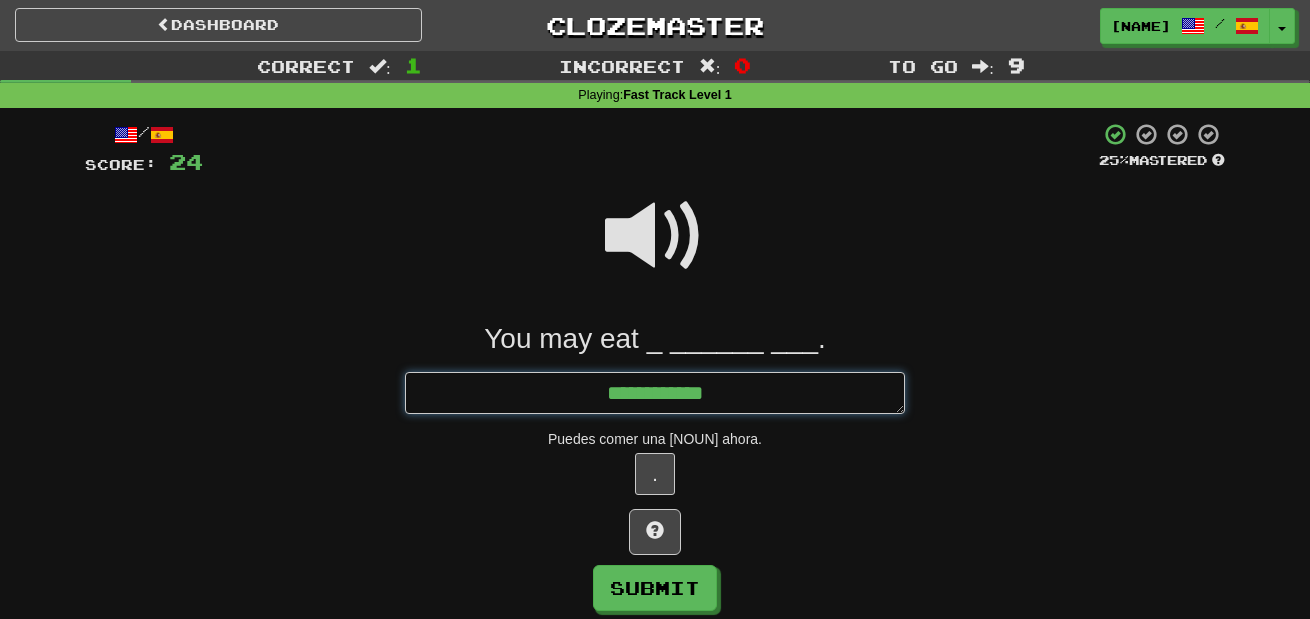 type on "*" 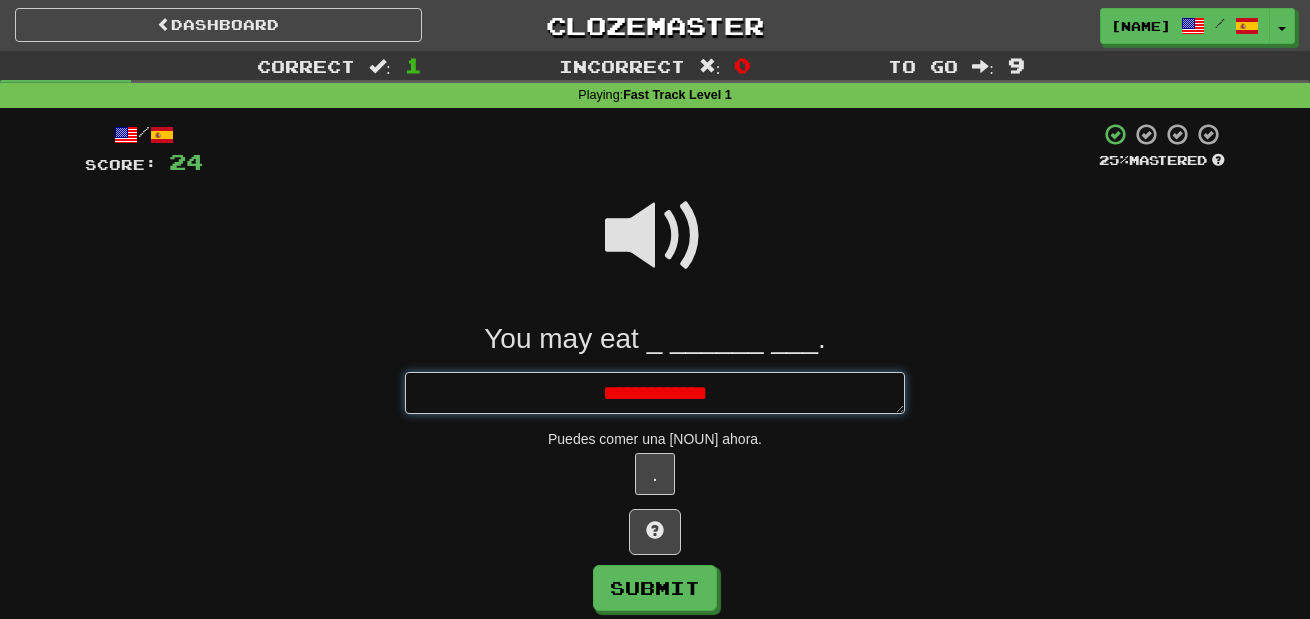 type on "*" 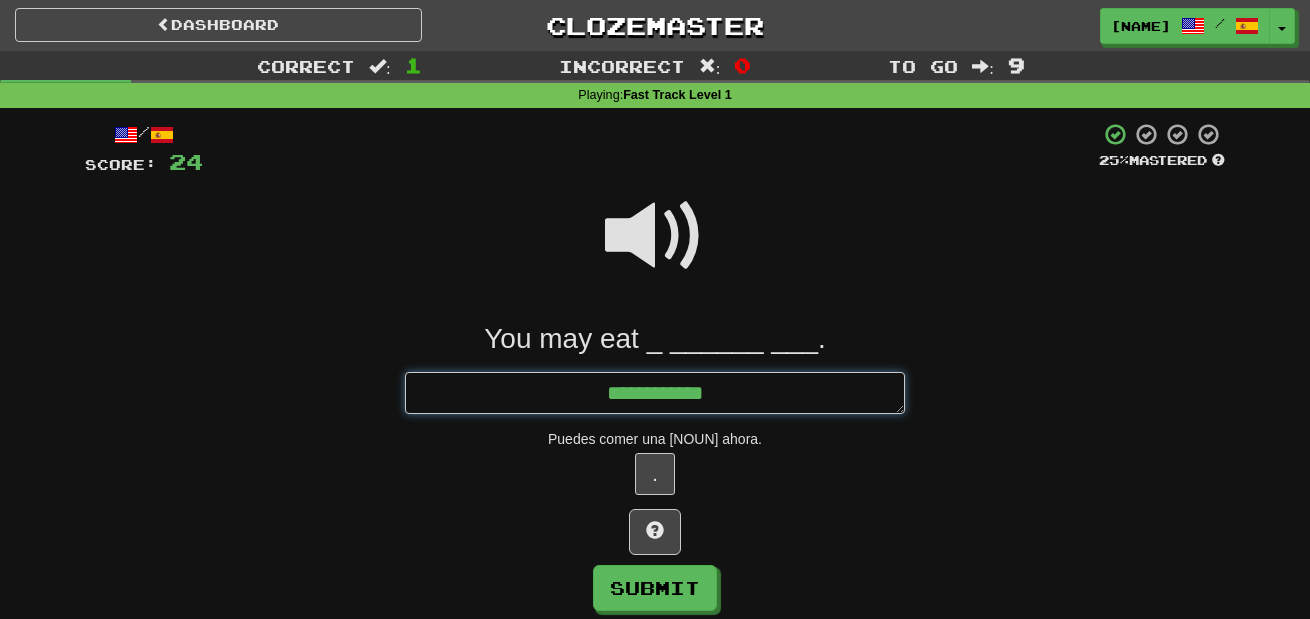type on "*" 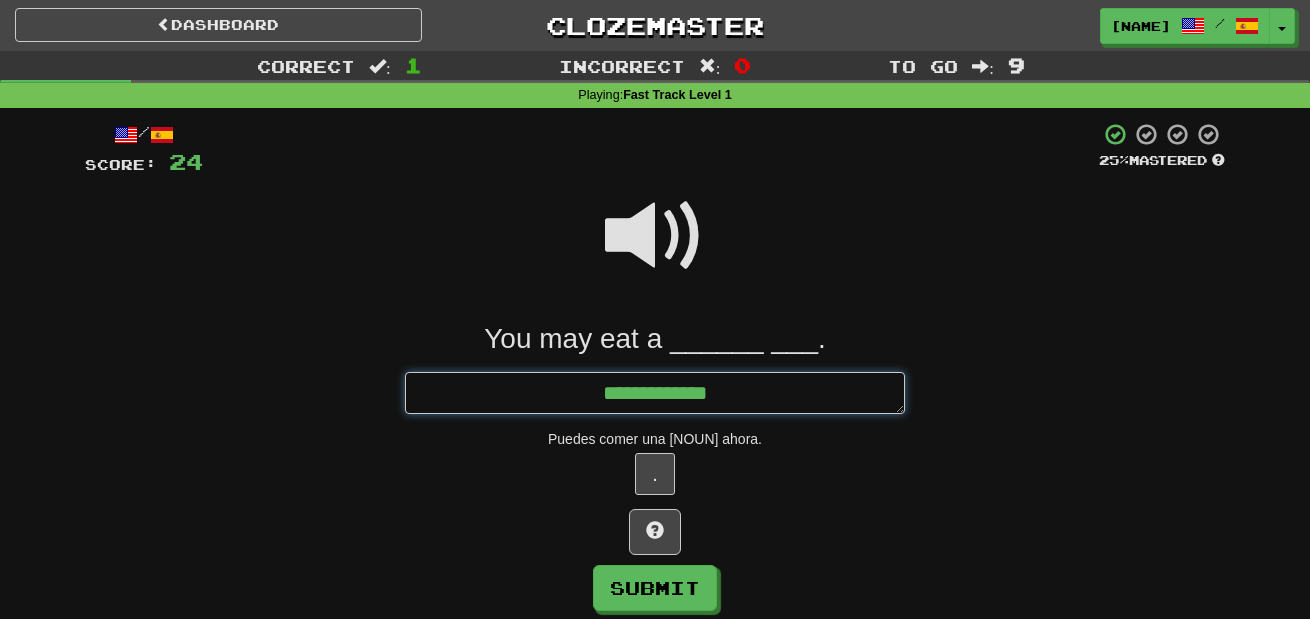 type on "*" 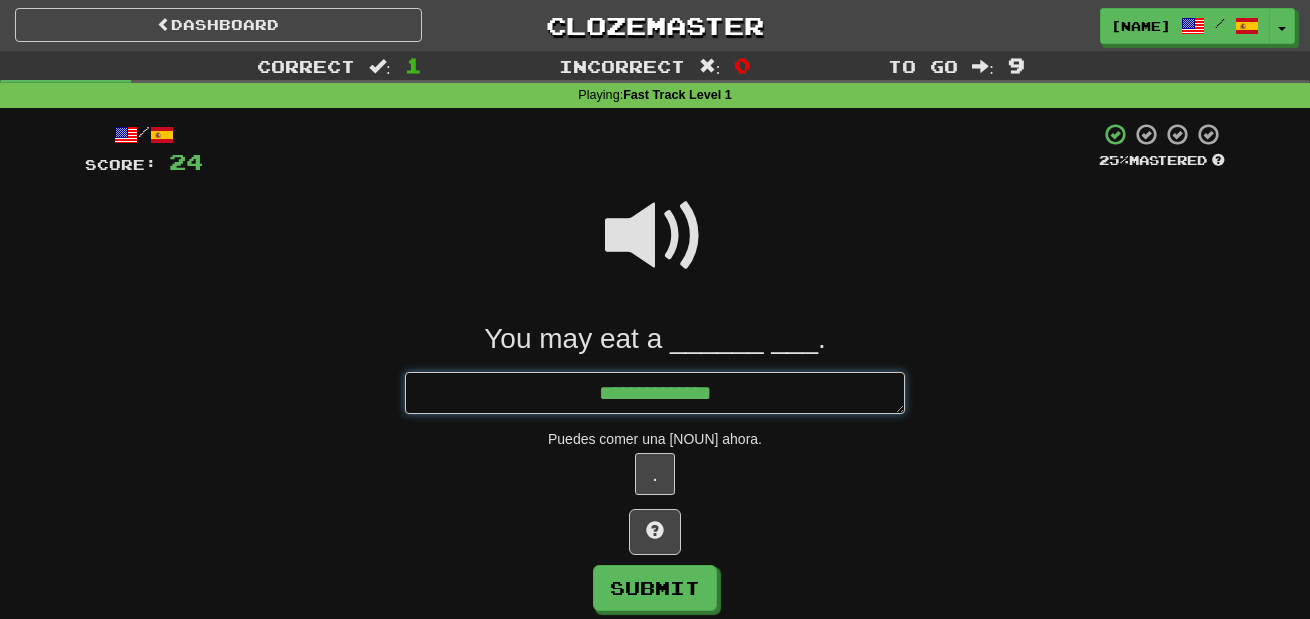 type on "*" 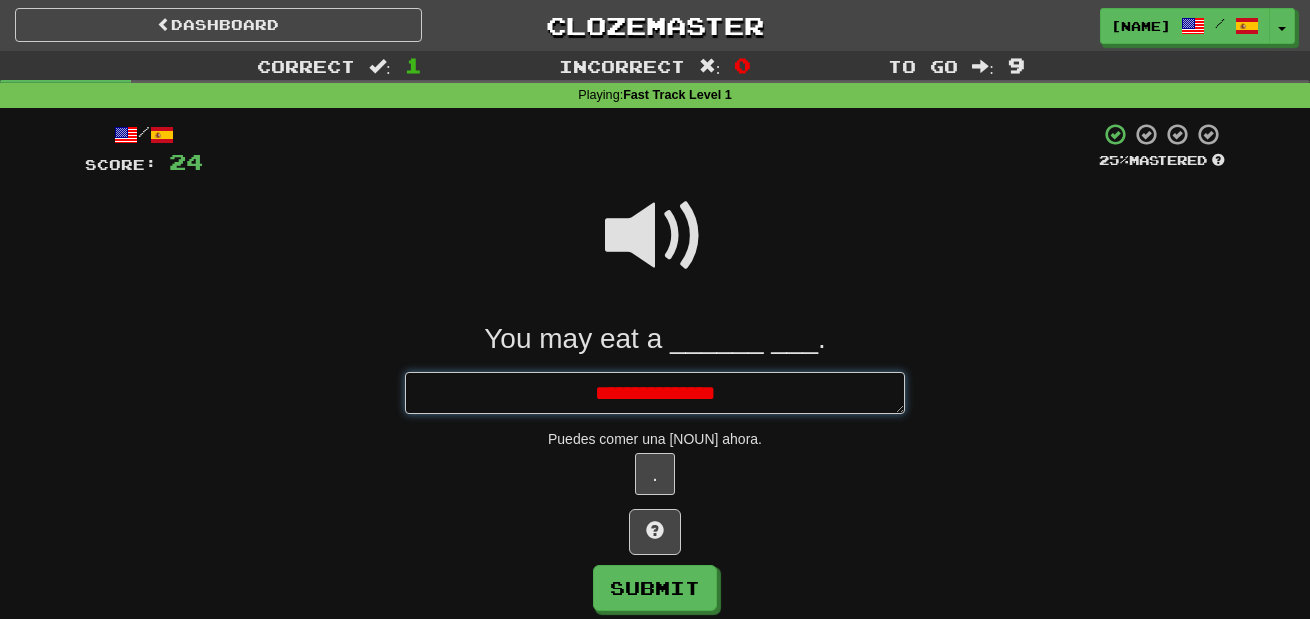 type on "*" 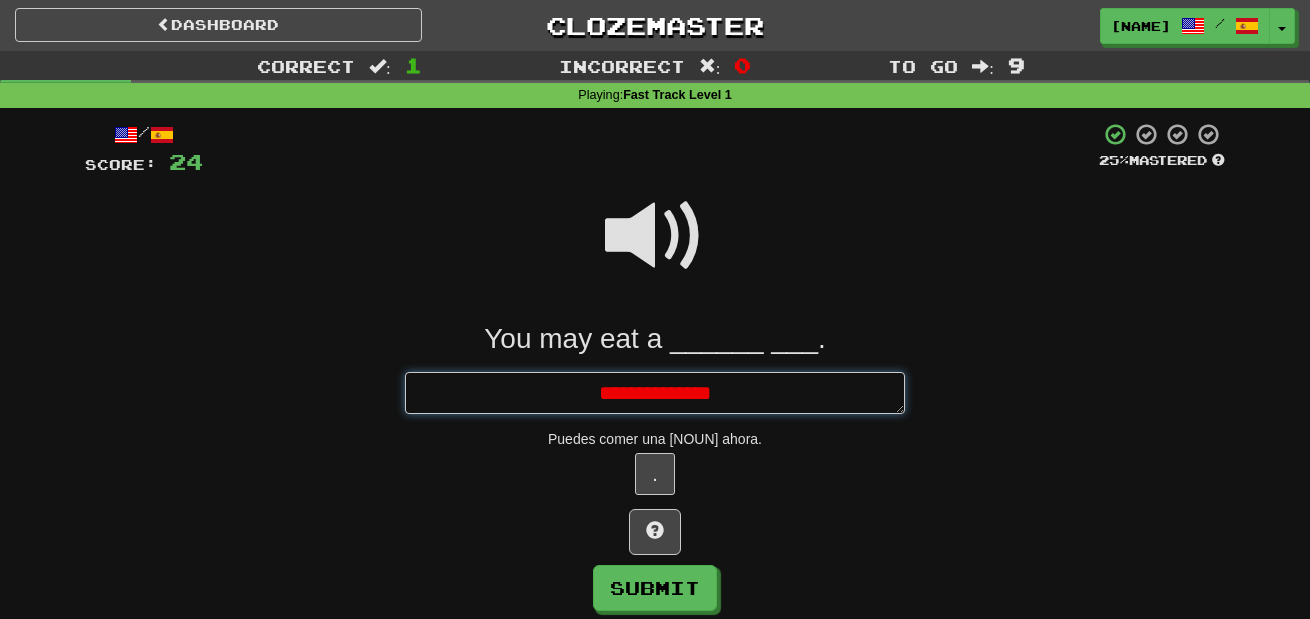 type on "*" 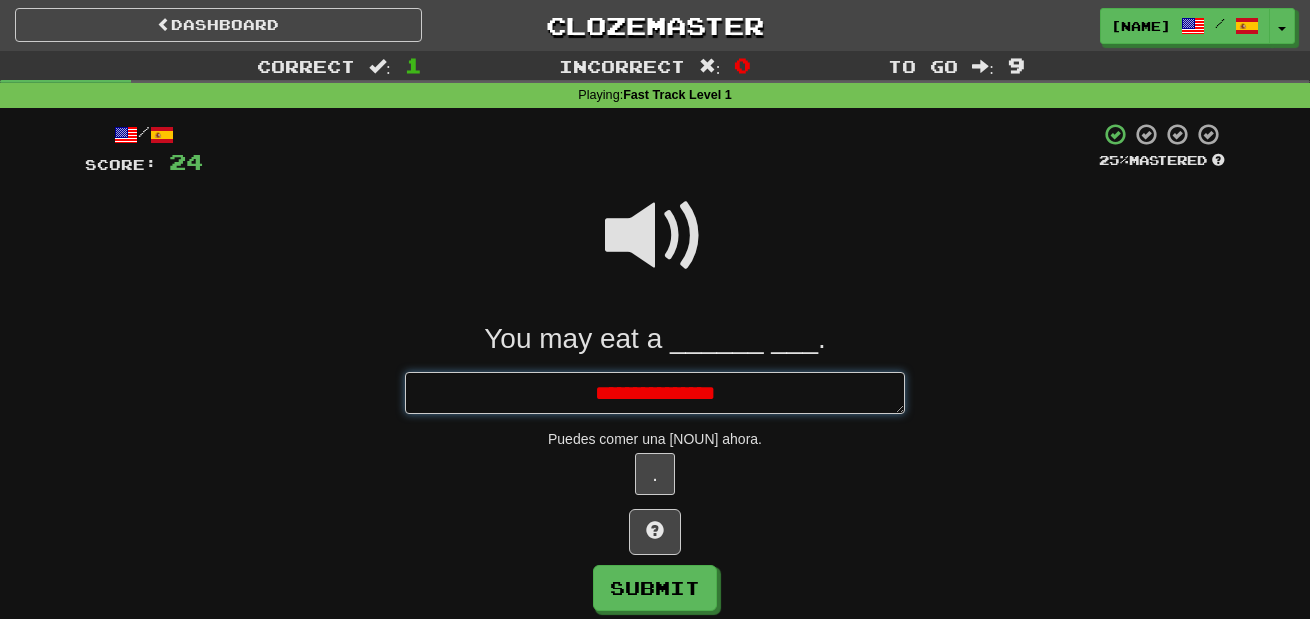 type on "*" 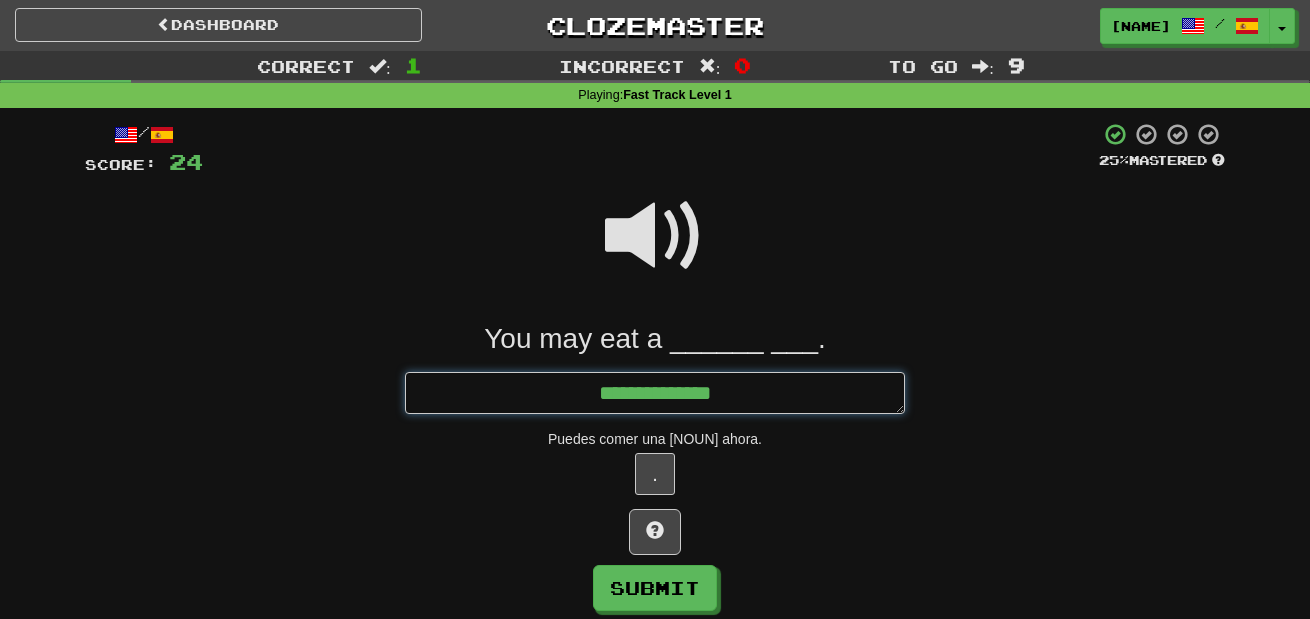 type on "*" 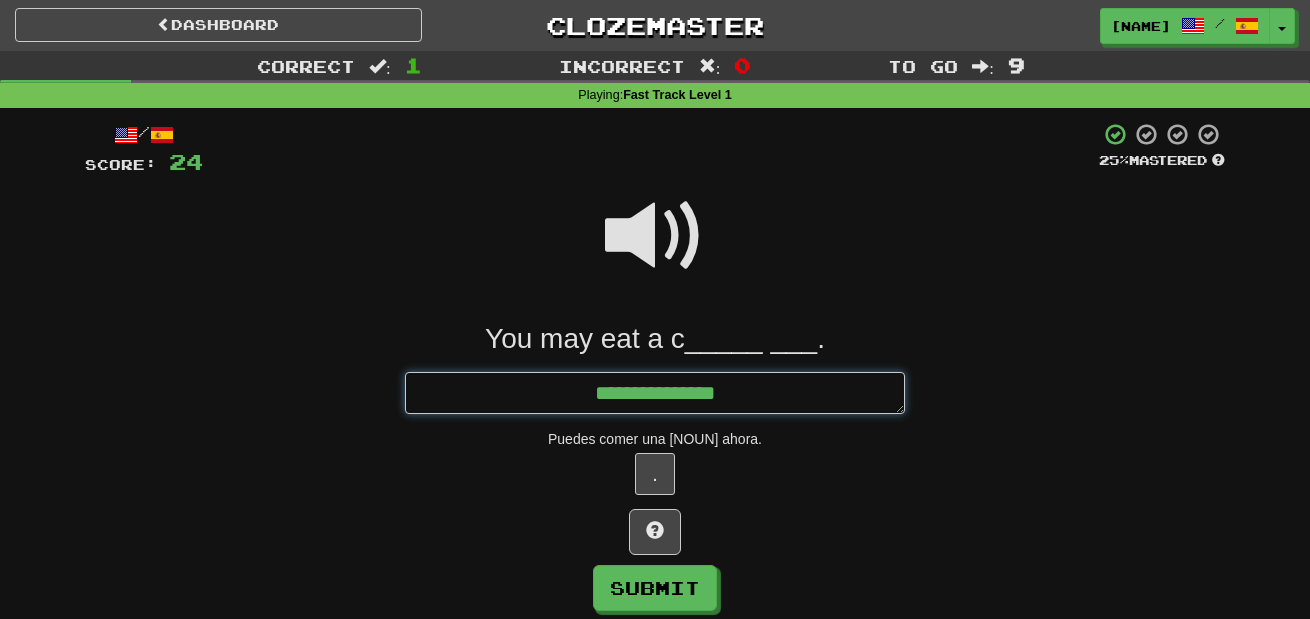 type on "*" 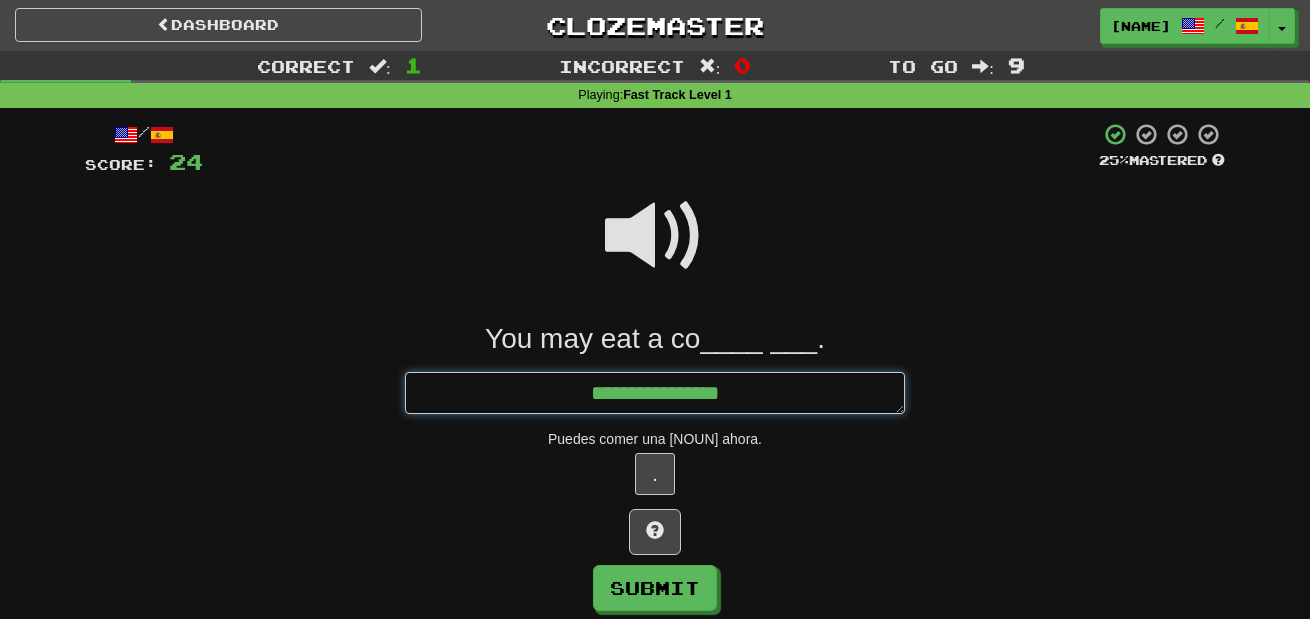 type on "*" 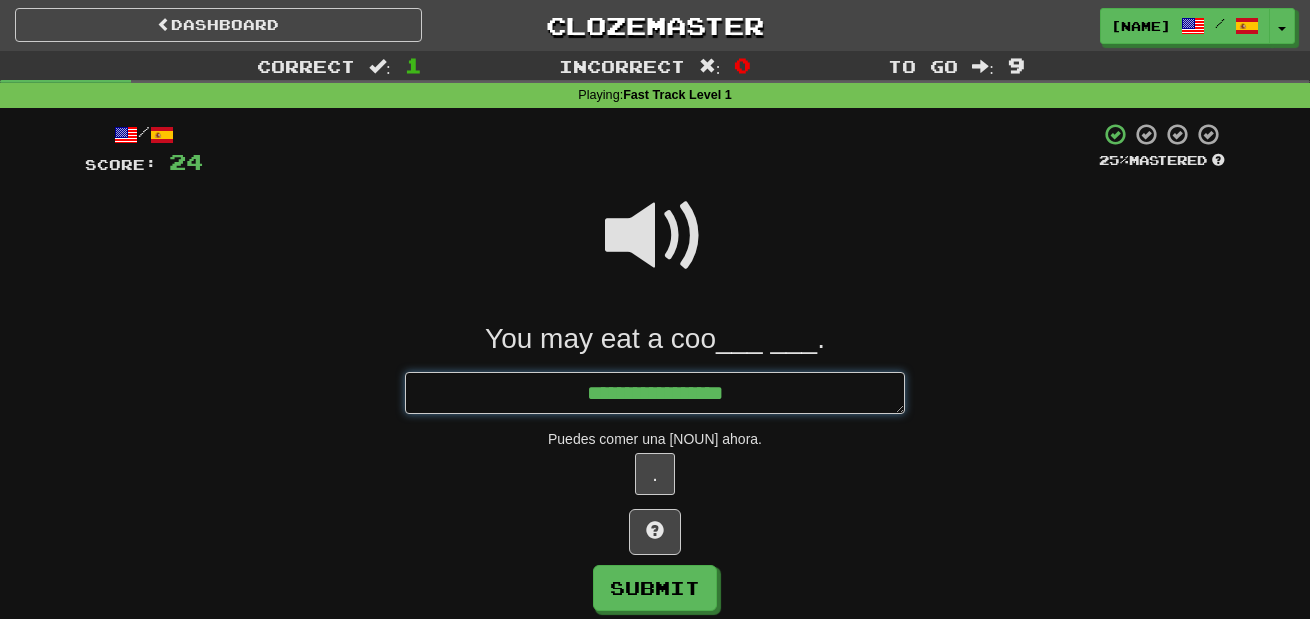 type on "*" 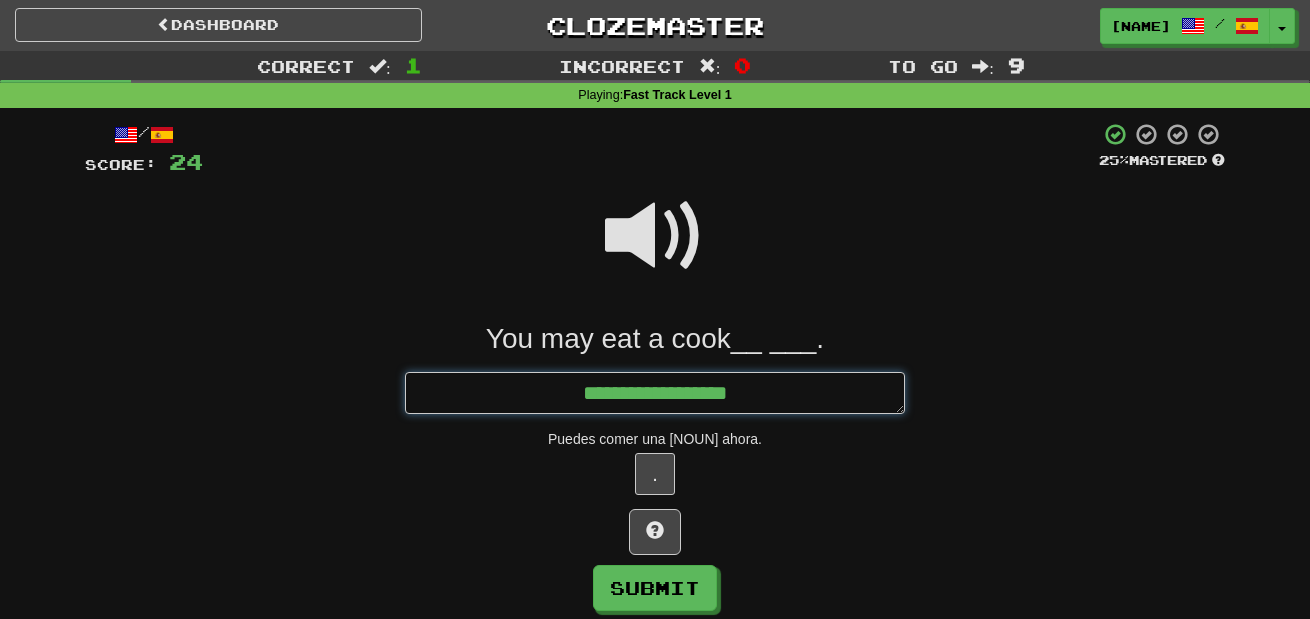 type on "*" 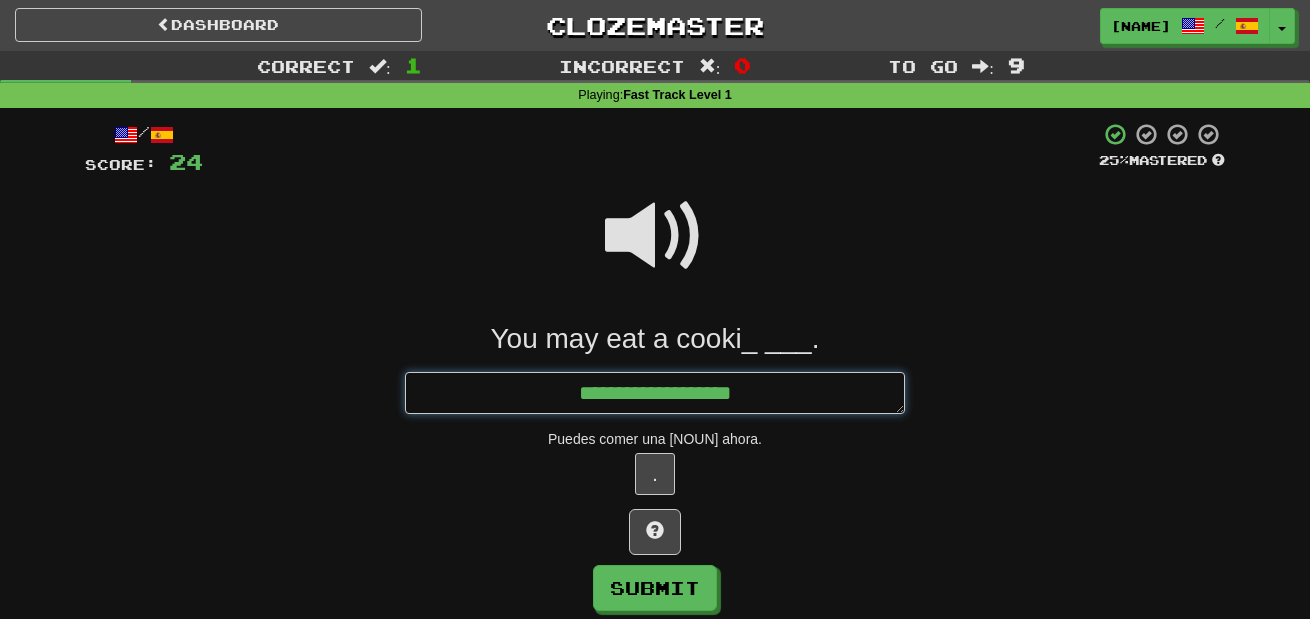 type on "*" 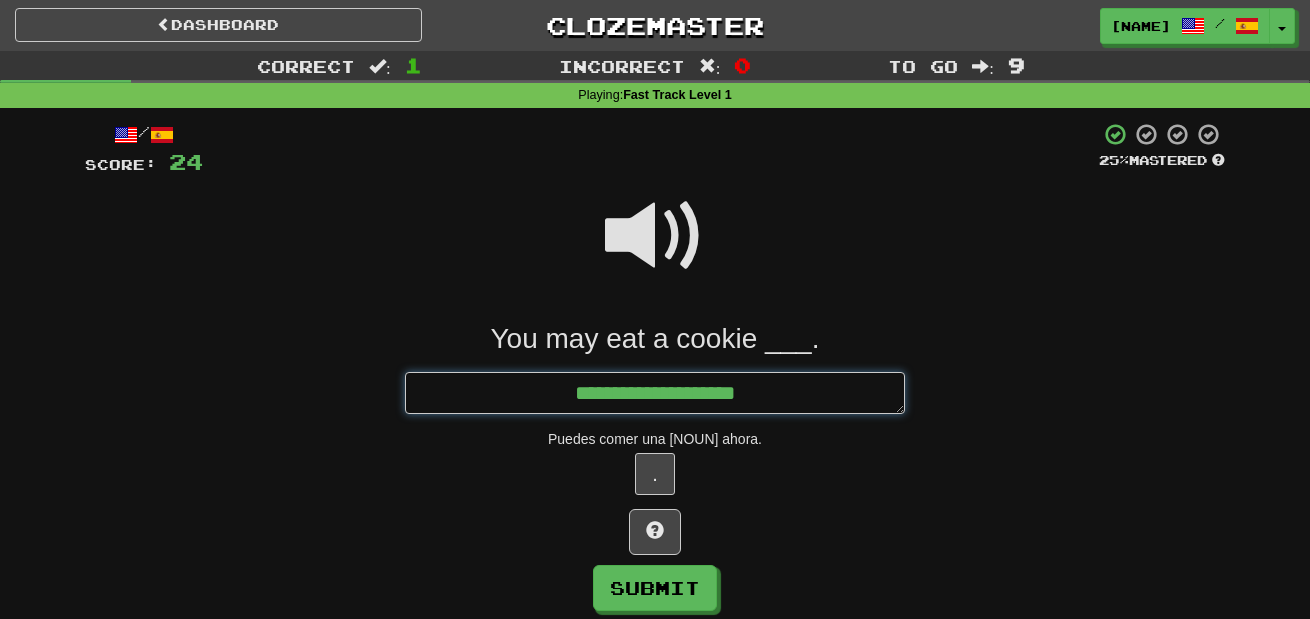 type on "*" 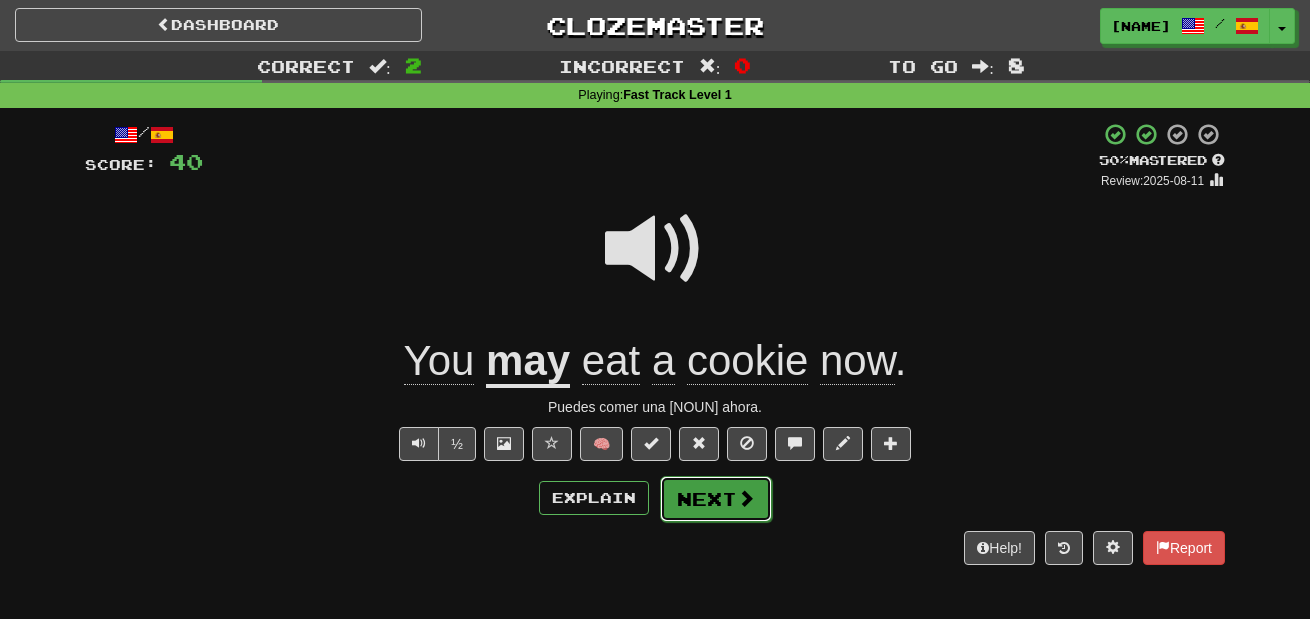 click on "Next" at bounding box center [716, 499] 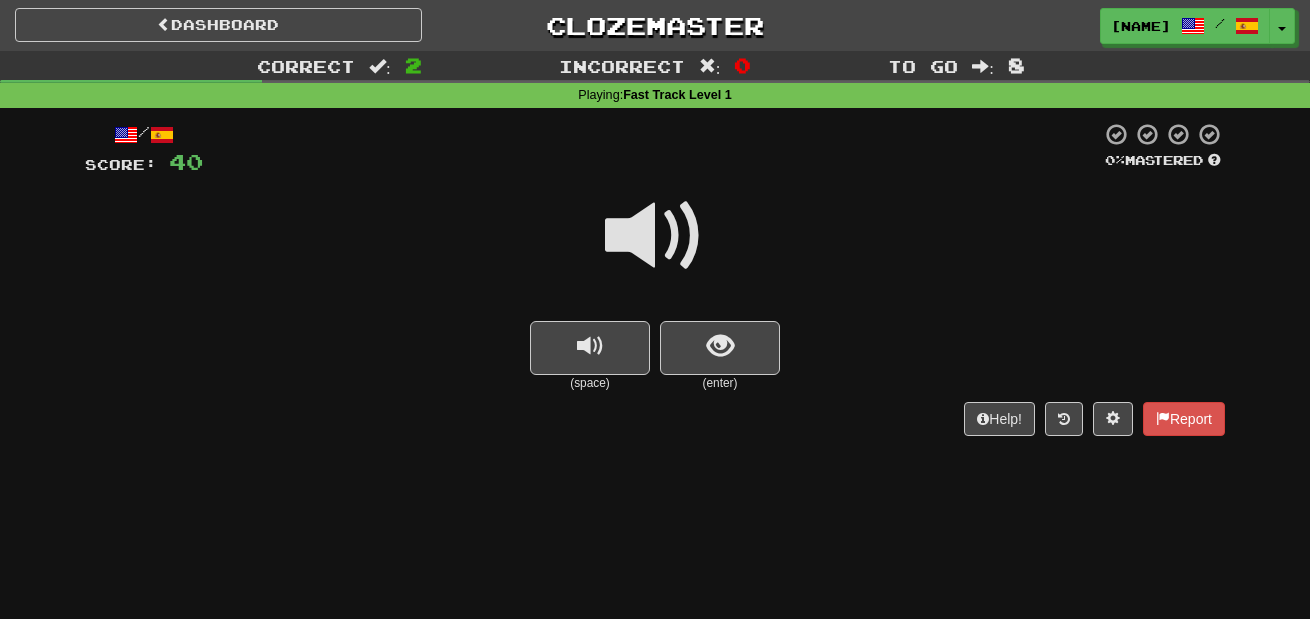 click at bounding box center [655, 236] 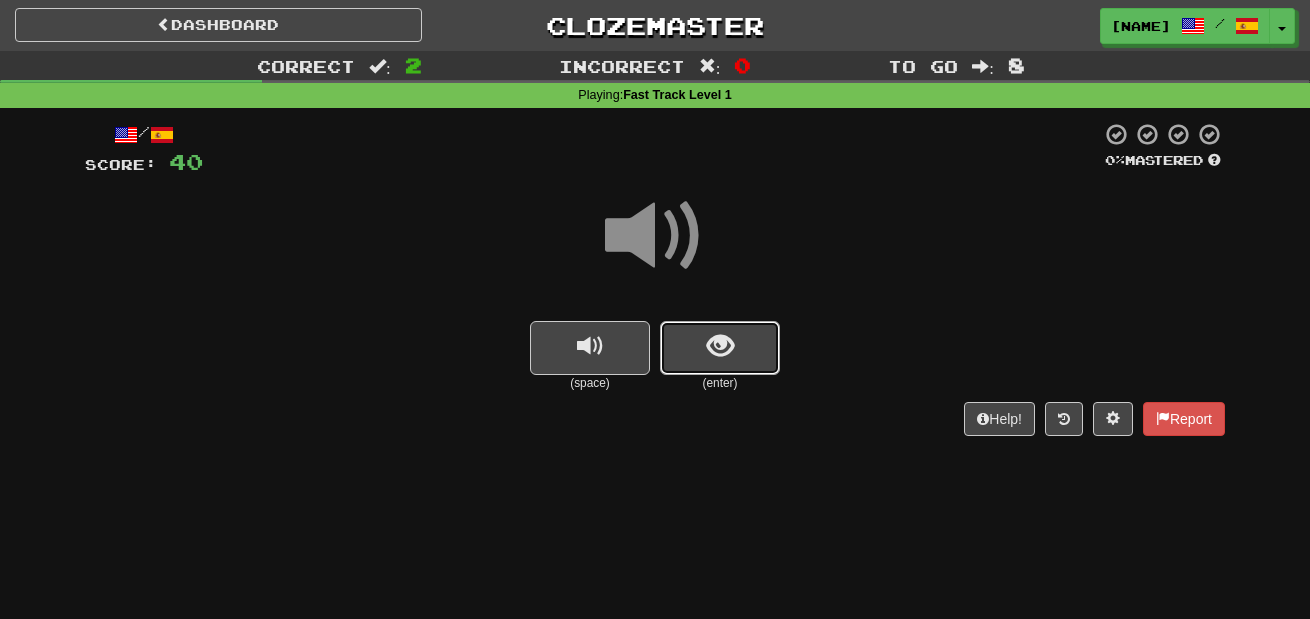 click at bounding box center (720, 348) 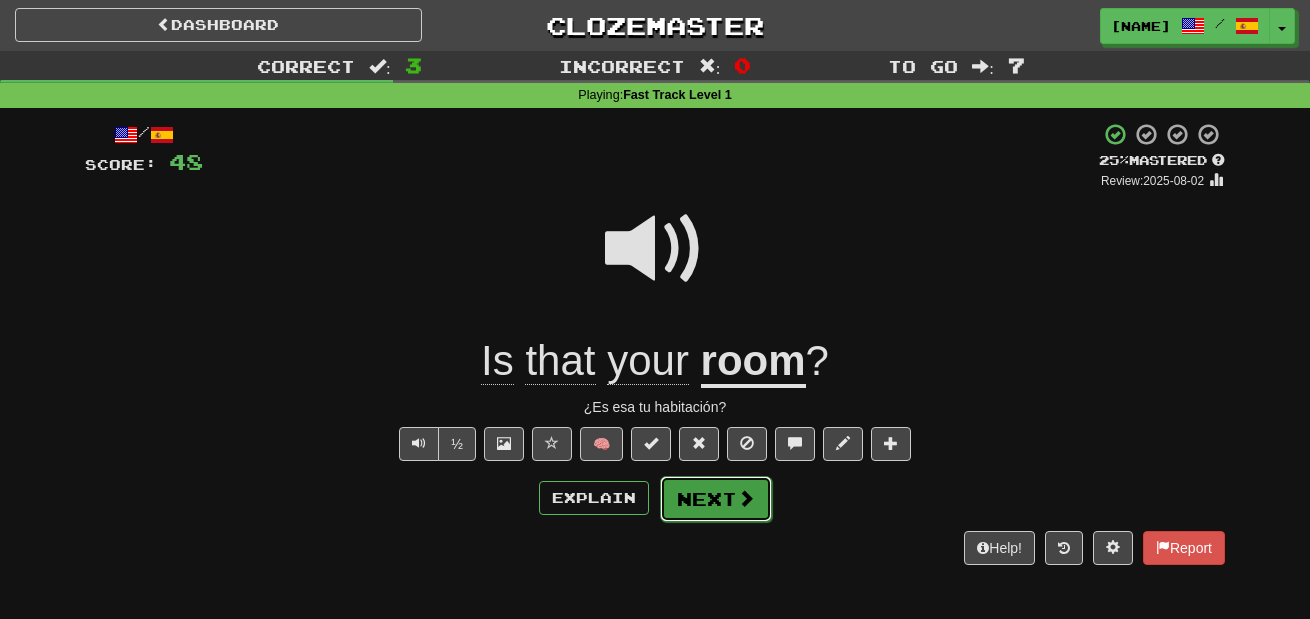 click on "Next" at bounding box center [716, 499] 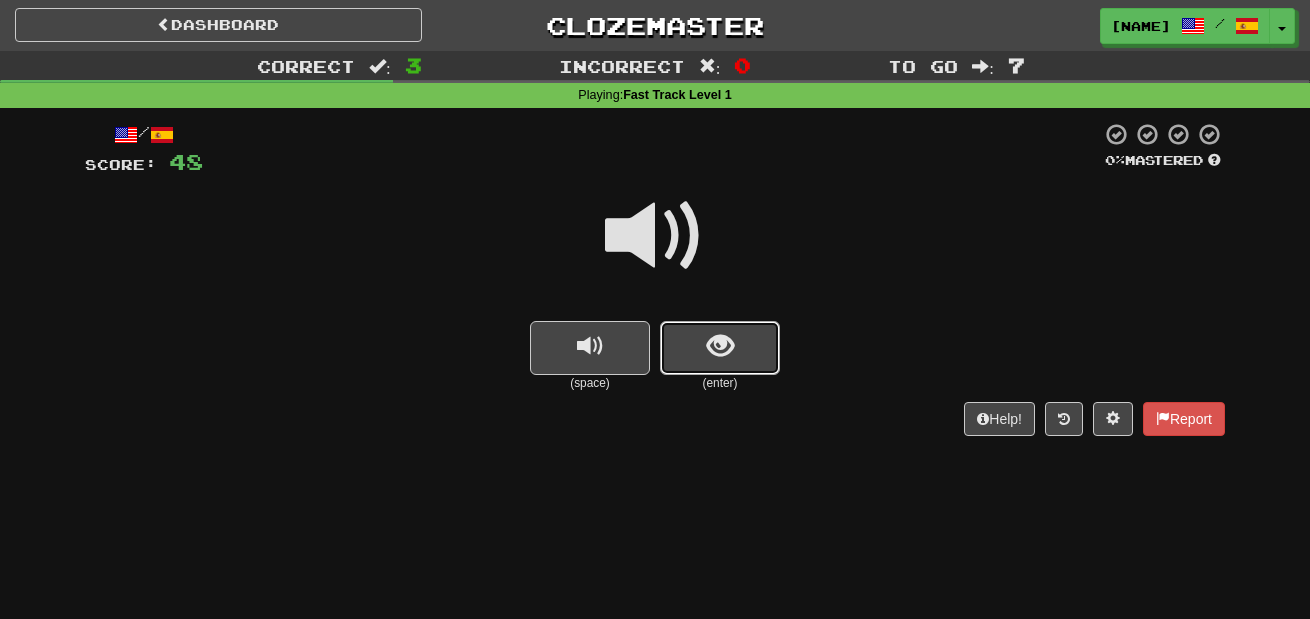 click at bounding box center [720, 346] 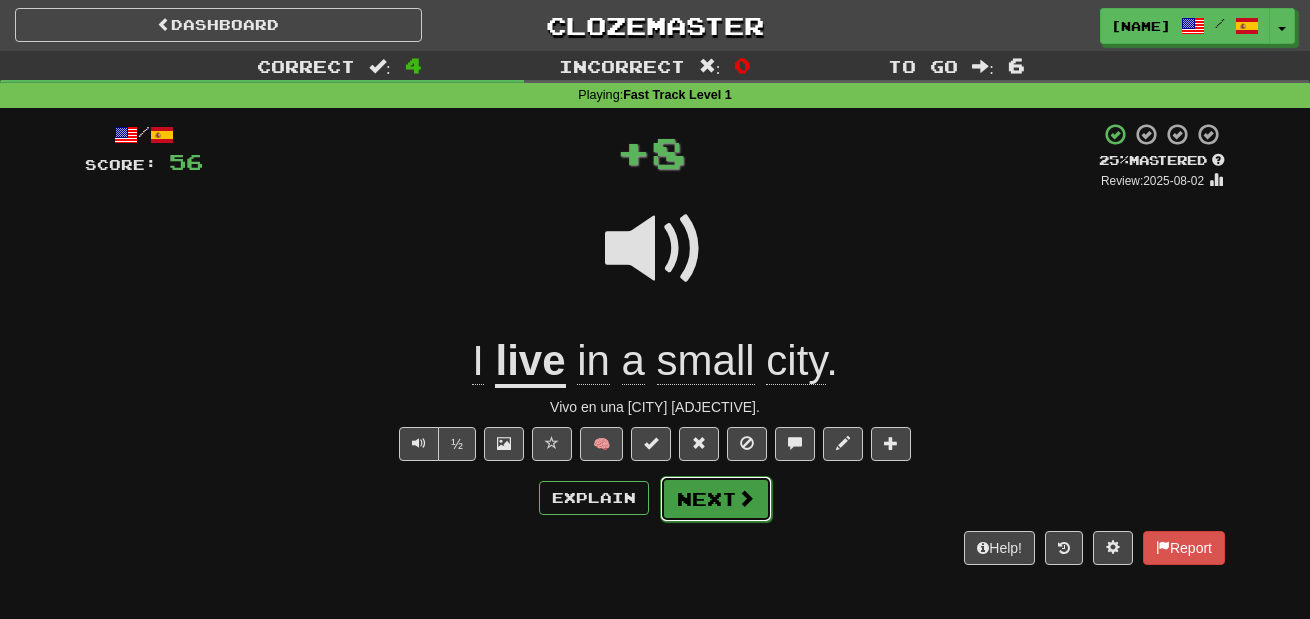 click on "Next" at bounding box center [716, 499] 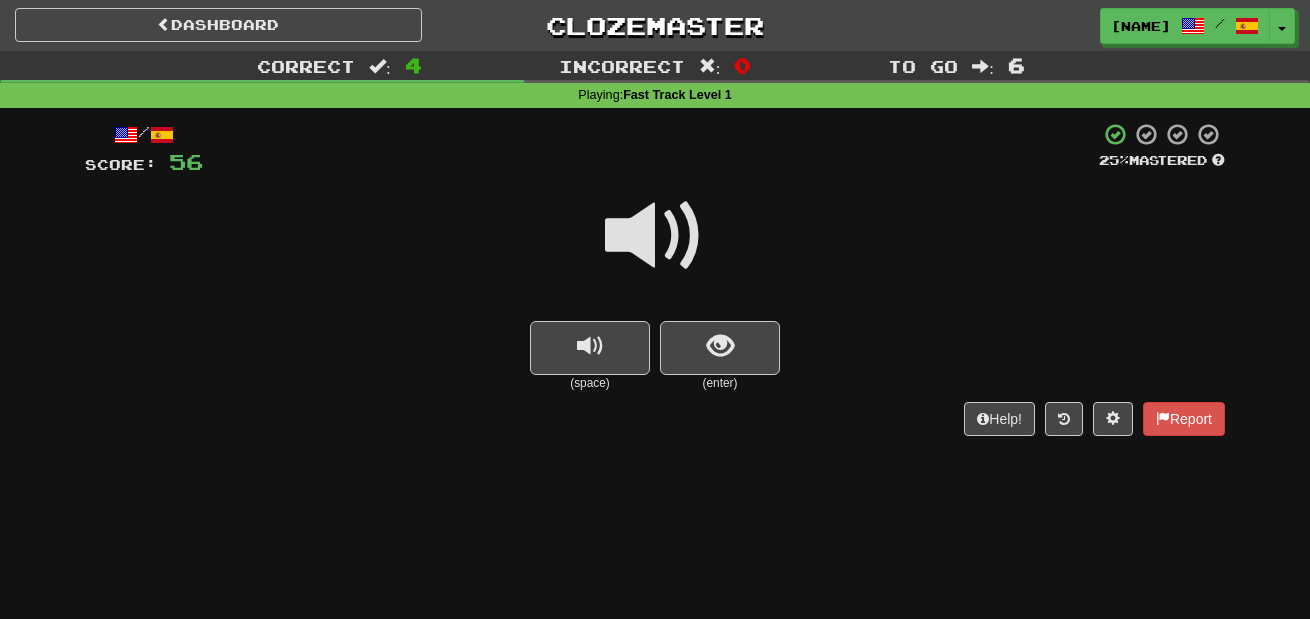 click at bounding box center (655, 236) 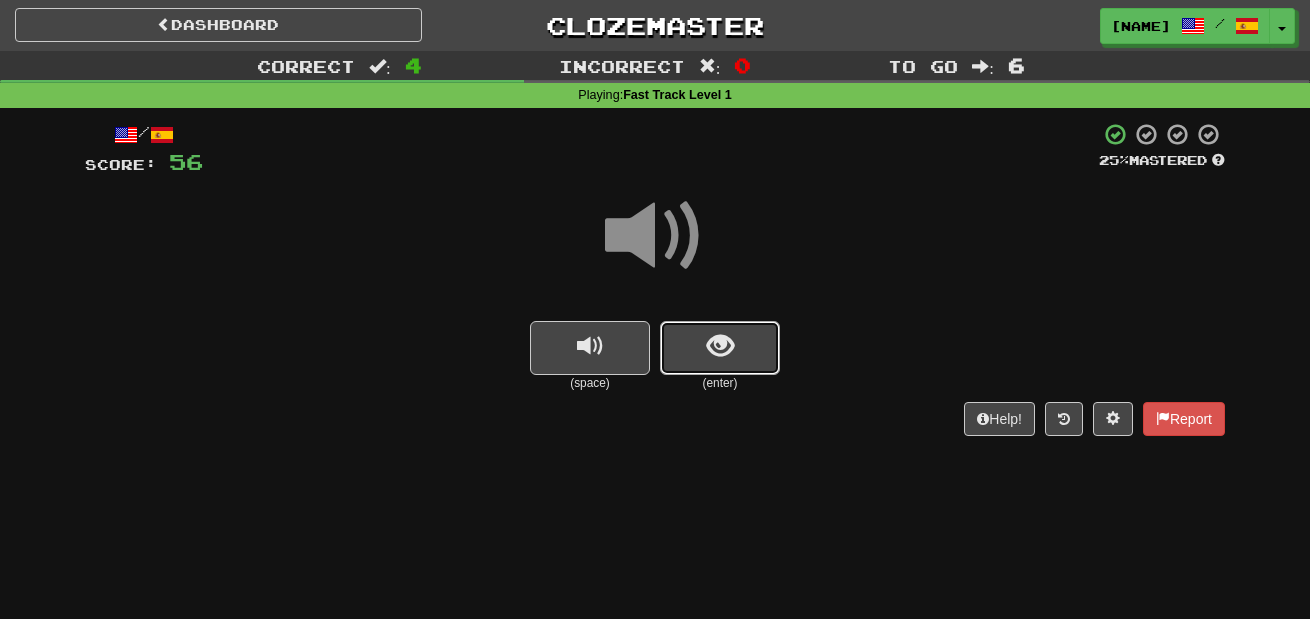 click at bounding box center (720, 348) 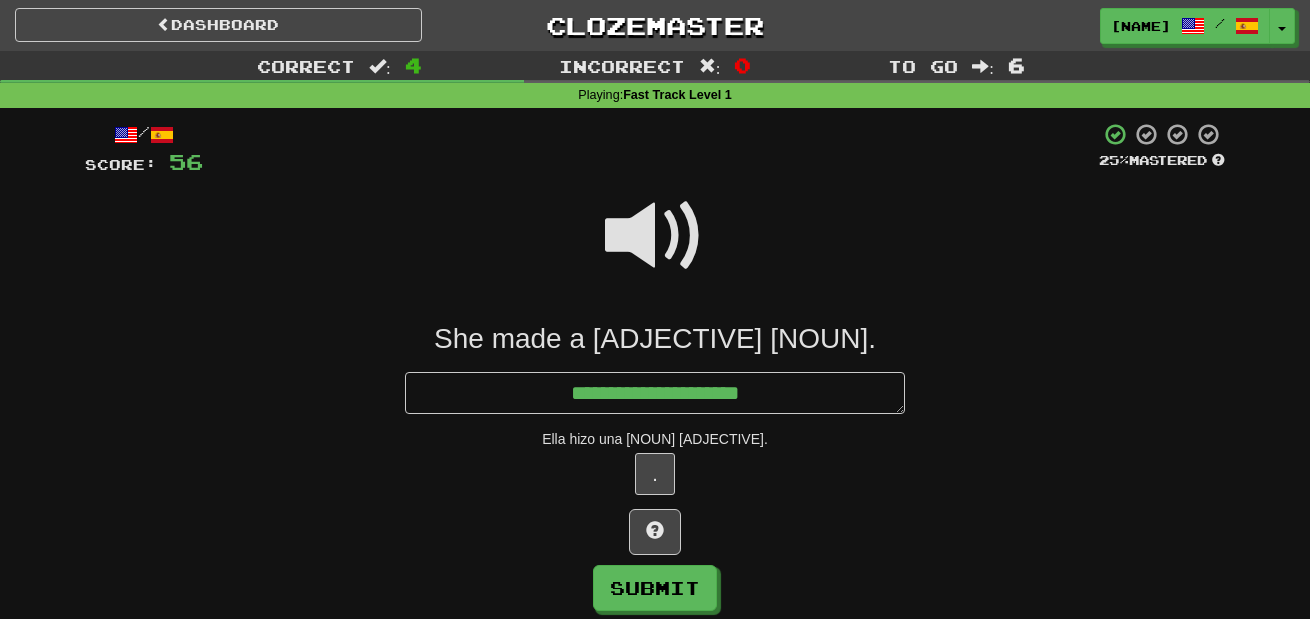 click at bounding box center (655, 249) 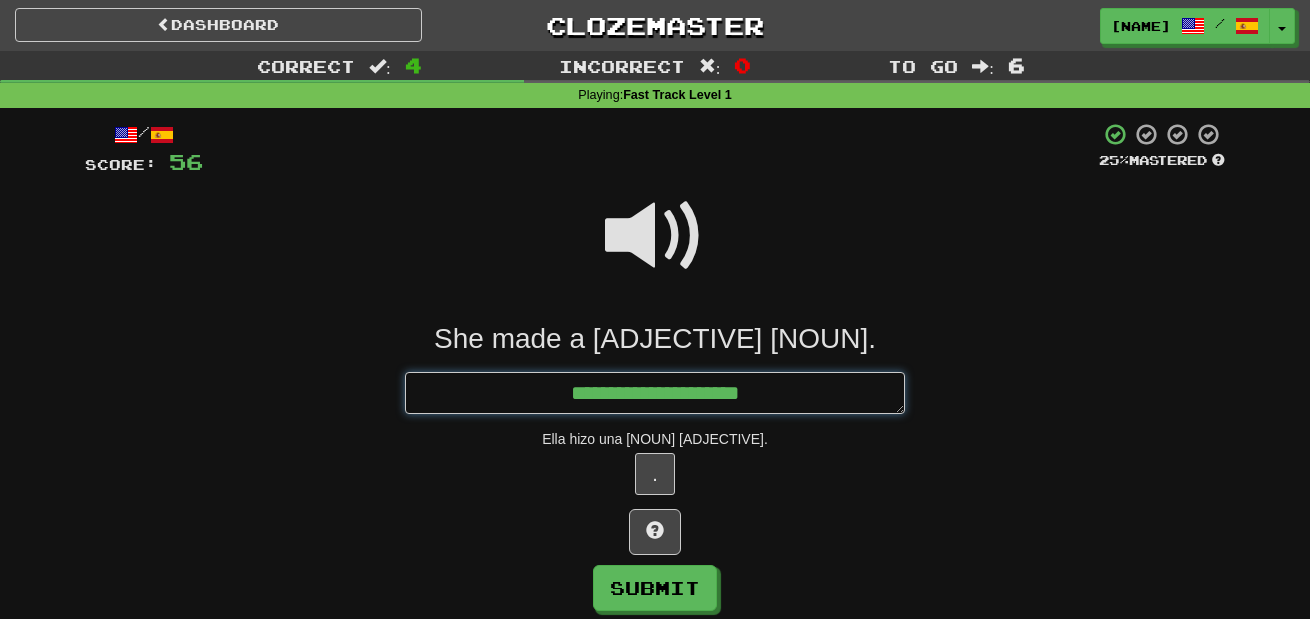 click on "**********" at bounding box center (655, 393) 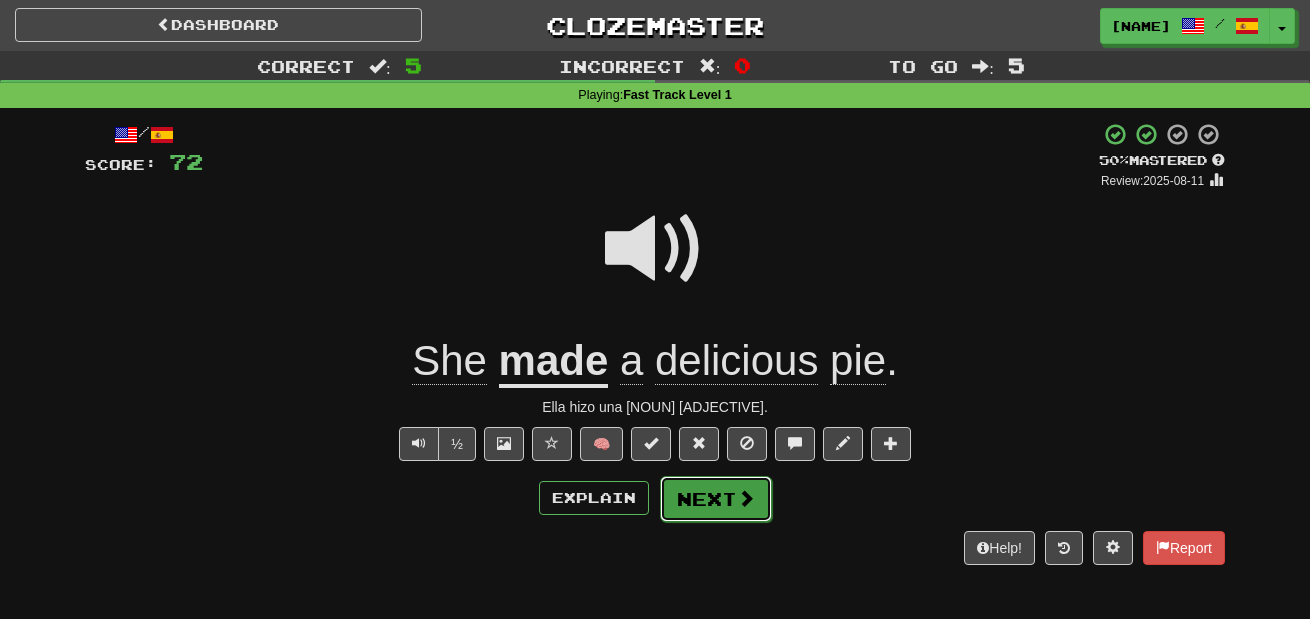 click on "Next" at bounding box center [716, 499] 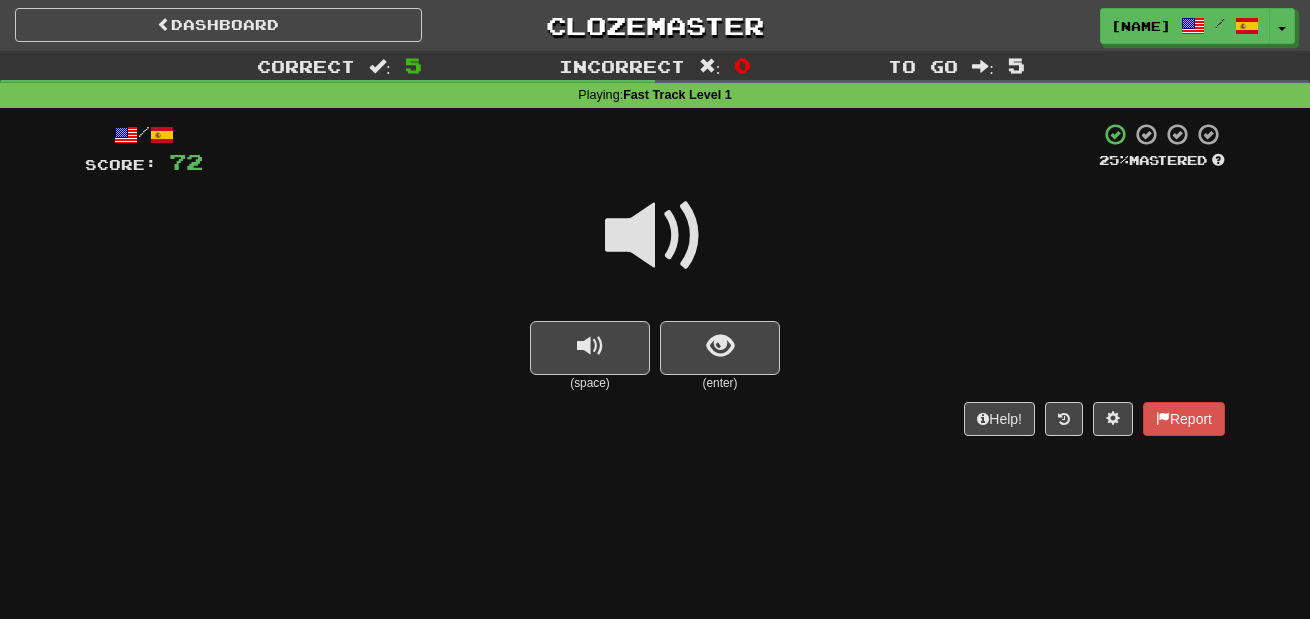 click at bounding box center [655, 236] 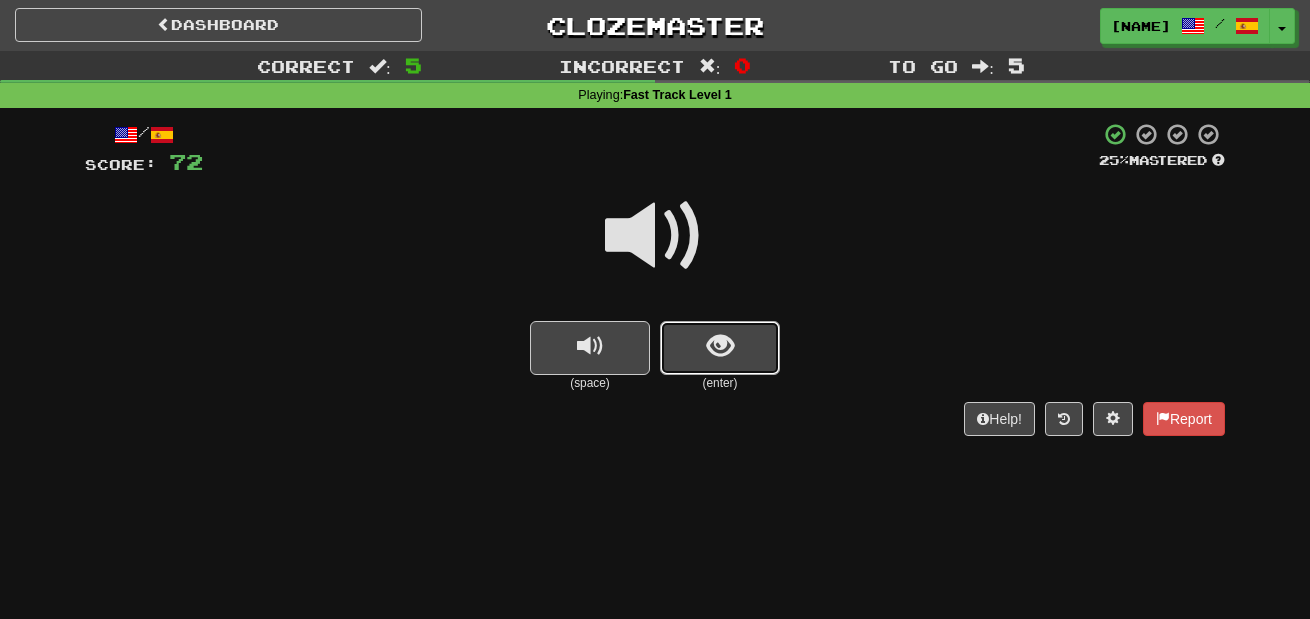 click at bounding box center [720, 346] 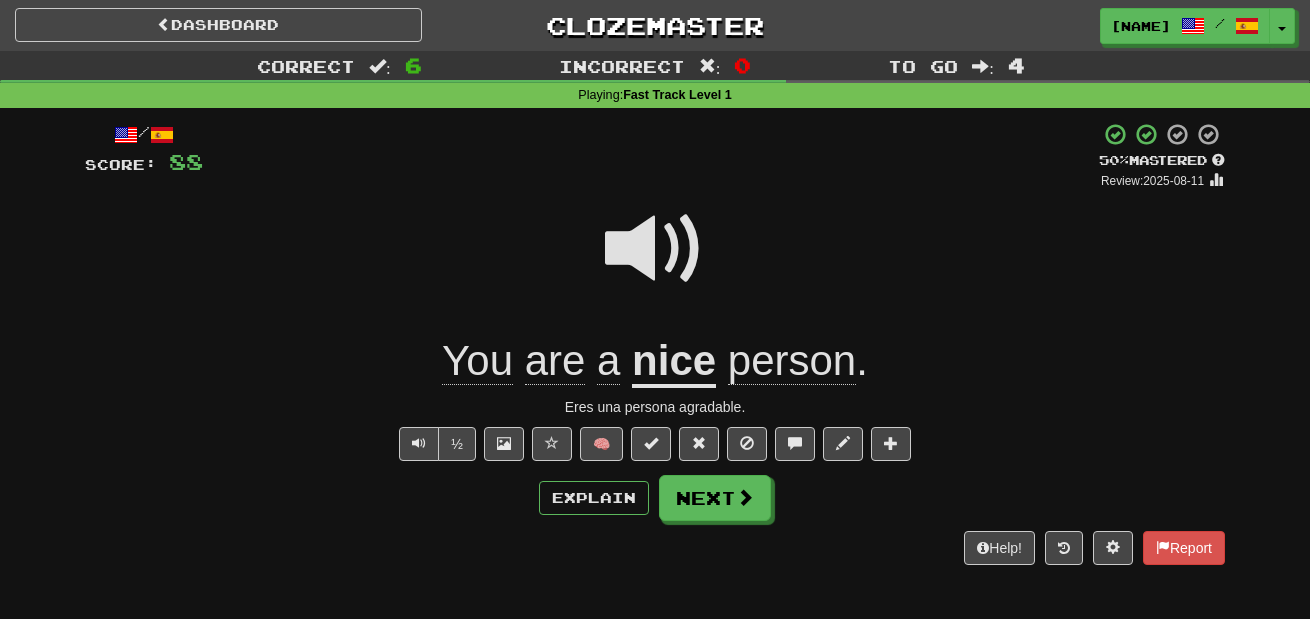 click at bounding box center [655, 249] 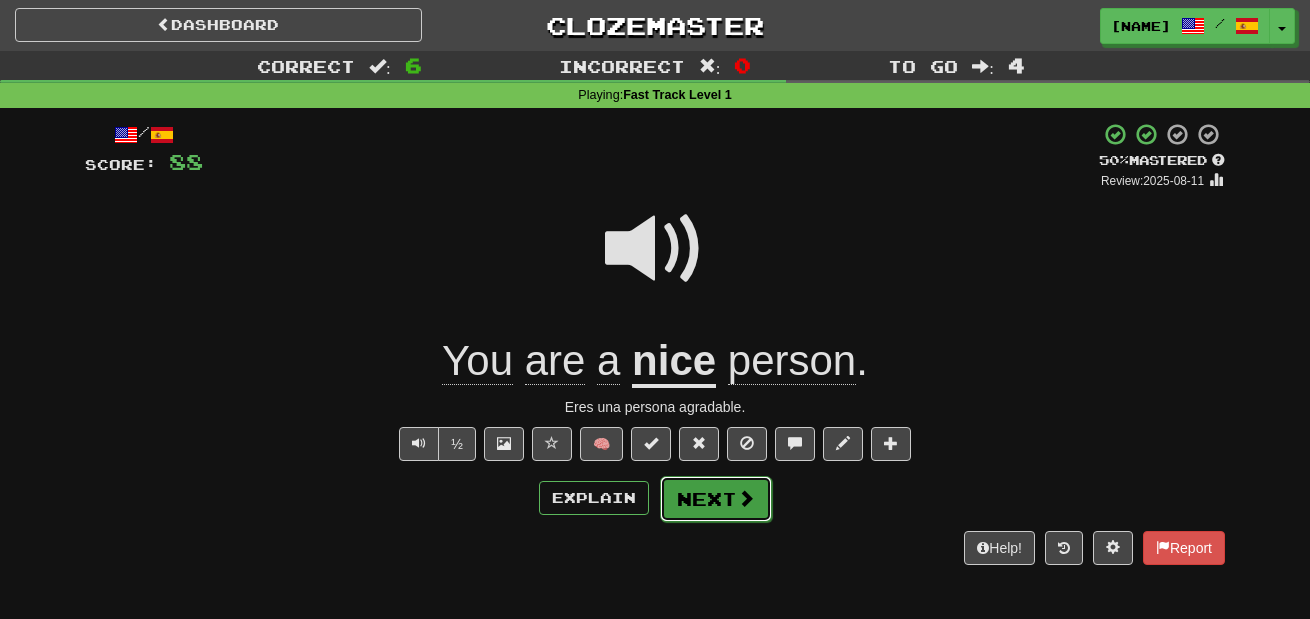 click on "Next" at bounding box center [716, 499] 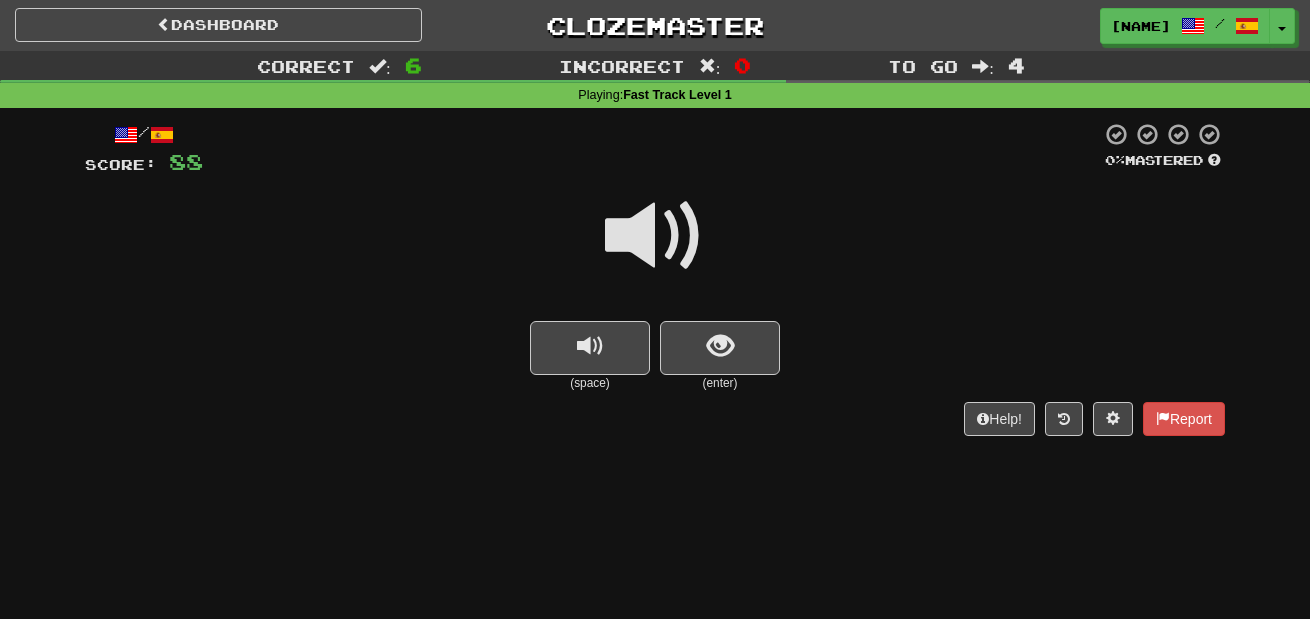 click at bounding box center [655, 236] 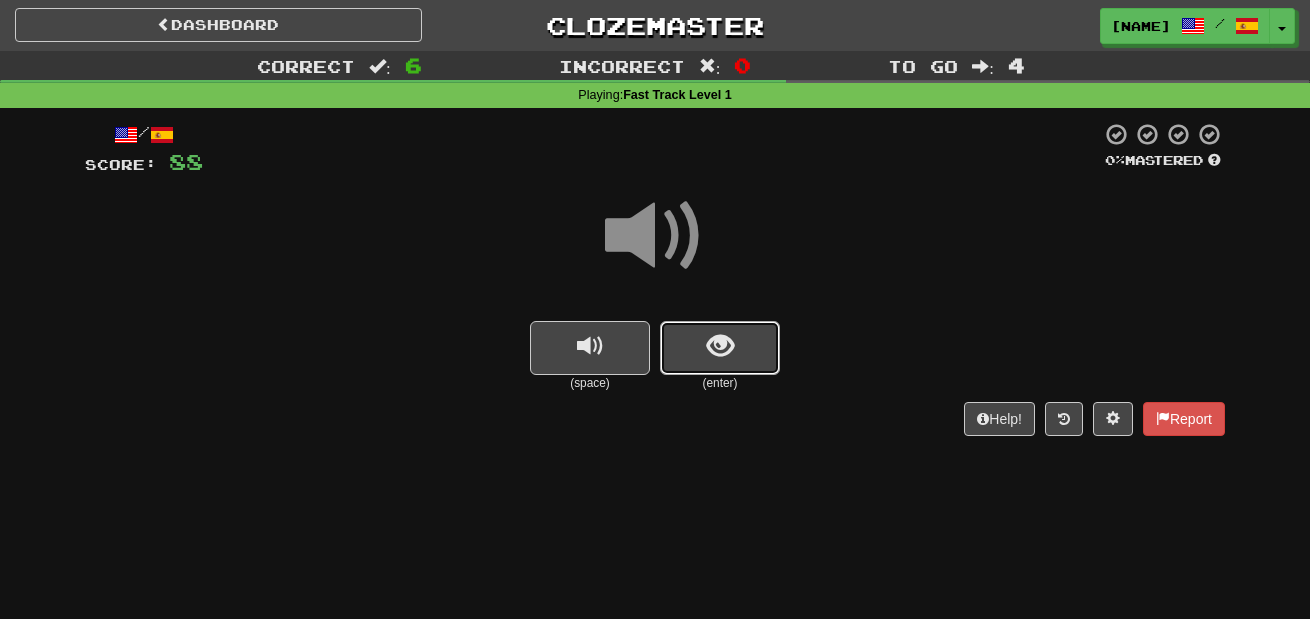 click at bounding box center [720, 348] 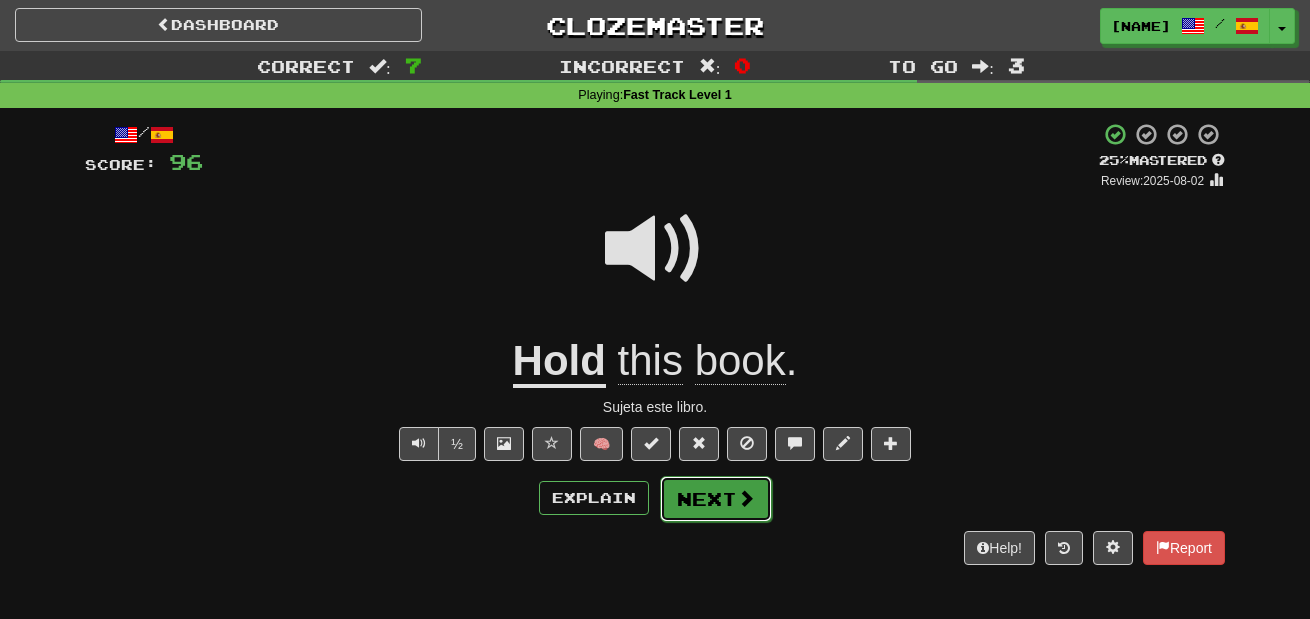 click on "Next" at bounding box center (716, 499) 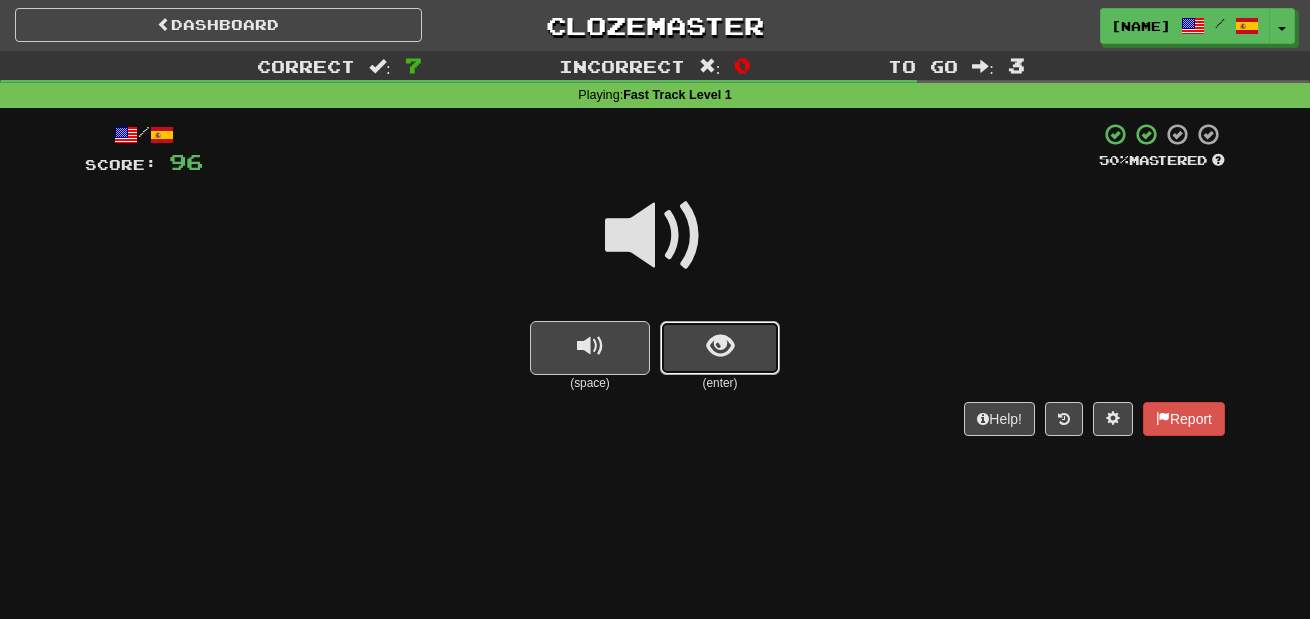 click at bounding box center [720, 346] 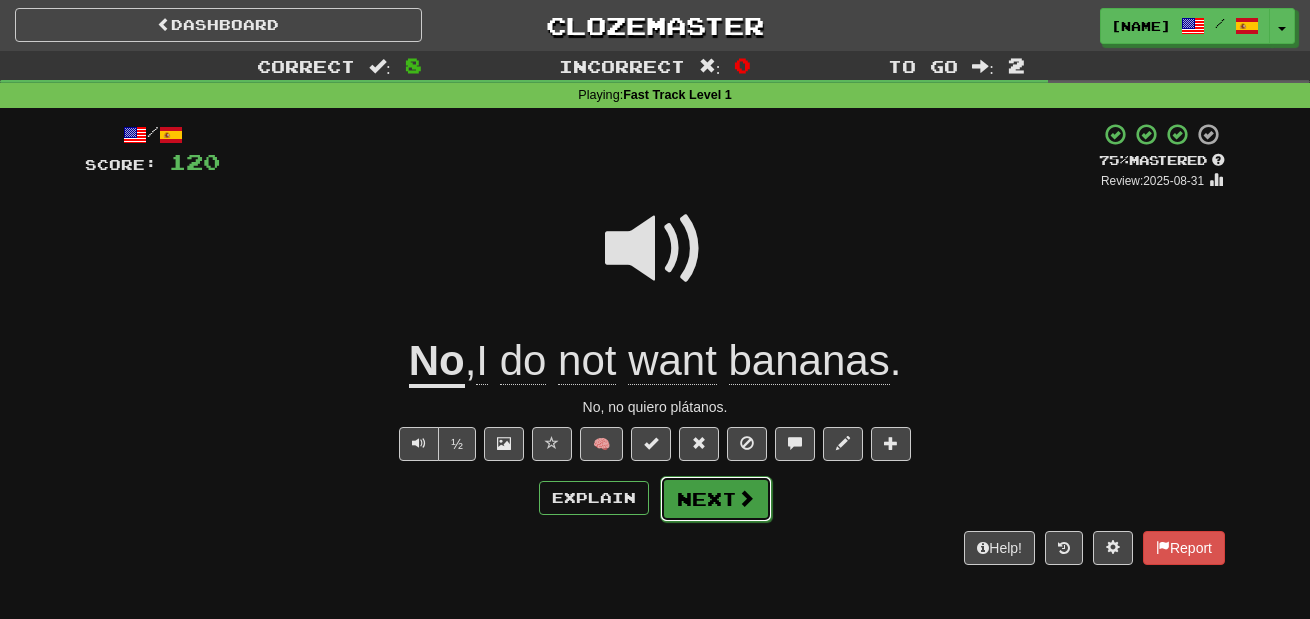 click on "Next" at bounding box center (716, 499) 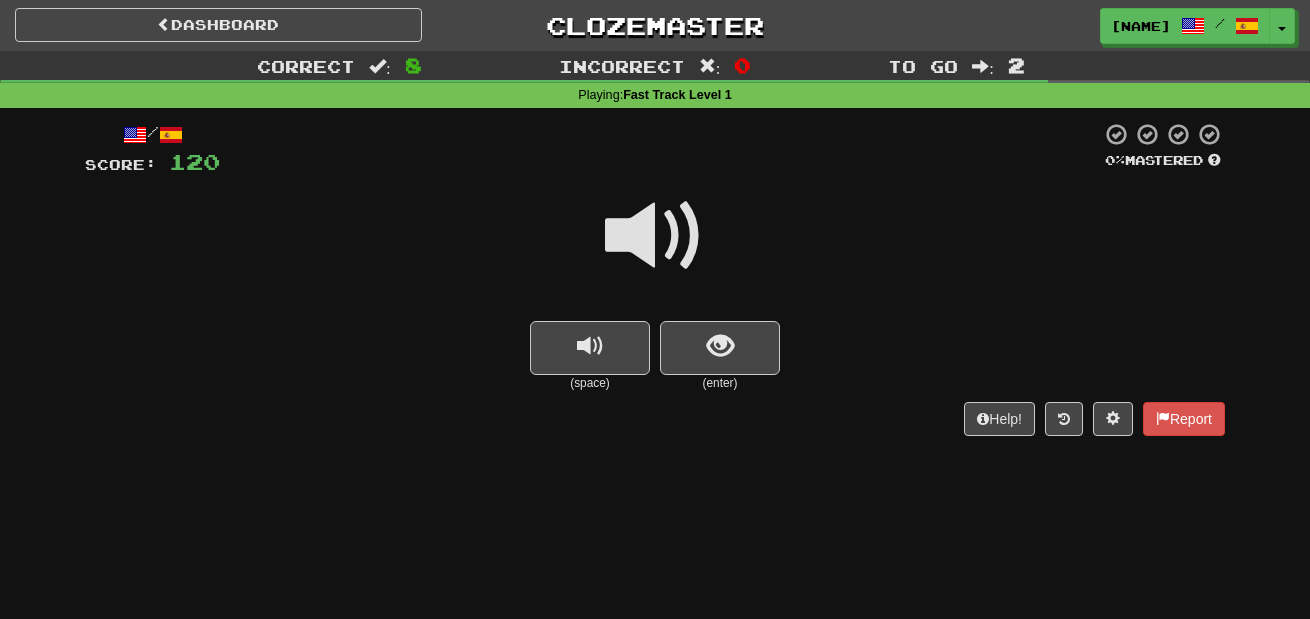 click at bounding box center (655, 236) 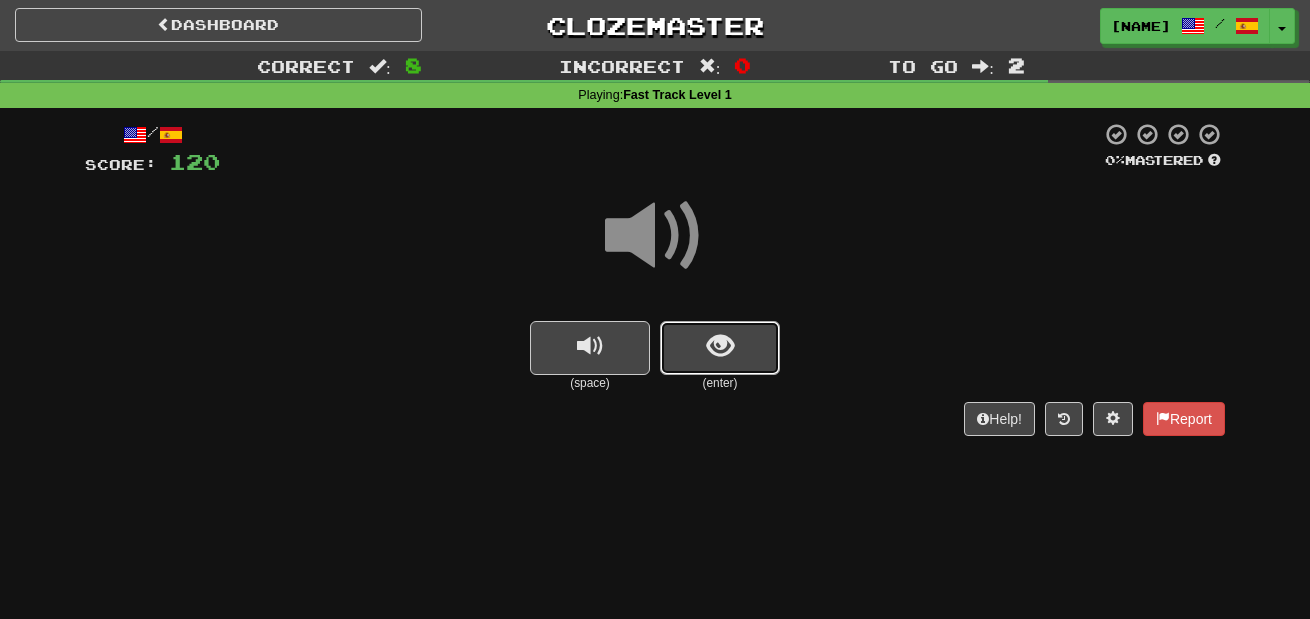 click at bounding box center (720, 348) 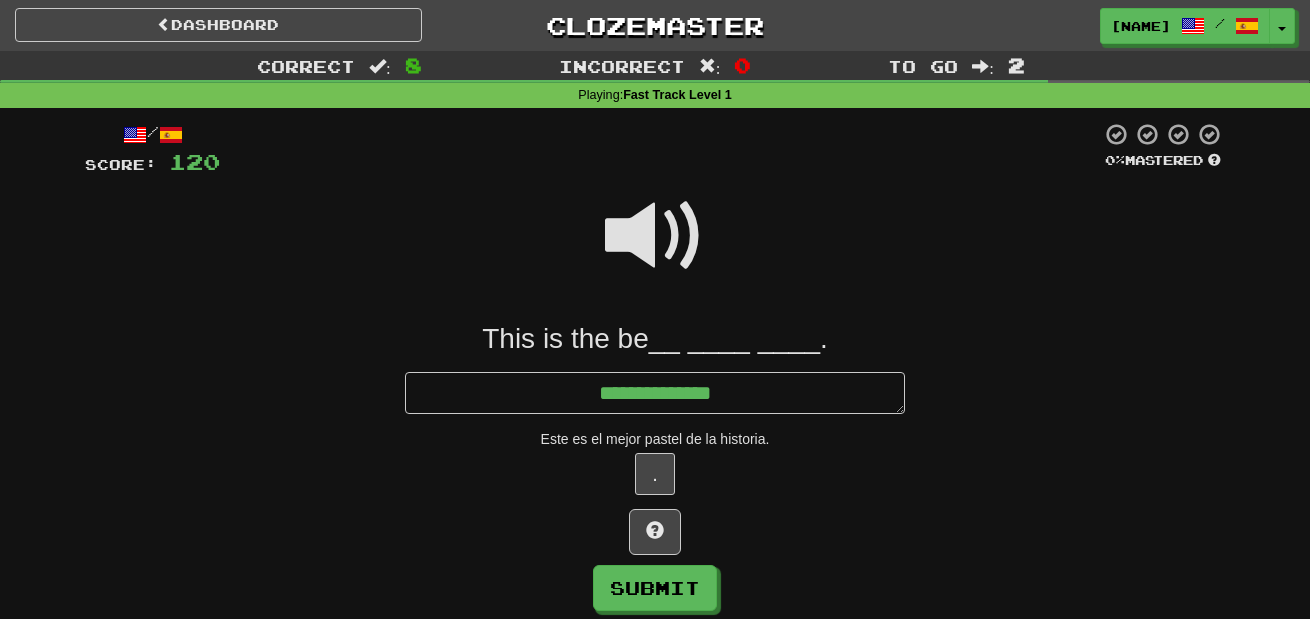 click at bounding box center (655, 236) 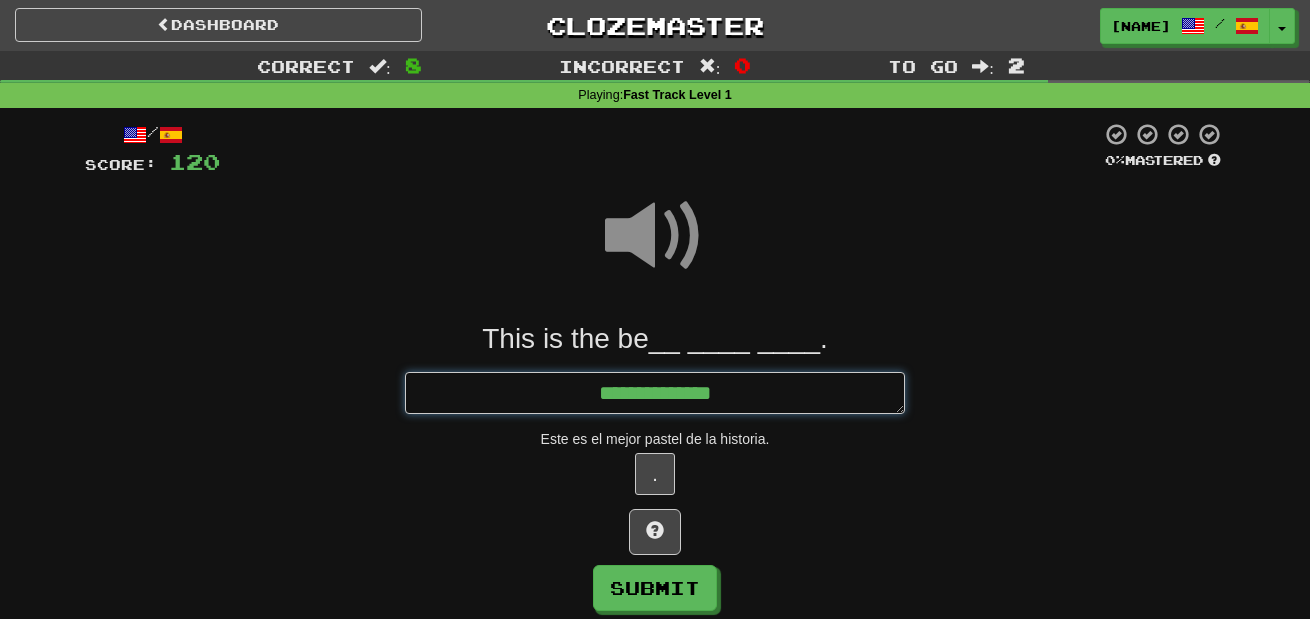 click on "**********" at bounding box center [655, 393] 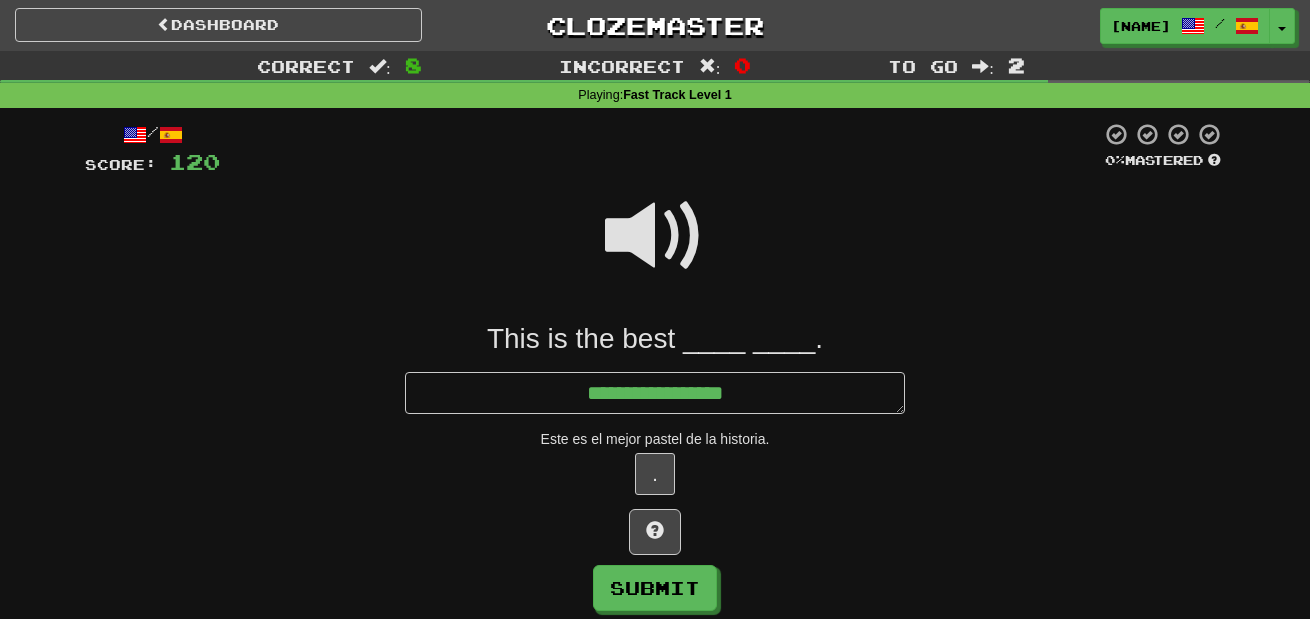 click at bounding box center (655, 236) 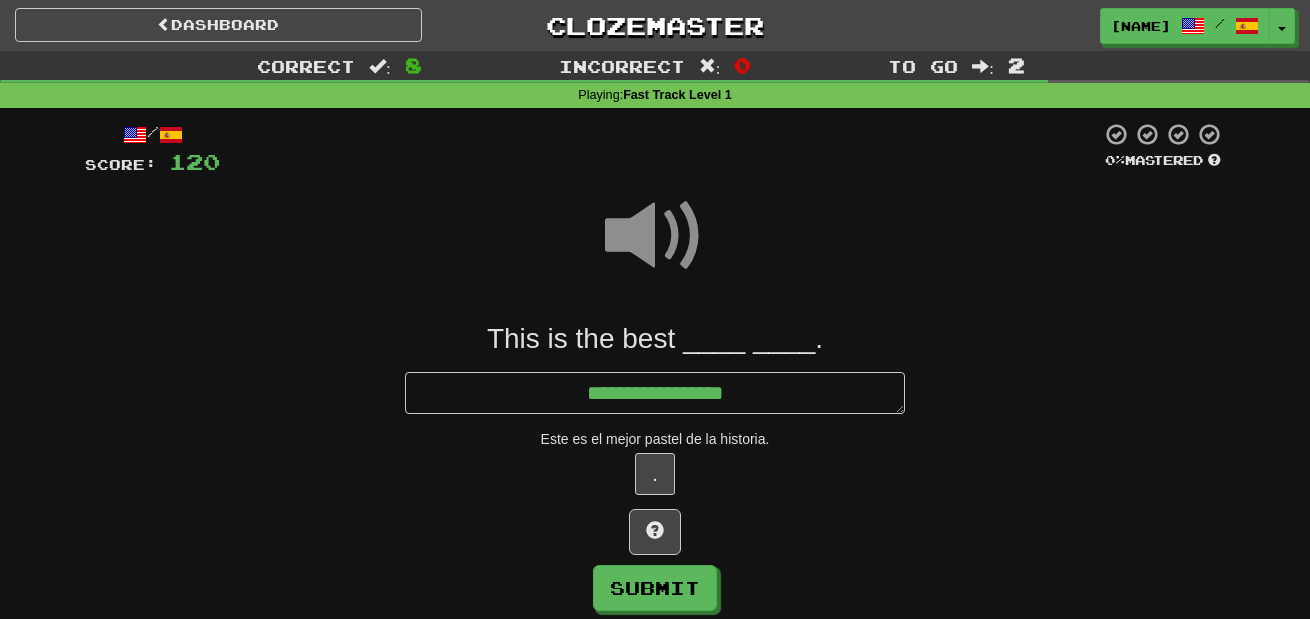 click on "This is the best ____ ____." at bounding box center [655, 339] 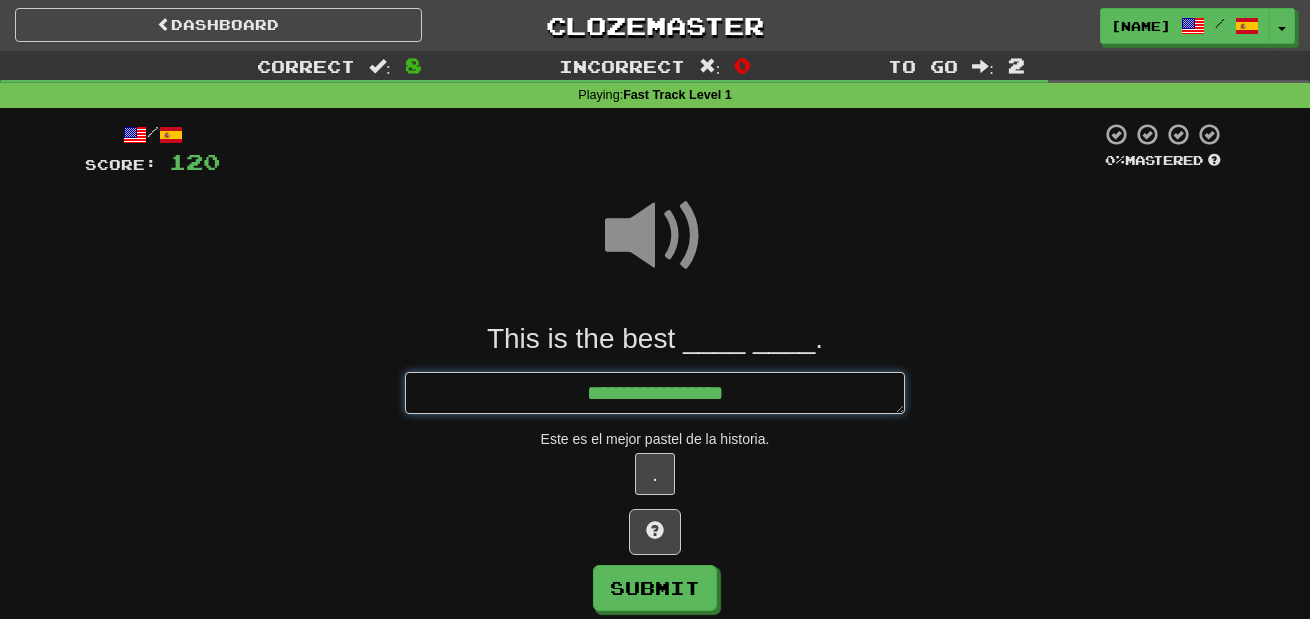 click on "**********" at bounding box center (655, 393) 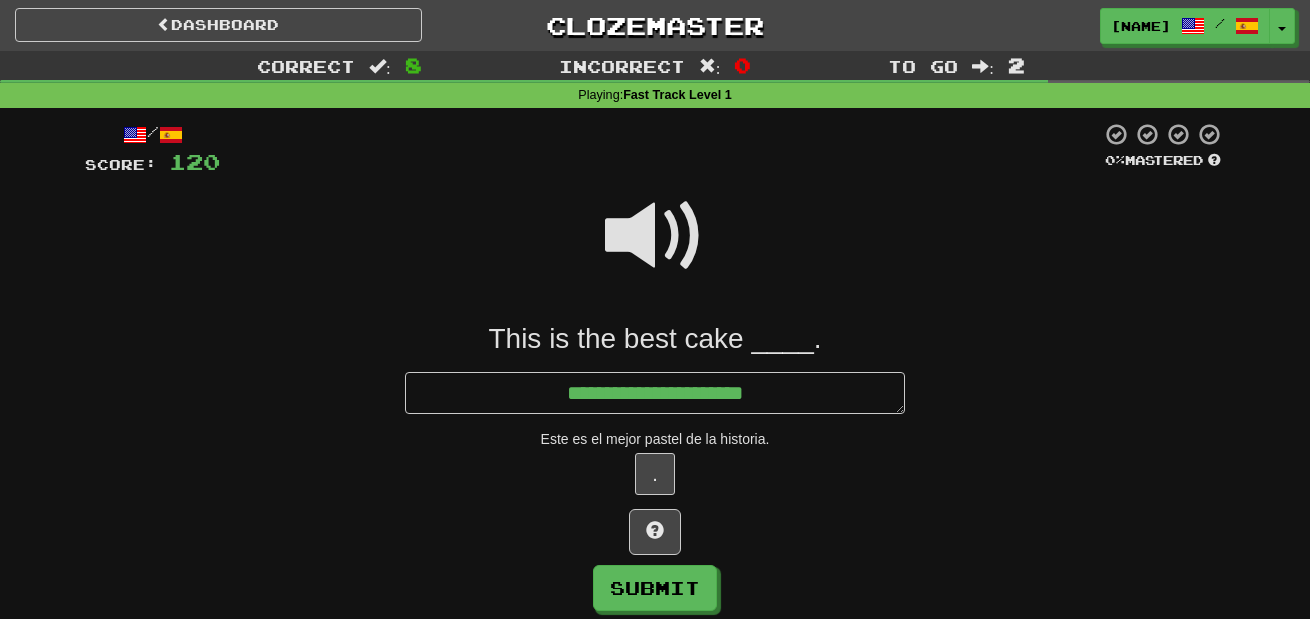 click at bounding box center [655, 236] 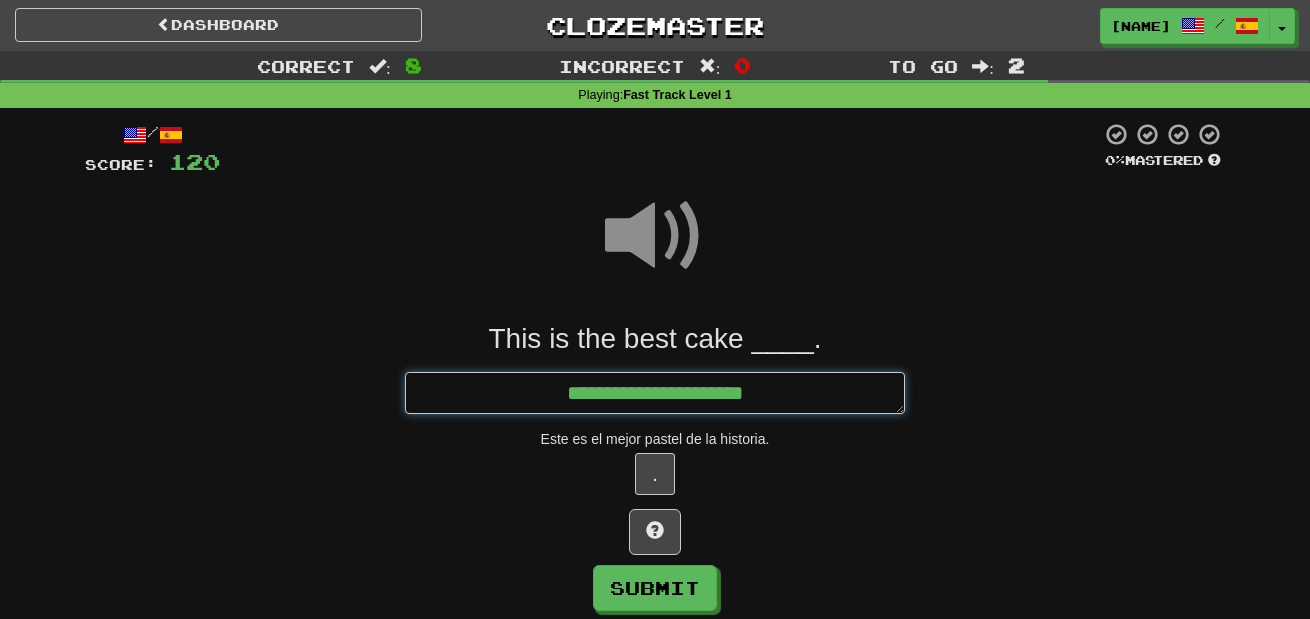 click on "**********" at bounding box center [655, 393] 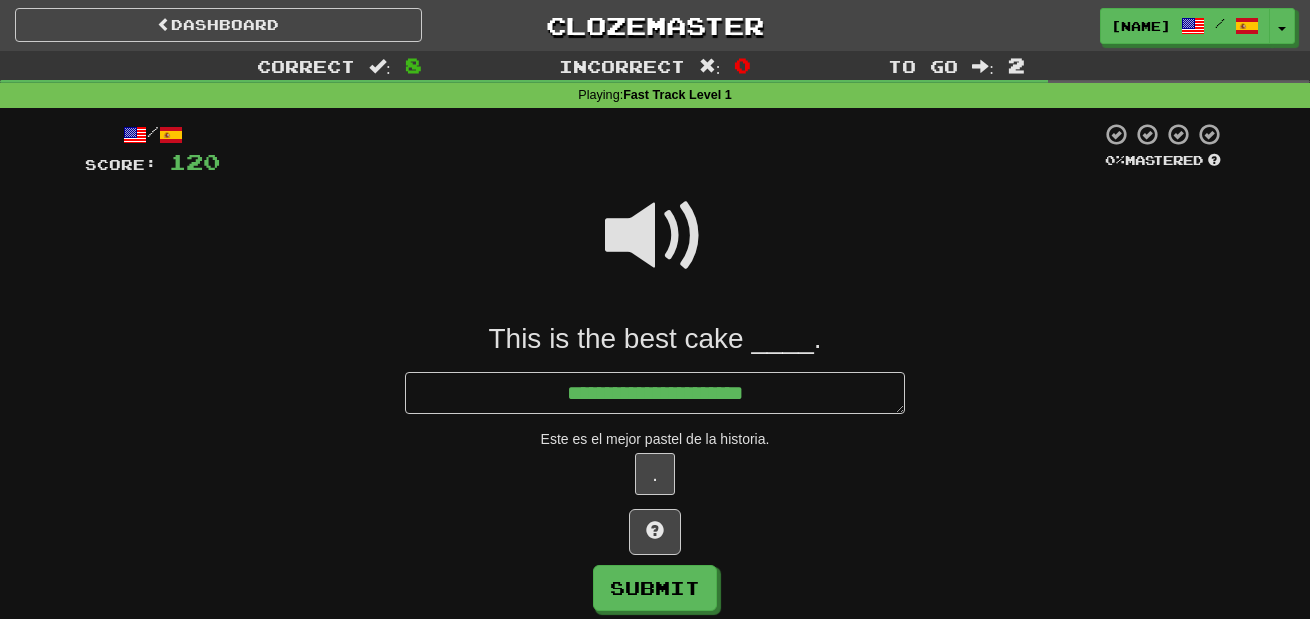 click at bounding box center [655, 236] 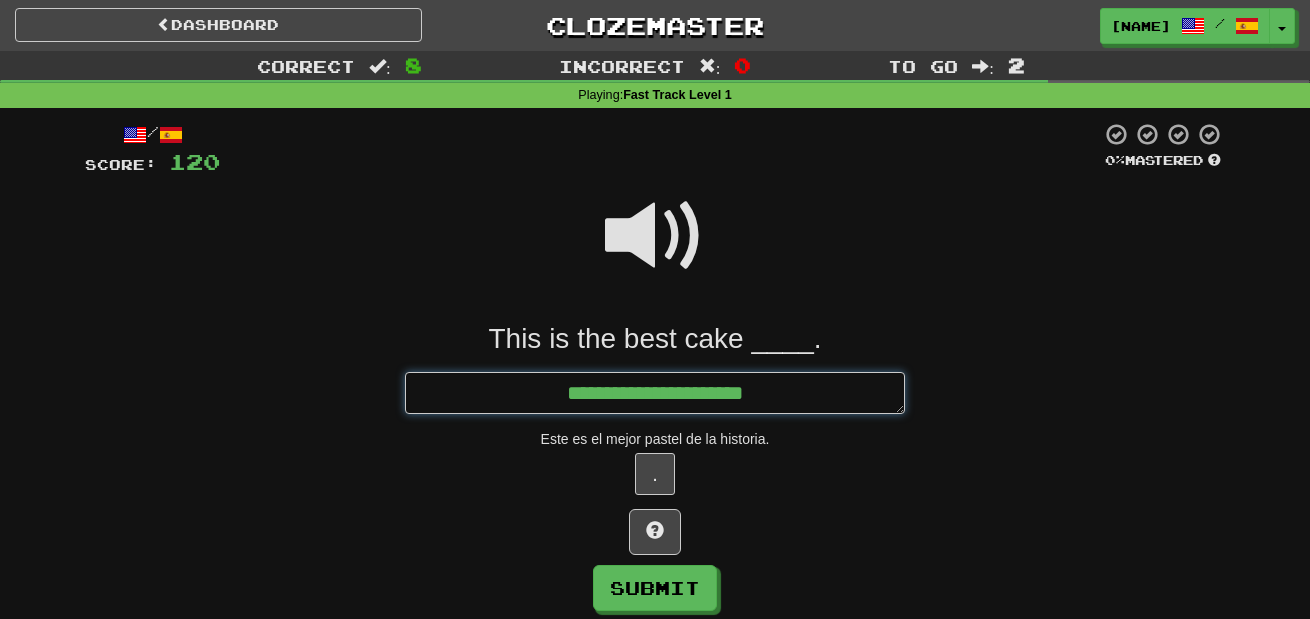 click on "**********" at bounding box center (655, 393) 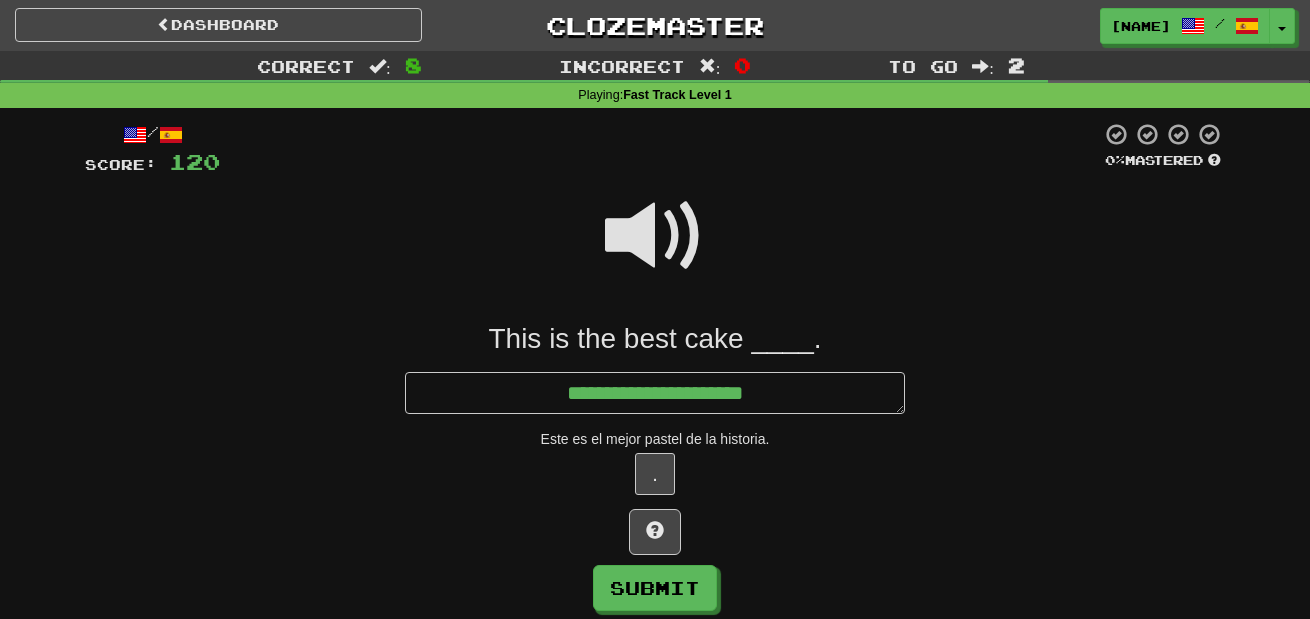 click at bounding box center (655, 236) 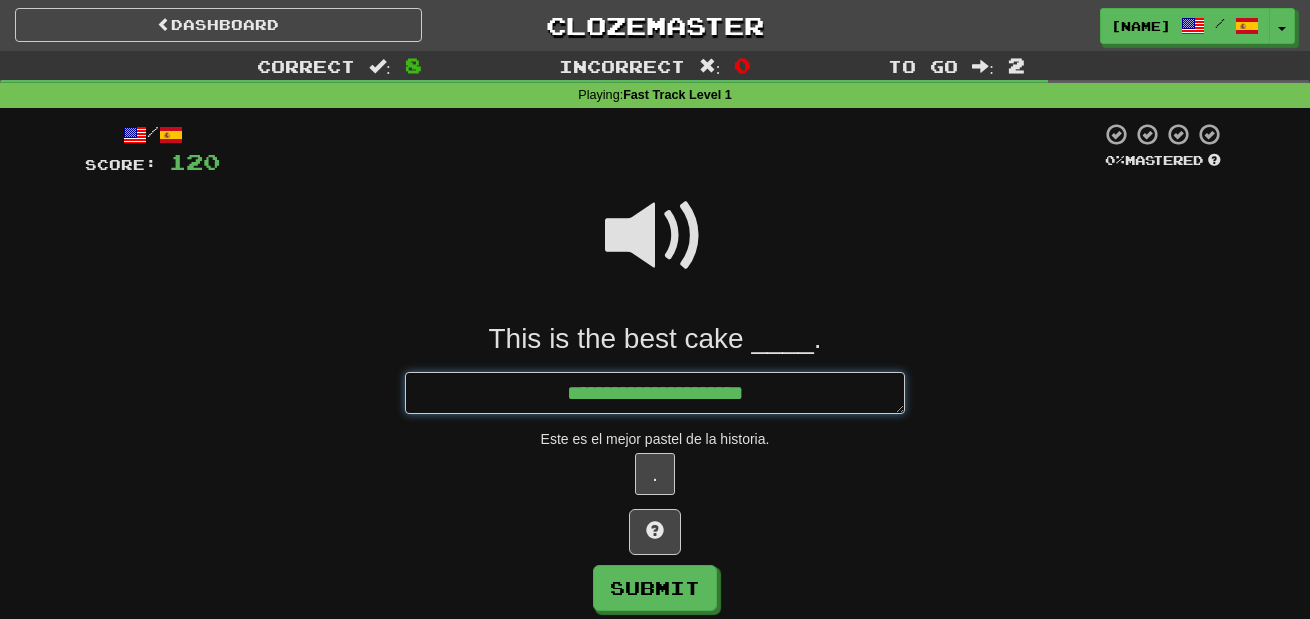 click on "**********" at bounding box center (655, 393) 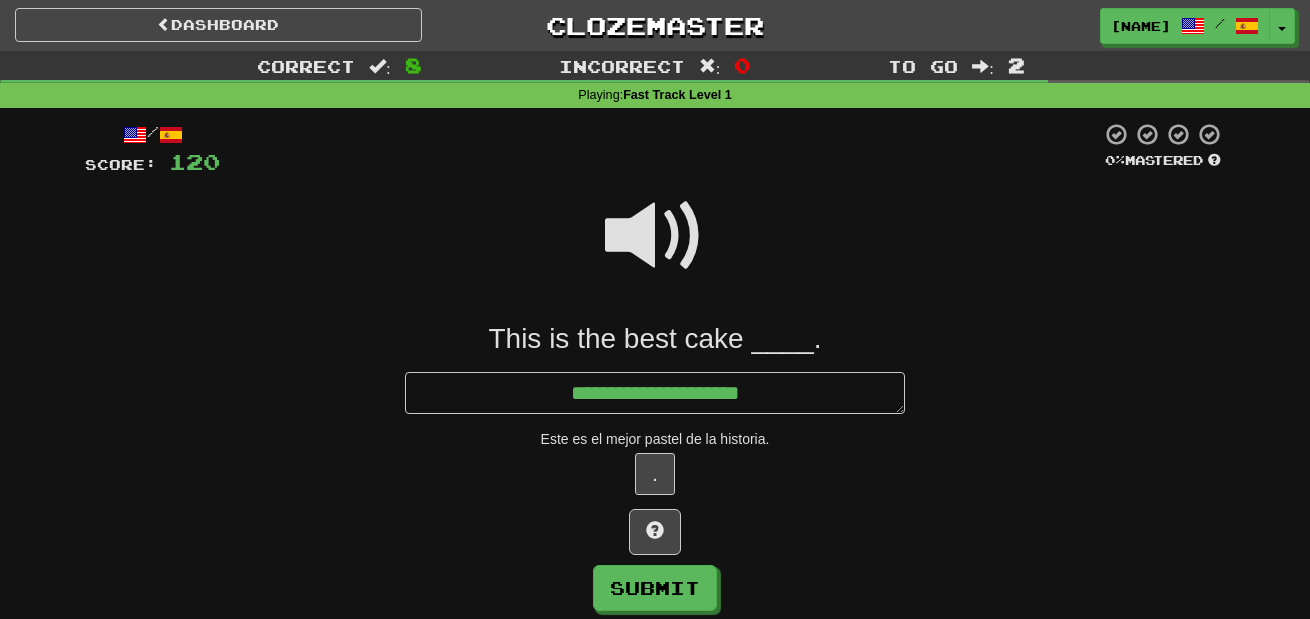 click at bounding box center (655, 236) 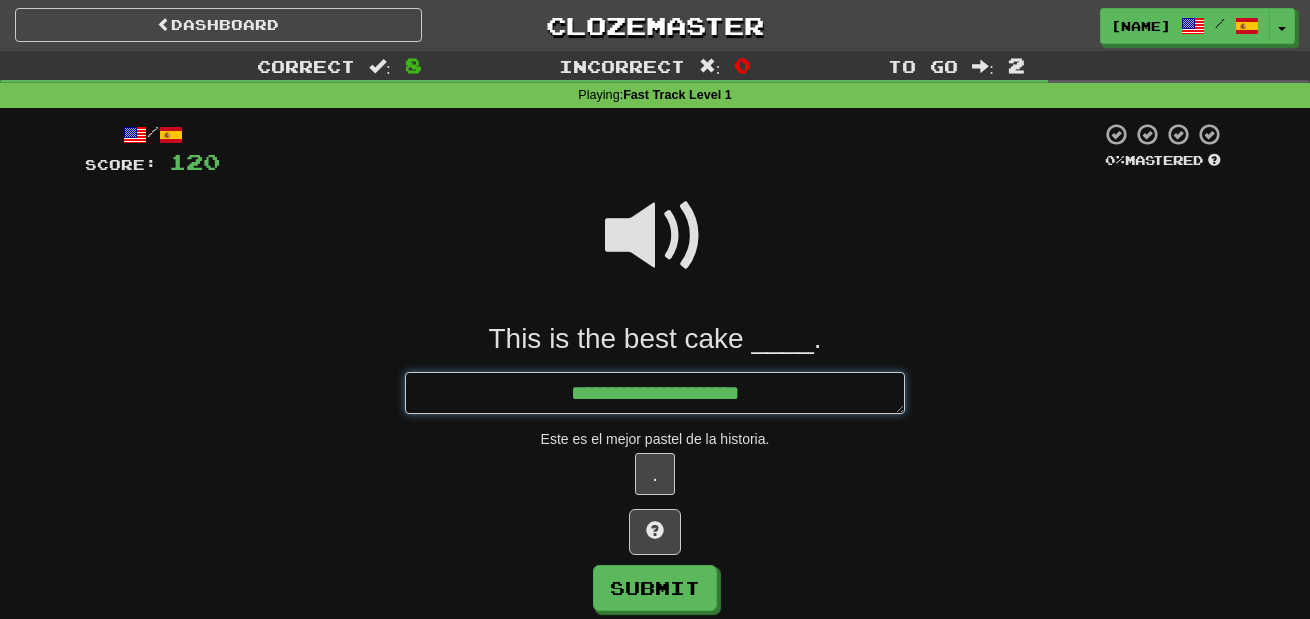 click on "**********" at bounding box center [655, 393] 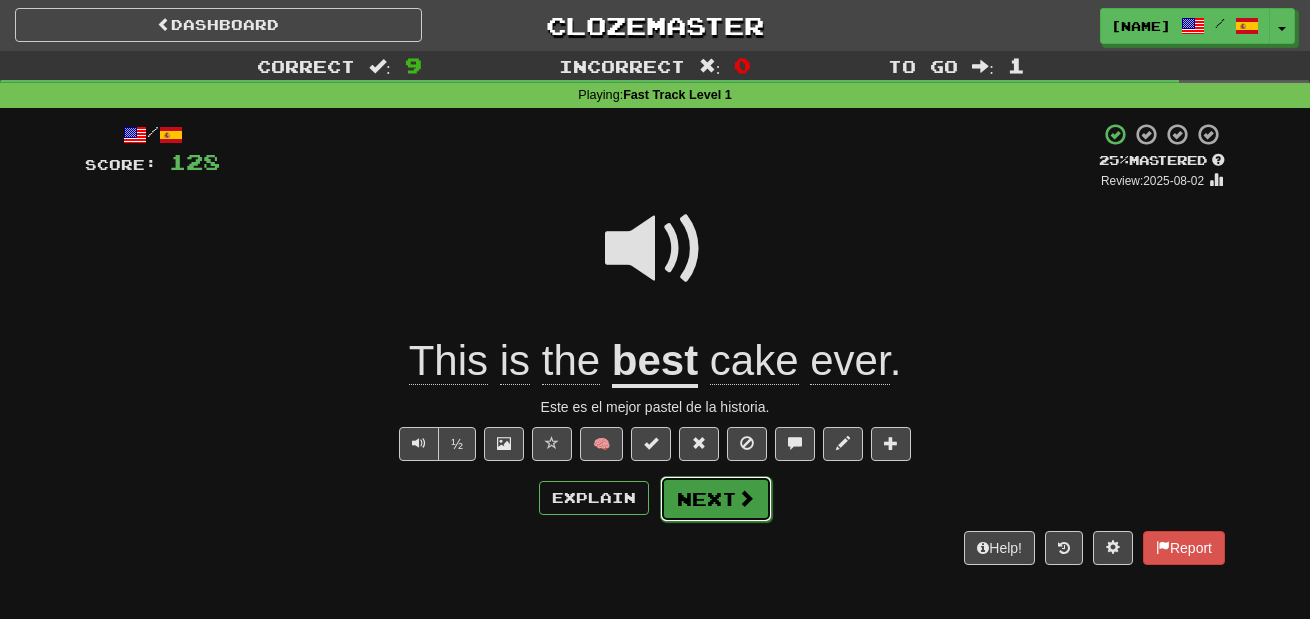 click on "Next" at bounding box center [716, 499] 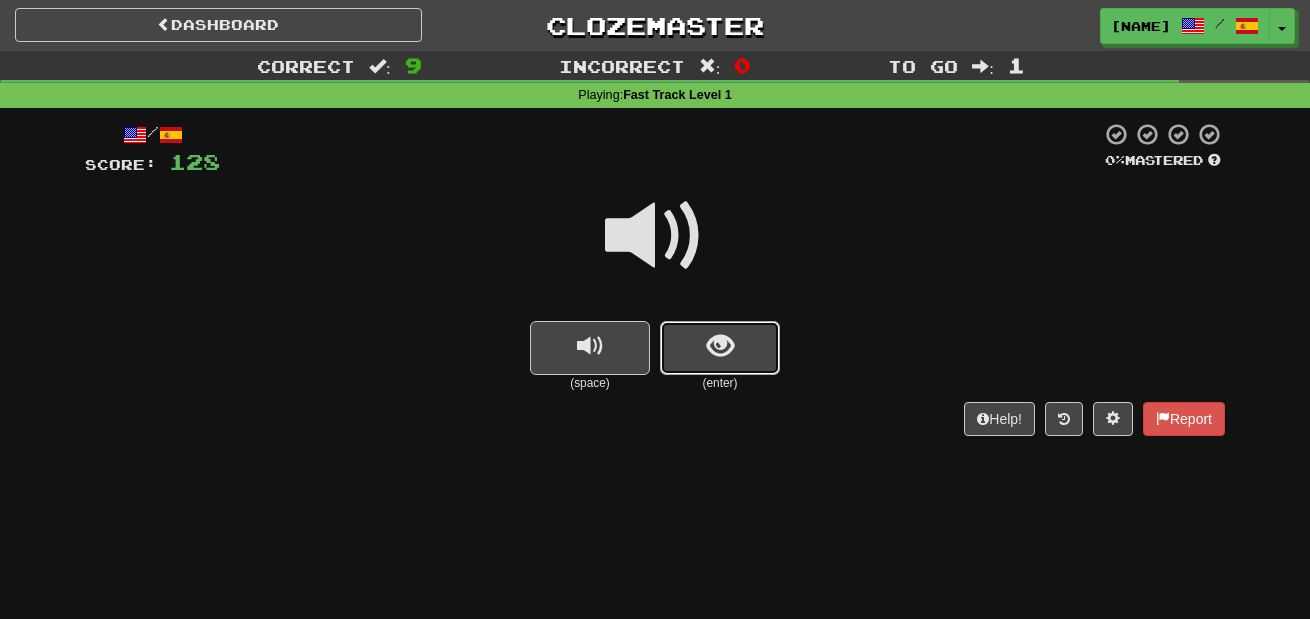 click at bounding box center [720, 348] 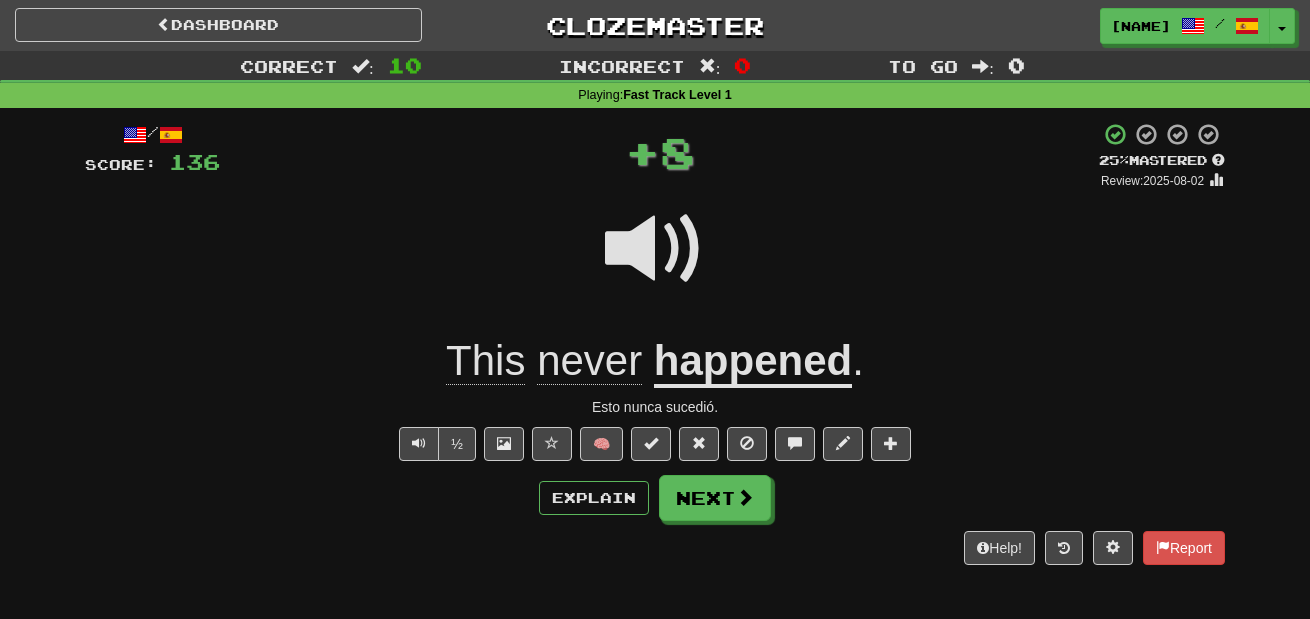 click at bounding box center (655, 249) 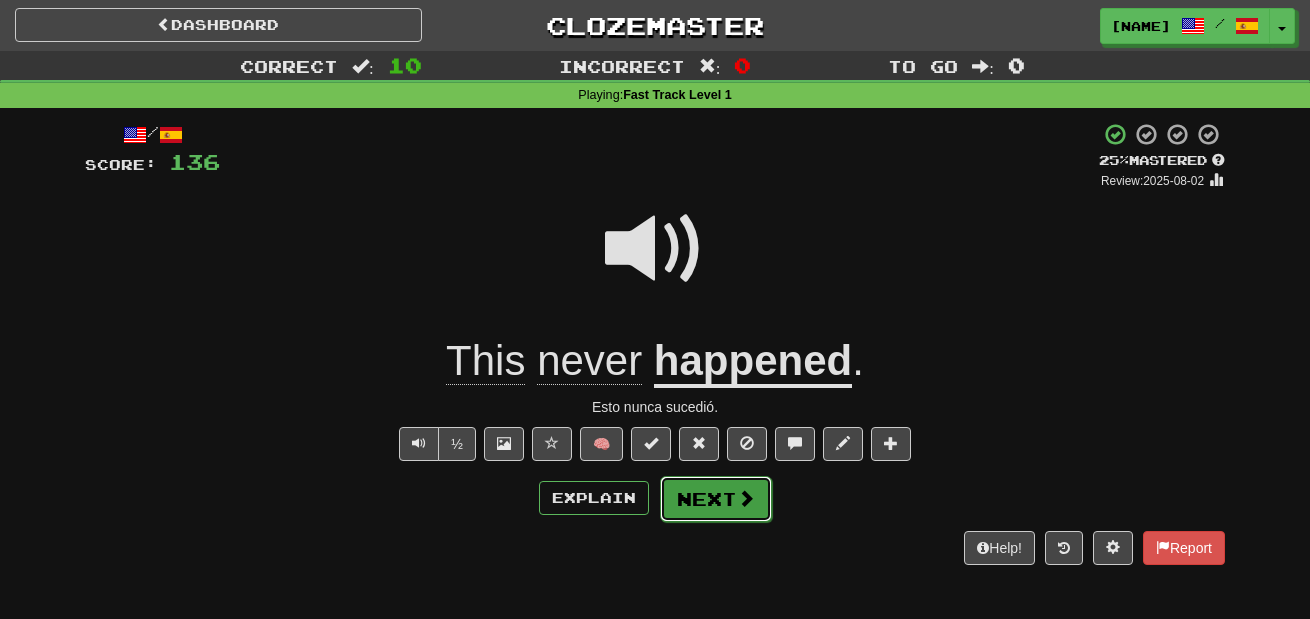 click on "Next" at bounding box center (716, 499) 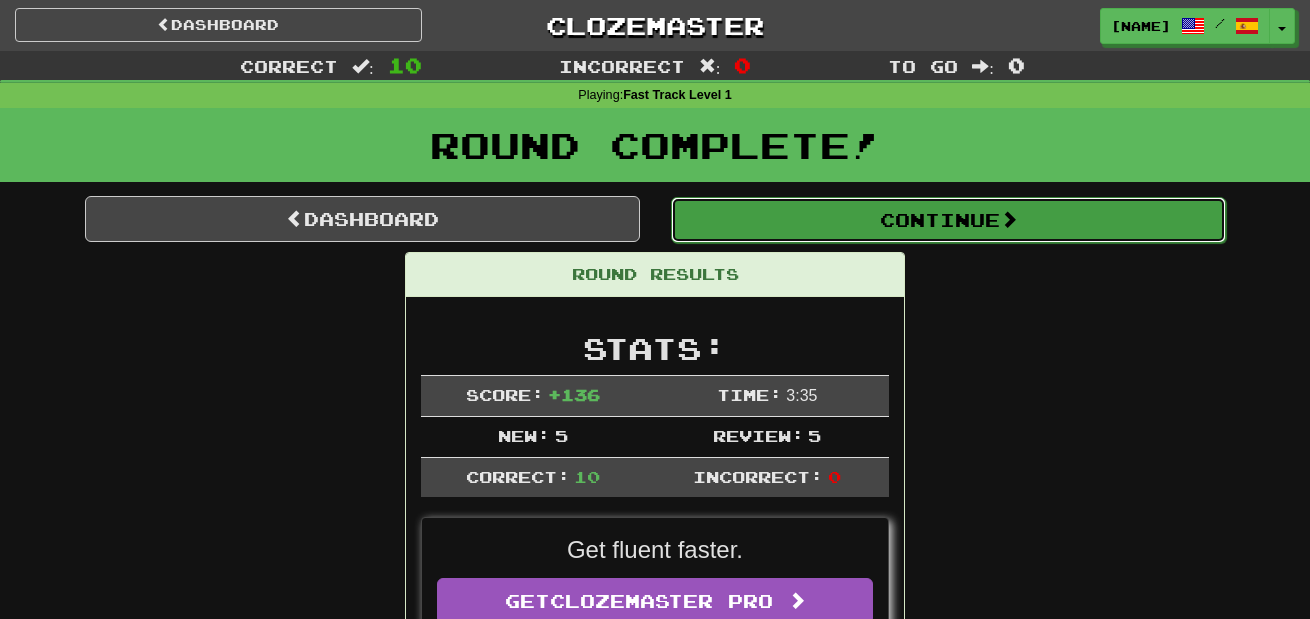 click on "Continue" at bounding box center [948, 220] 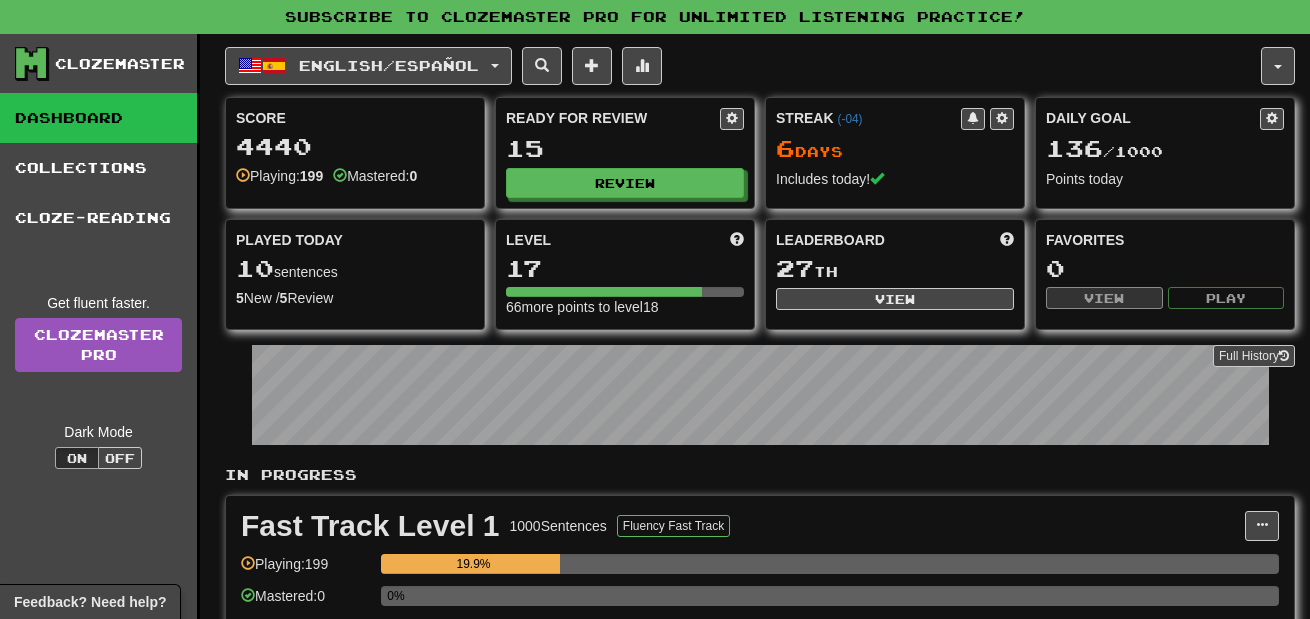scroll, scrollTop: 0, scrollLeft: 0, axis: both 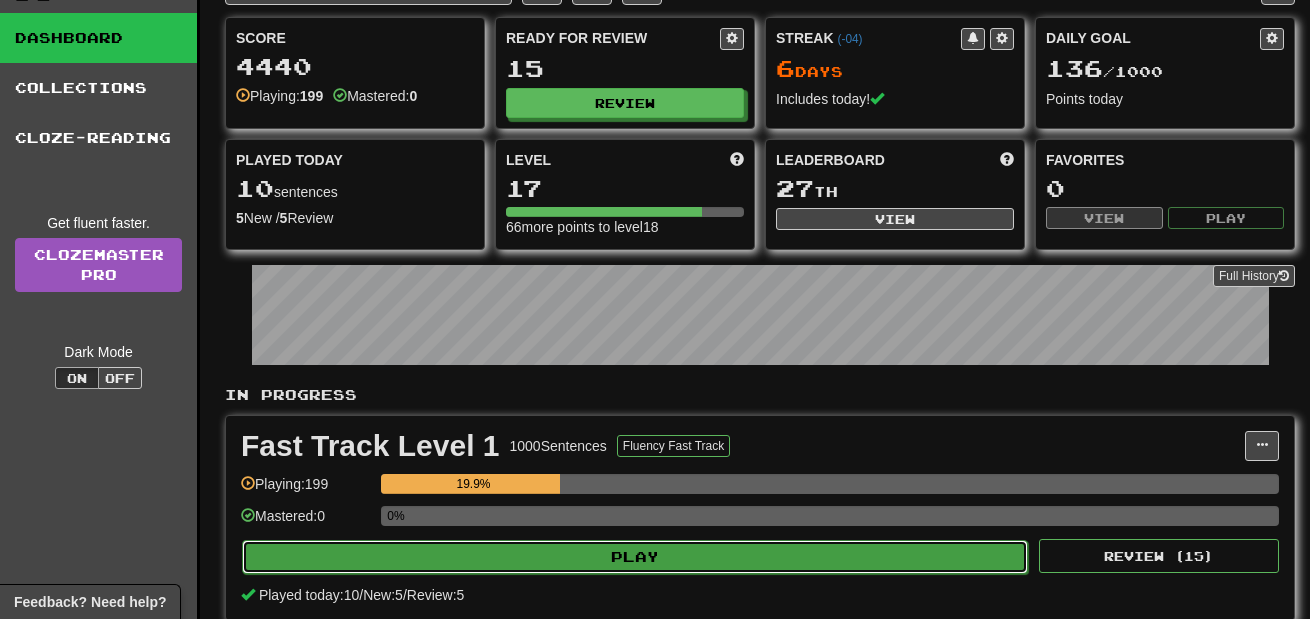 click on "Play" at bounding box center [635, 557] 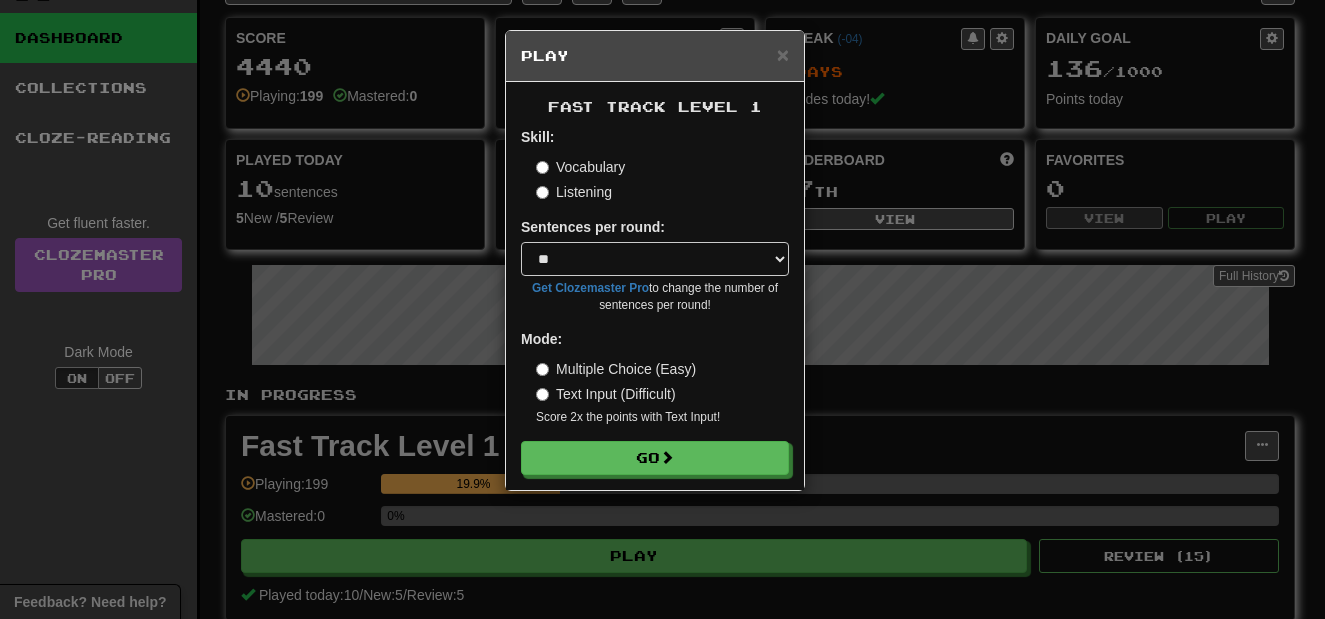 click on "Listening" at bounding box center [574, 192] 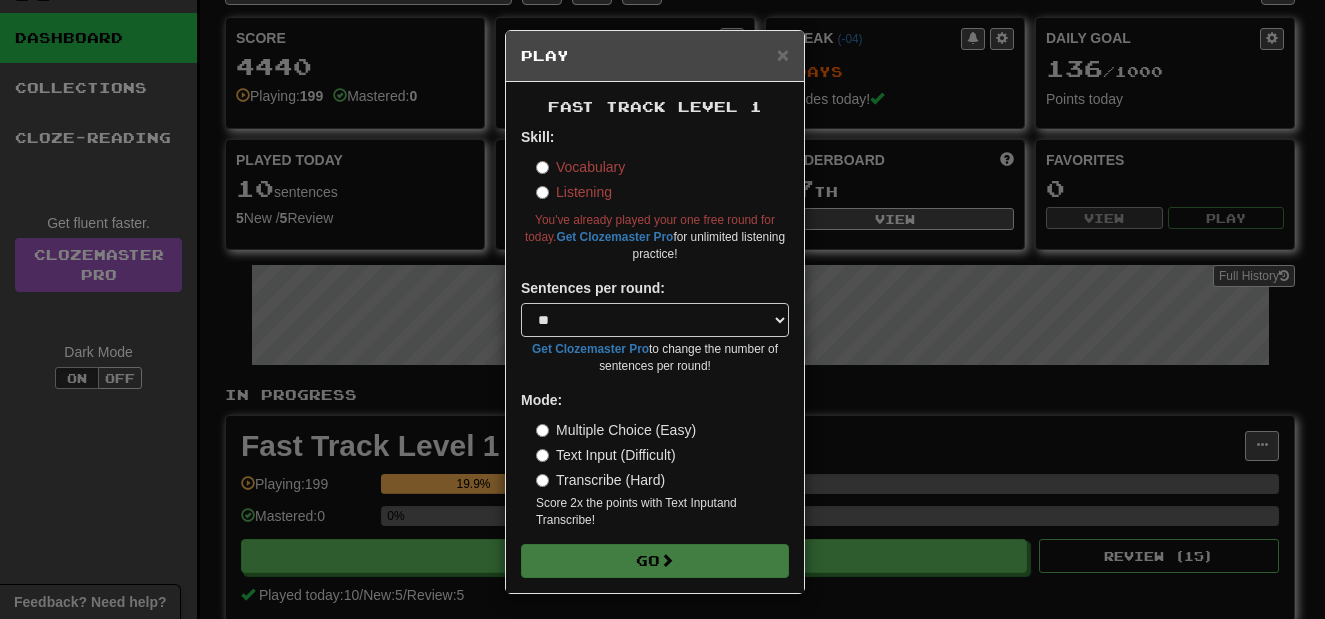click on "Vocabulary" at bounding box center (580, 167) 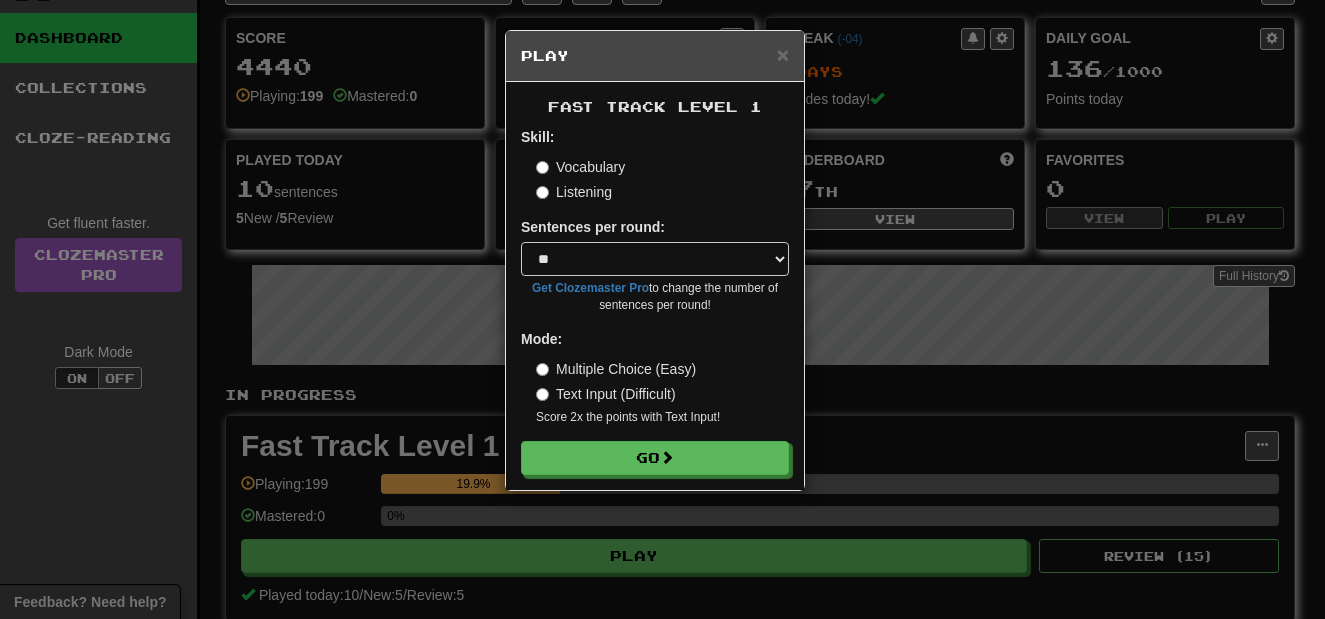 click on "Text Input (Difficult)" at bounding box center [606, 394] 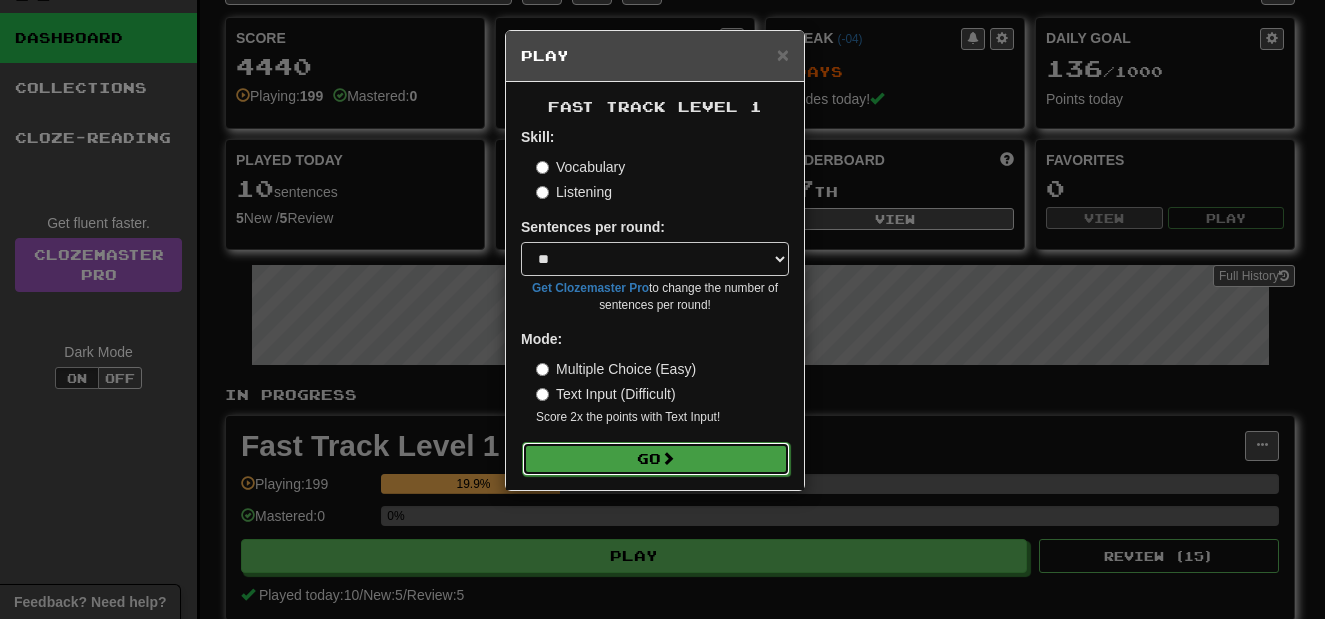 click on "Go" at bounding box center (656, 459) 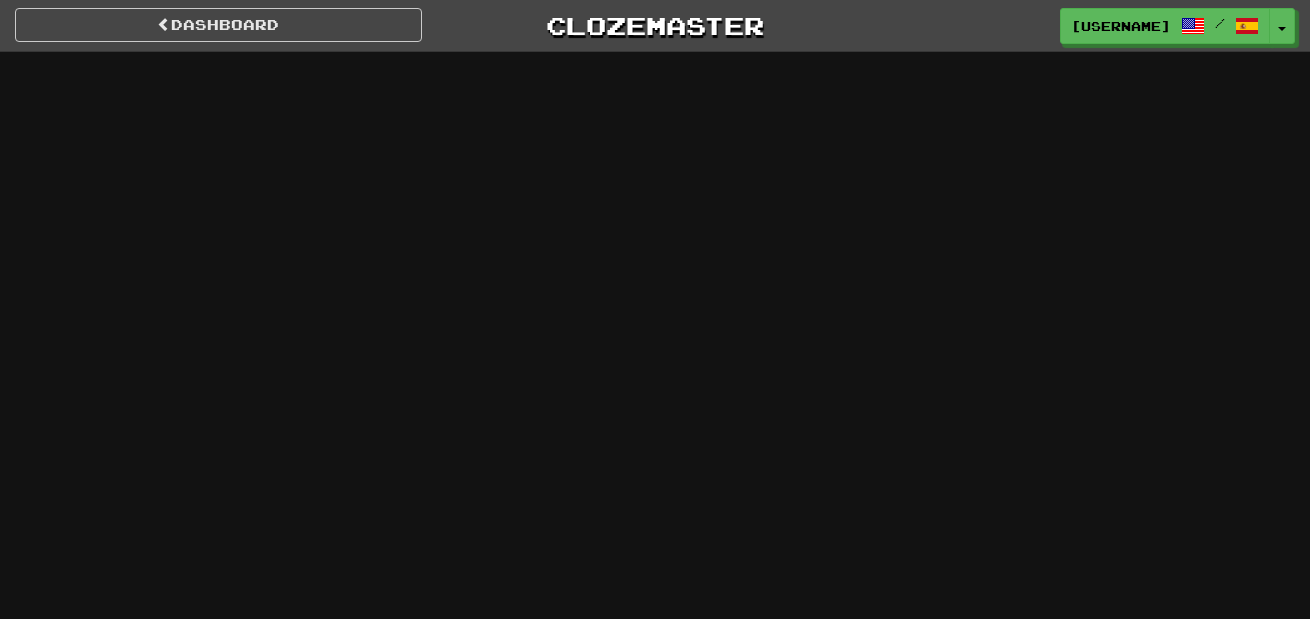 scroll, scrollTop: 0, scrollLeft: 0, axis: both 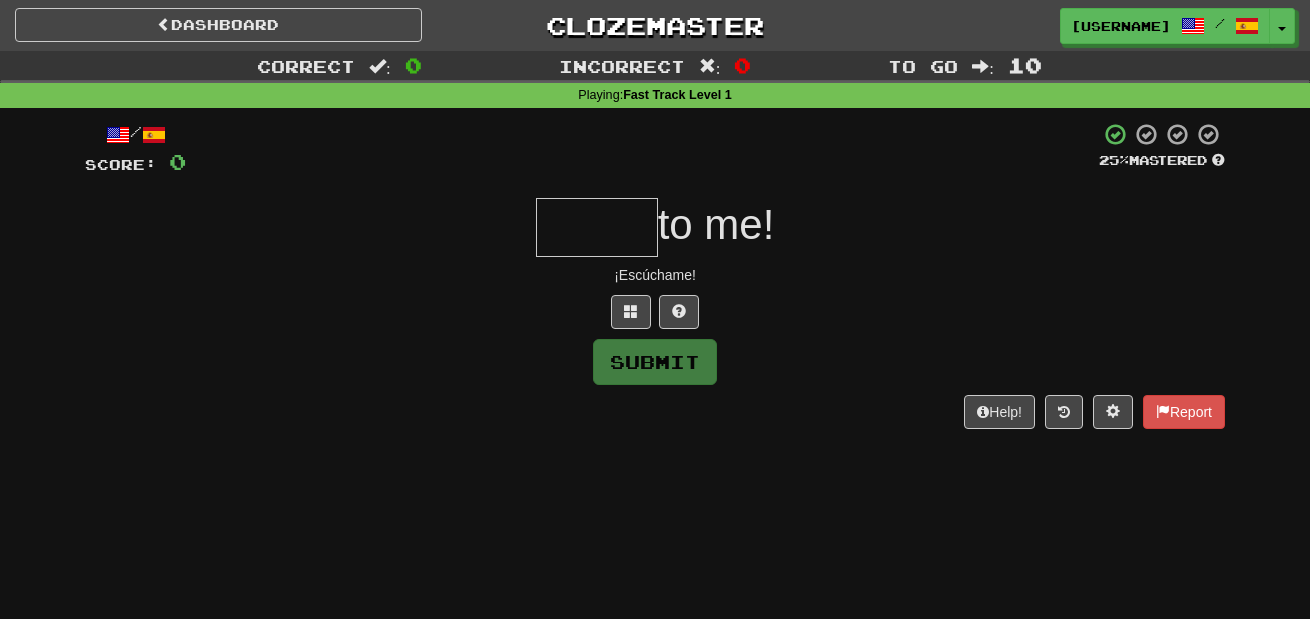 type on "*" 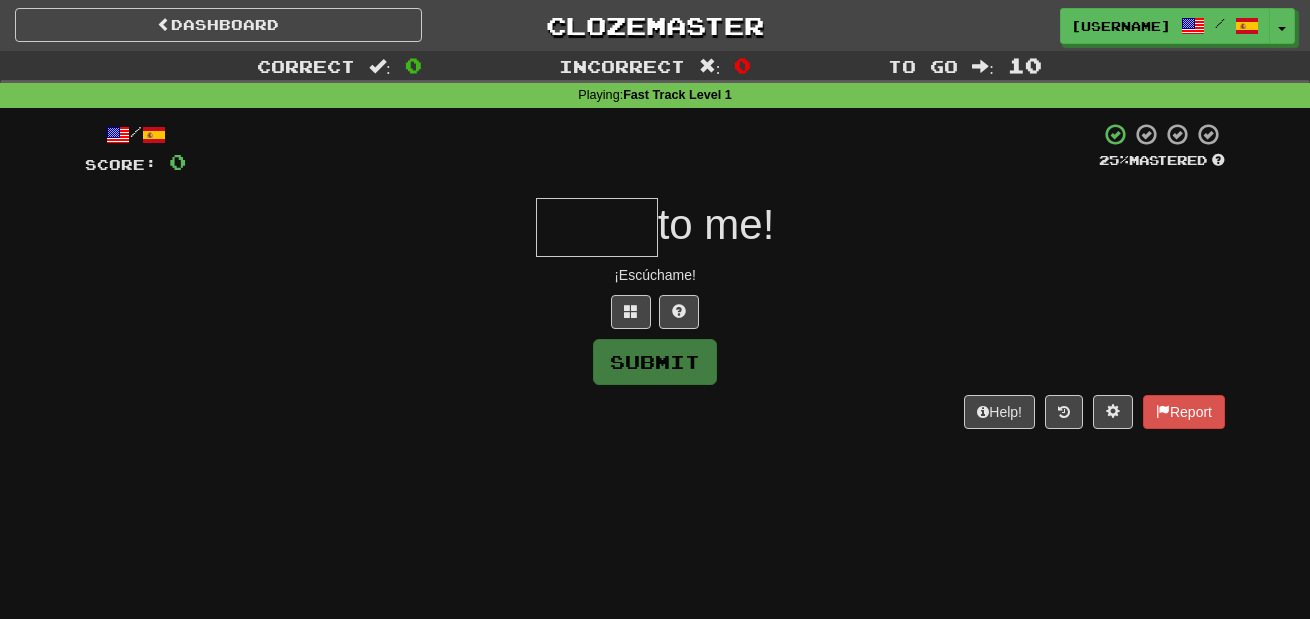 type on "*" 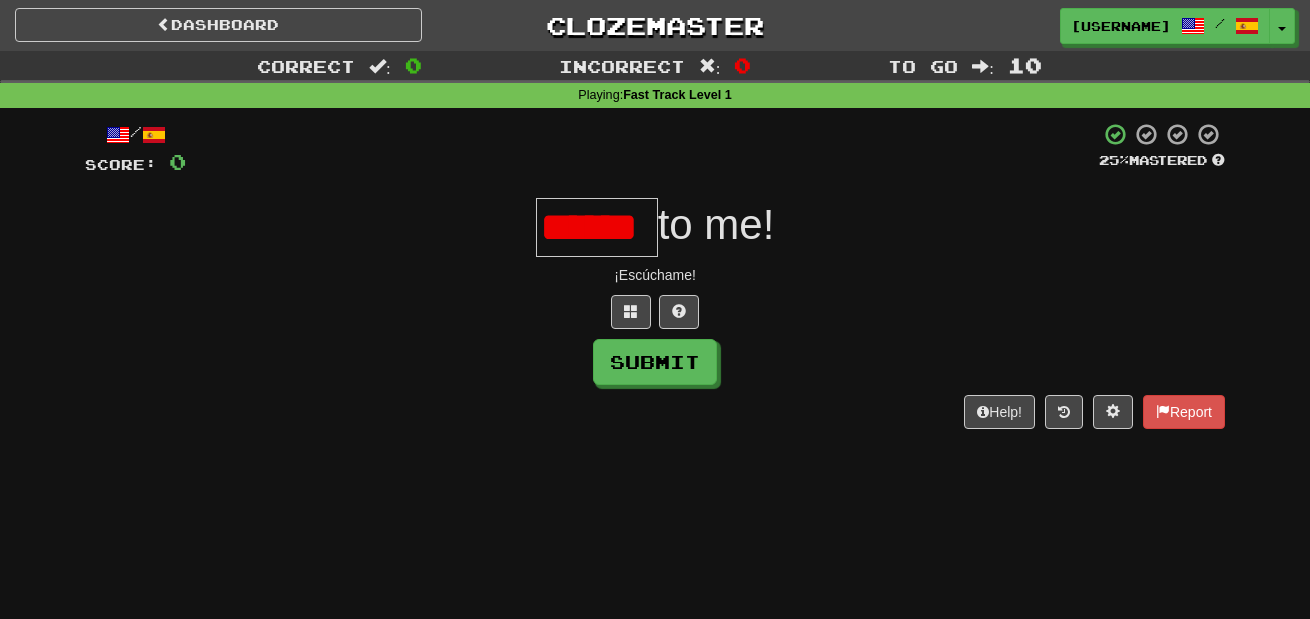 scroll, scrollTop: 0, scrollLeft: 0, axis: both 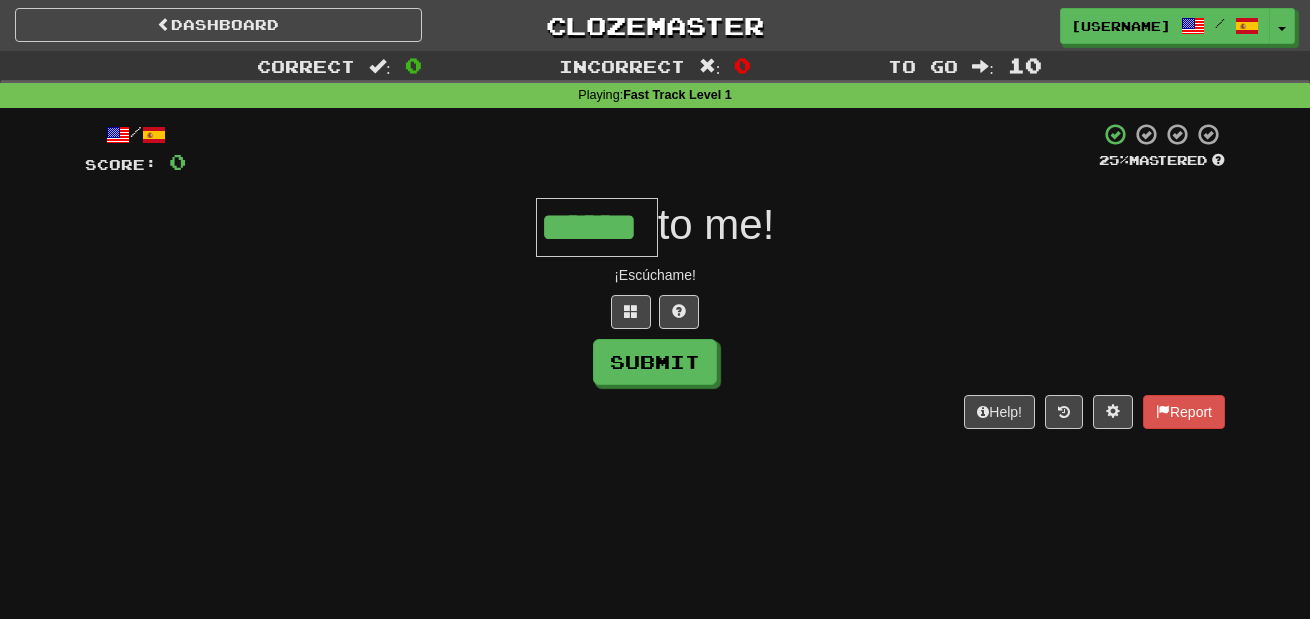 type on "******" 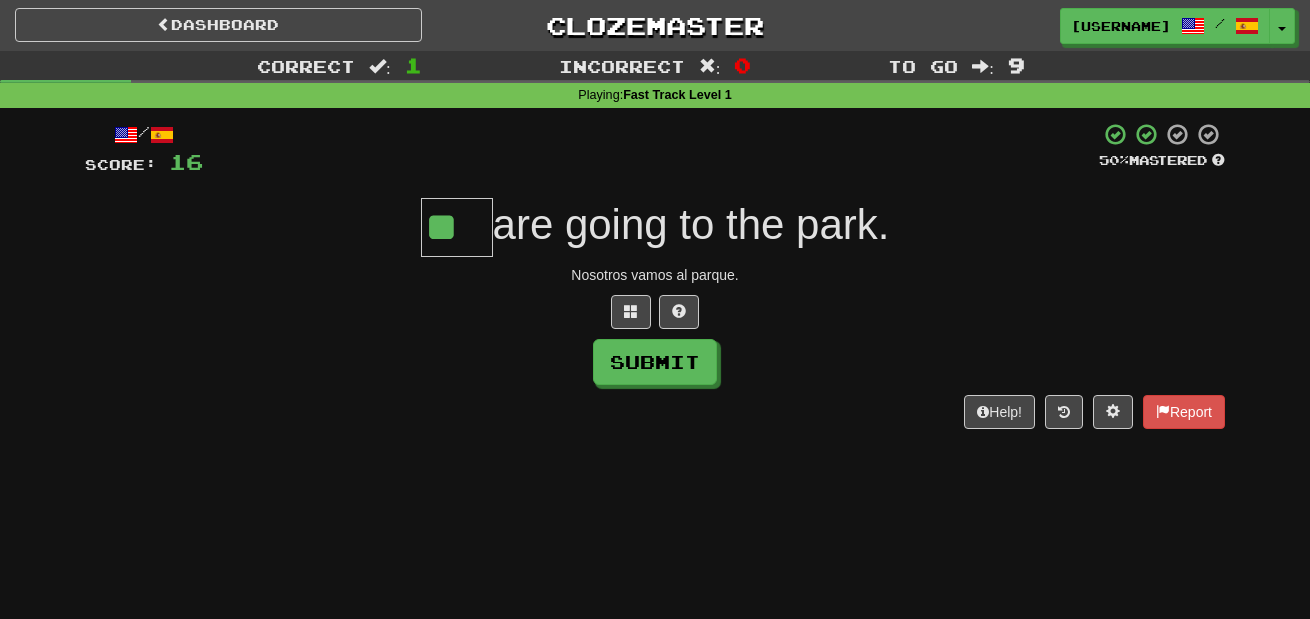 type on "**" 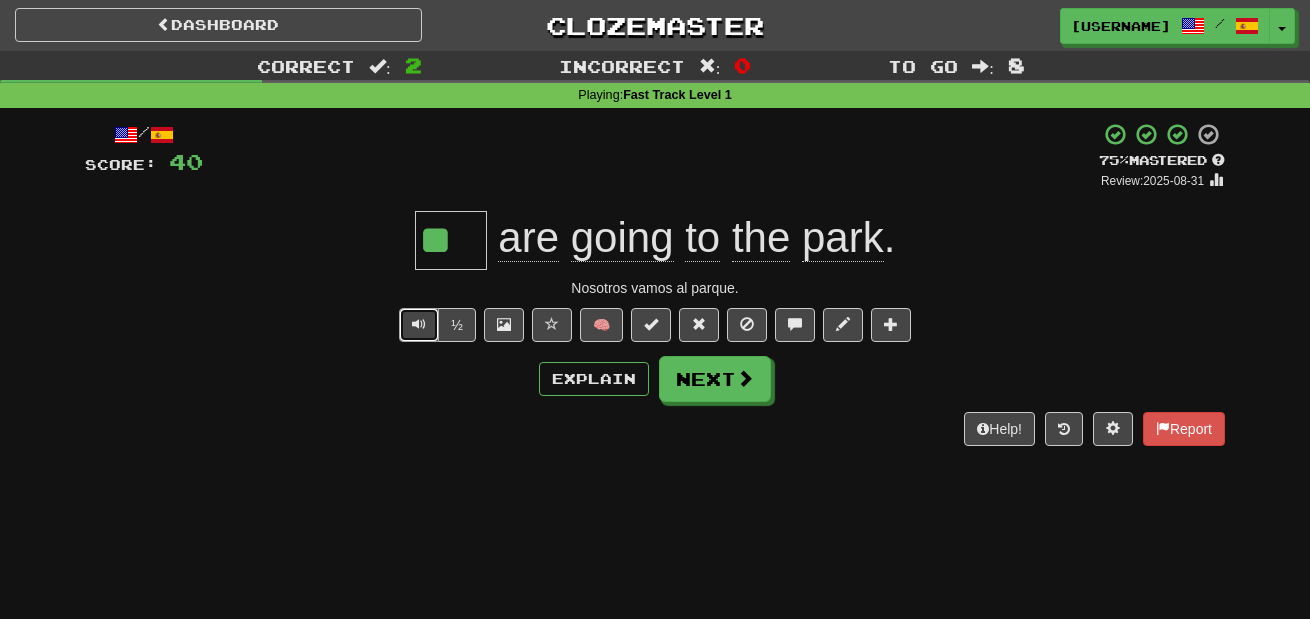 click at bounding box center (419, 325) 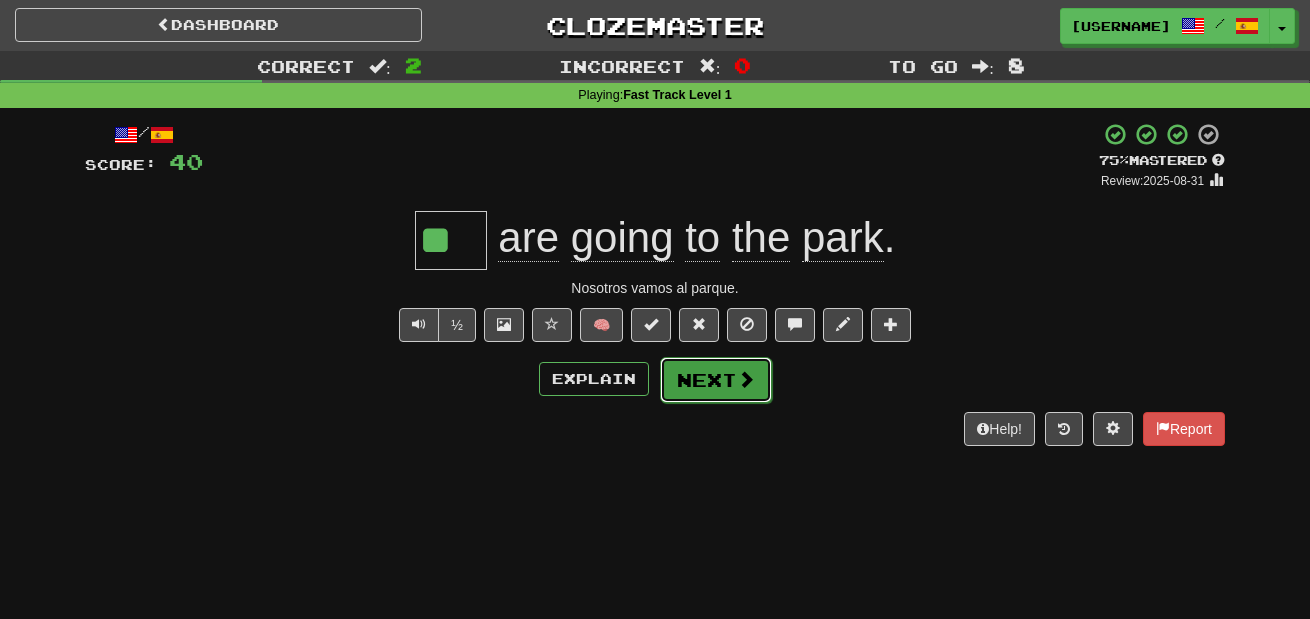 click on "Next" at bounding box center [716, 380] 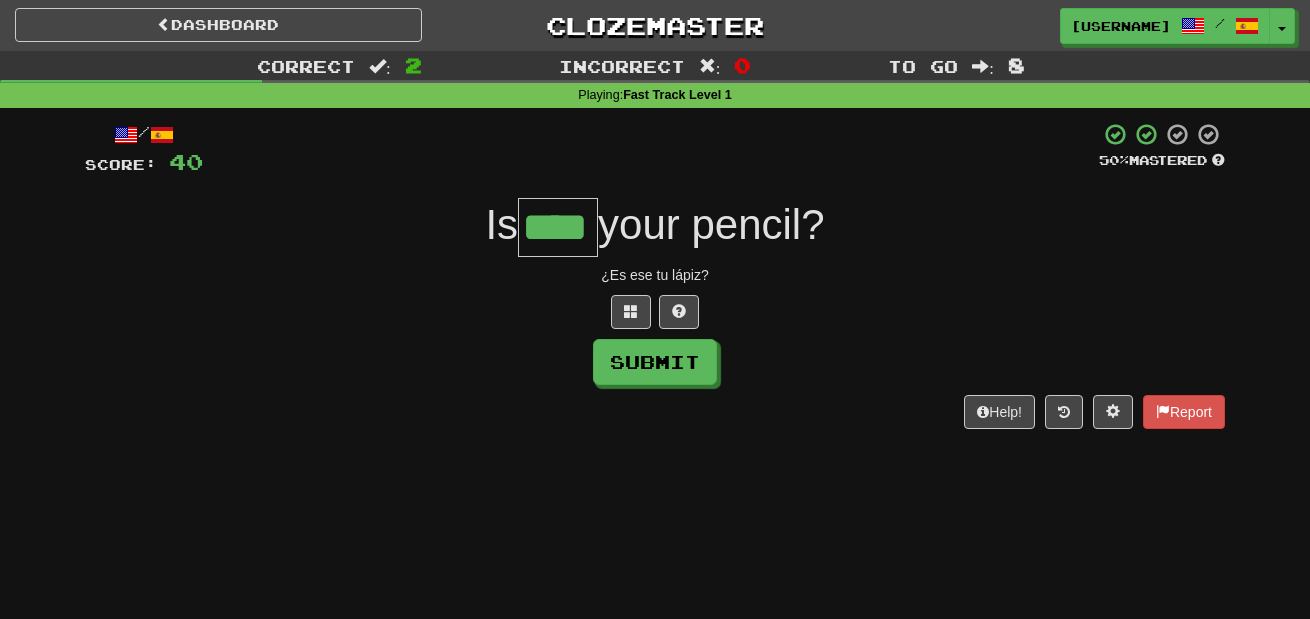 type on "****" 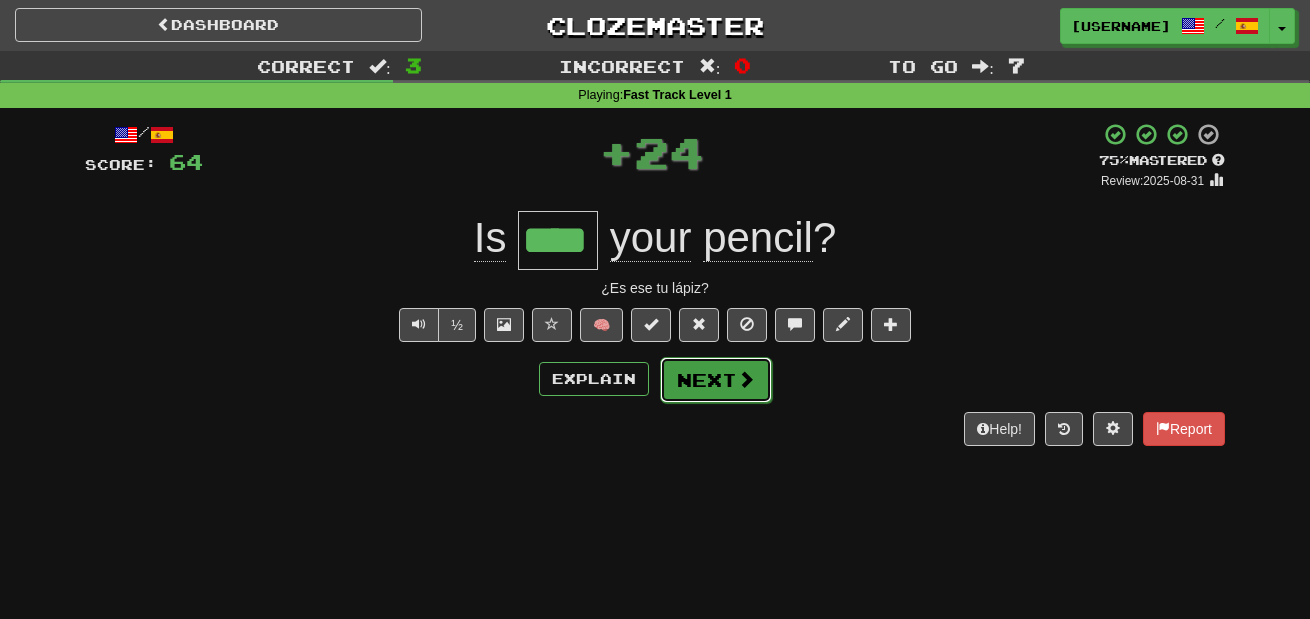 click on "Next" at bounding box center [716, 380] 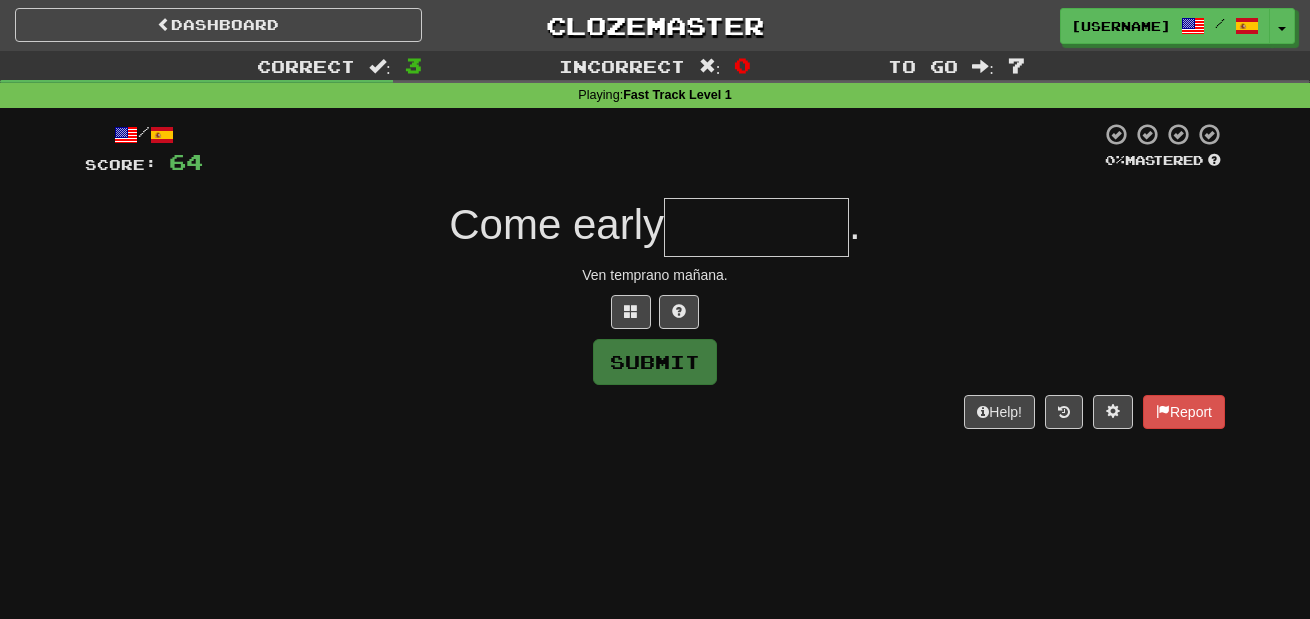 click at bounding box center [756, 227] 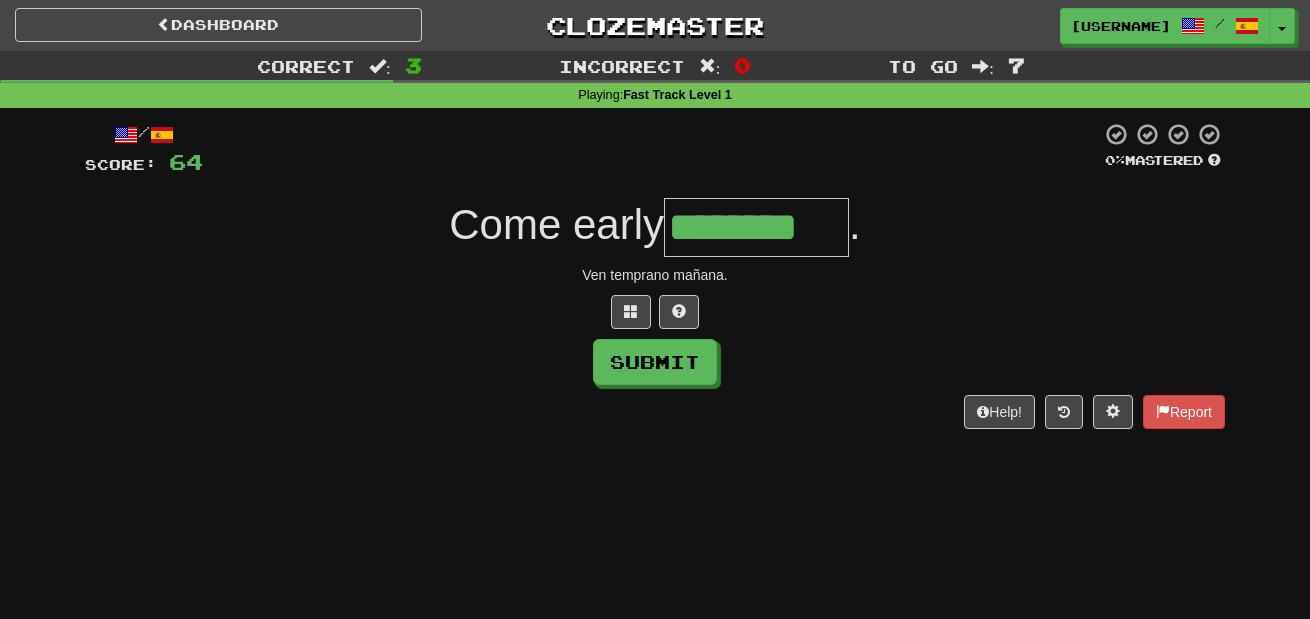 type on "********" 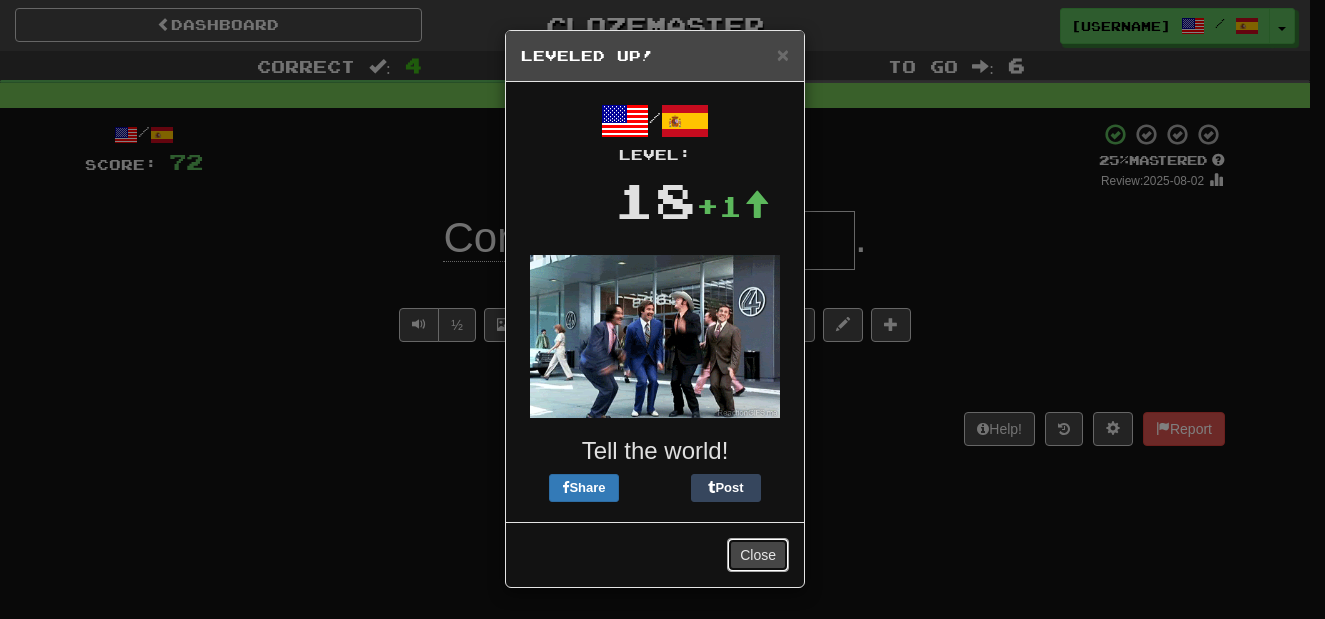 click on "Close" at bounding box center (758, 555) 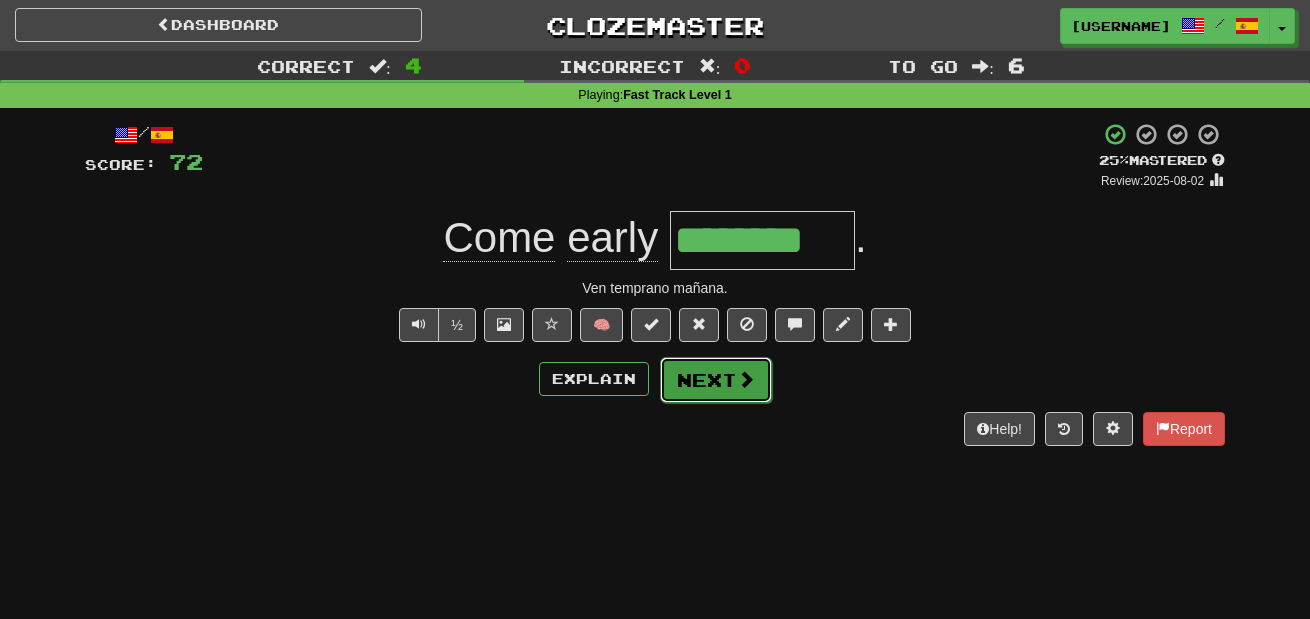 click on "Next" at bounding box center (716, 380) 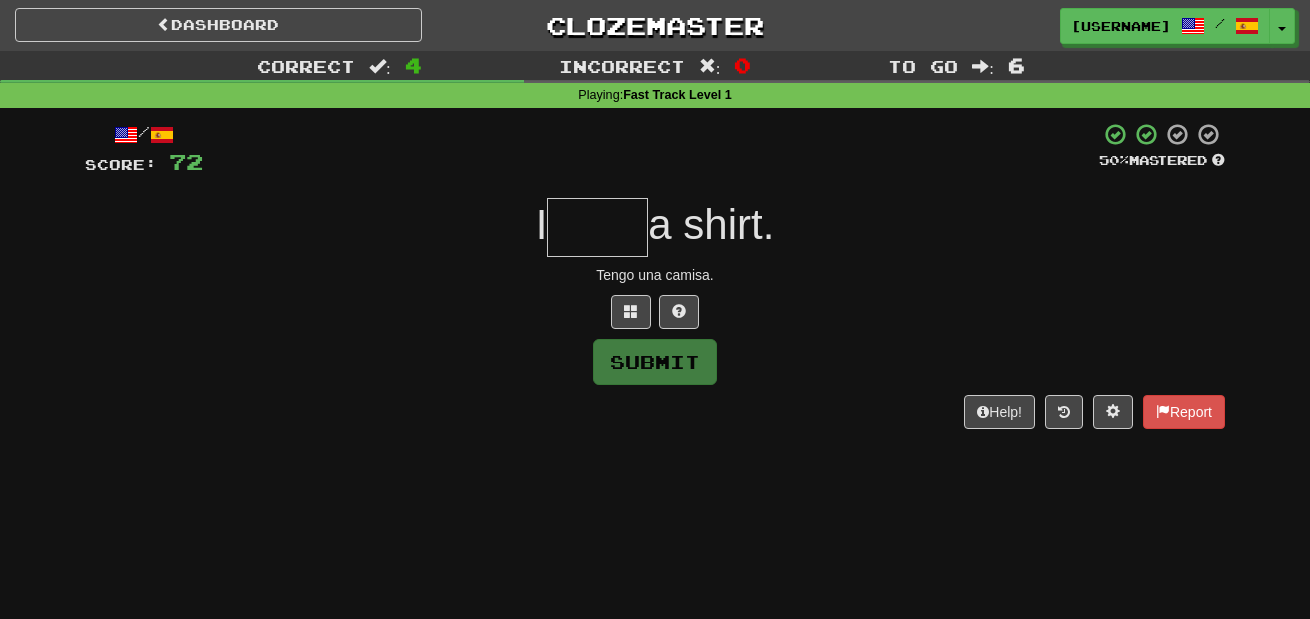 click at bounding box center [597, 227] 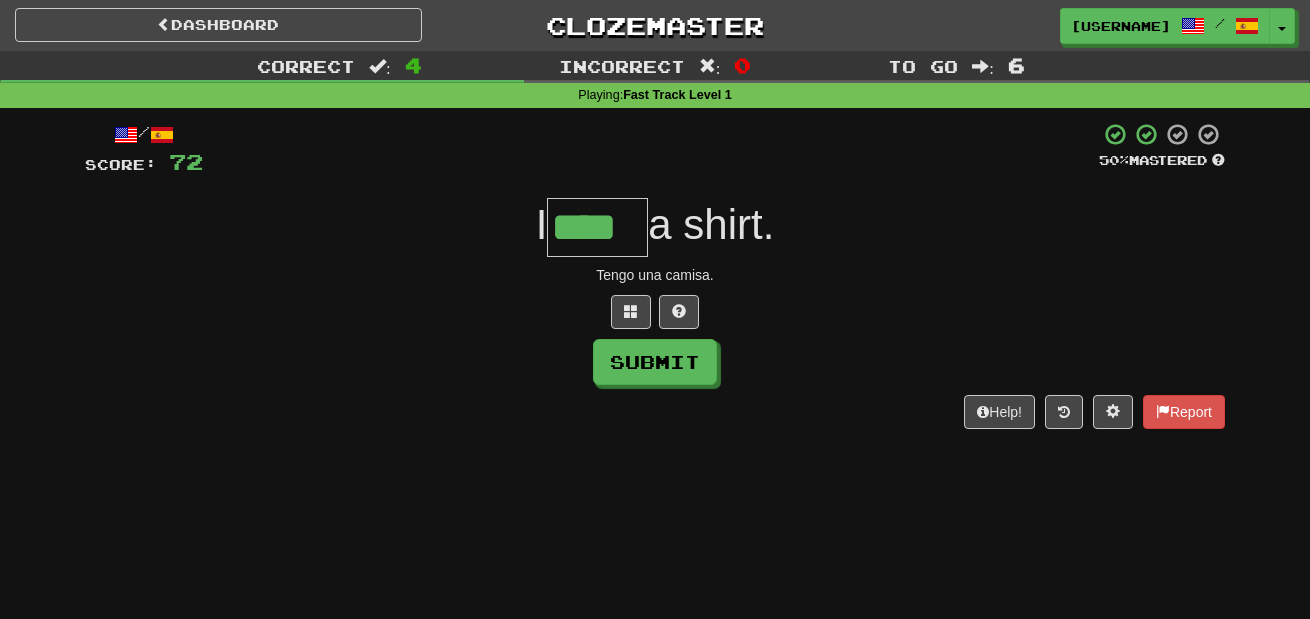 type on "****" 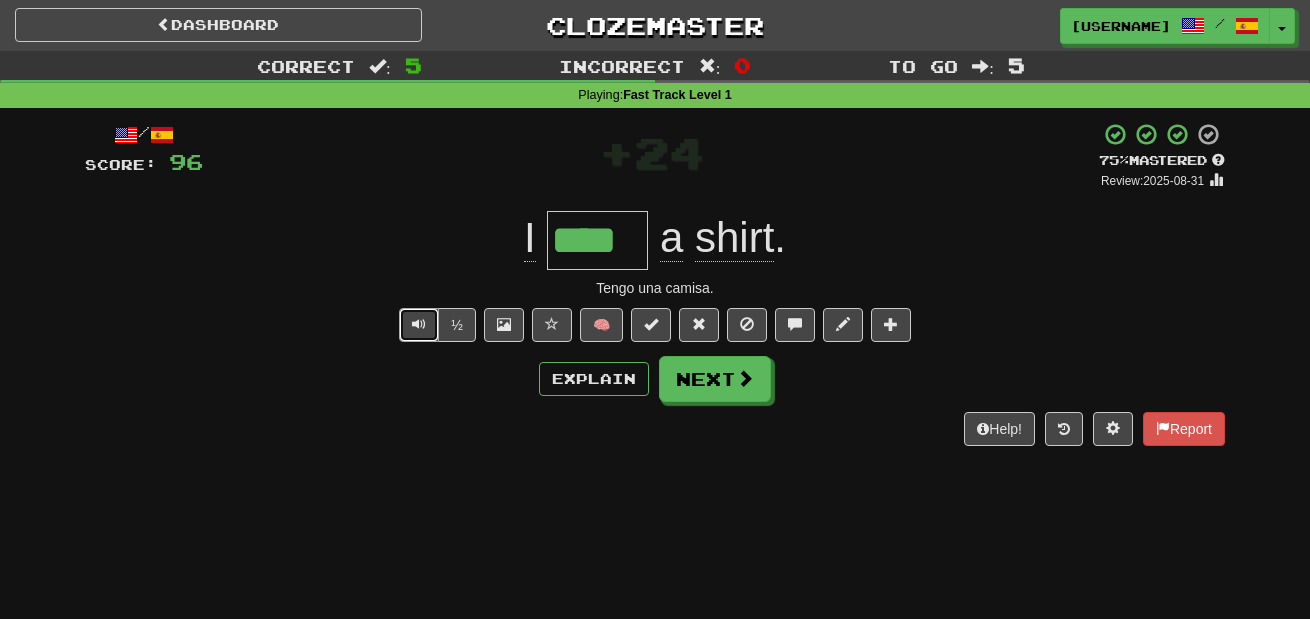 click at bounding box center (419, 324) 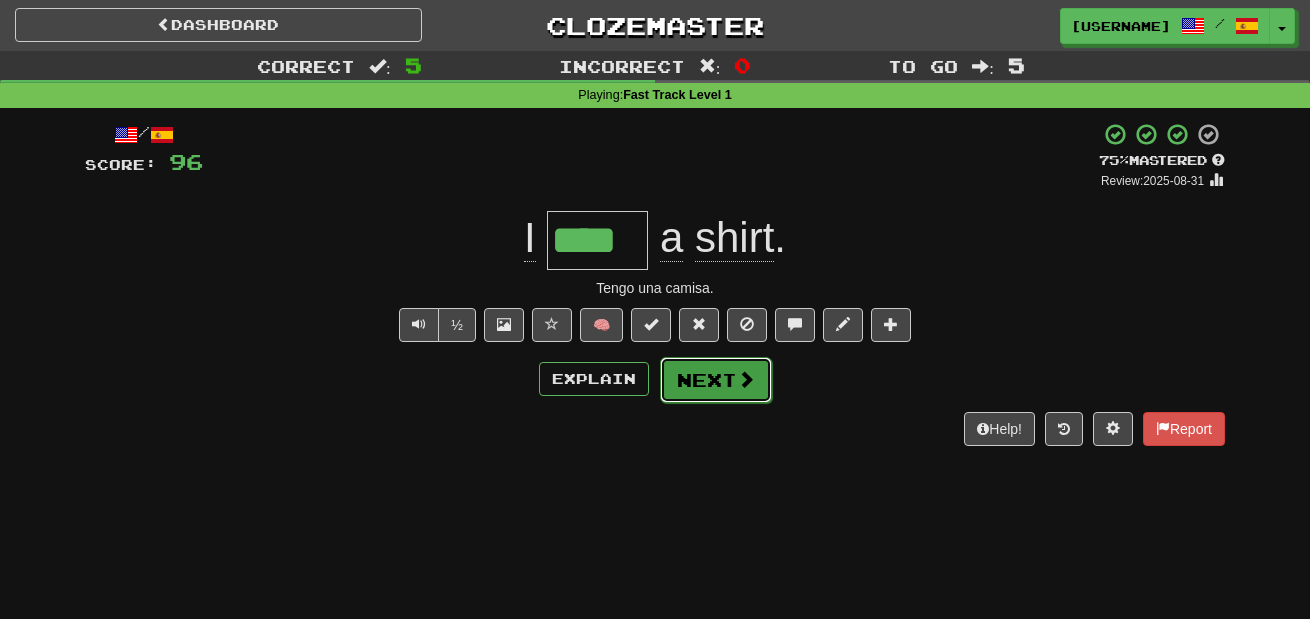 click on "Next" at bounding box center [716, 380] 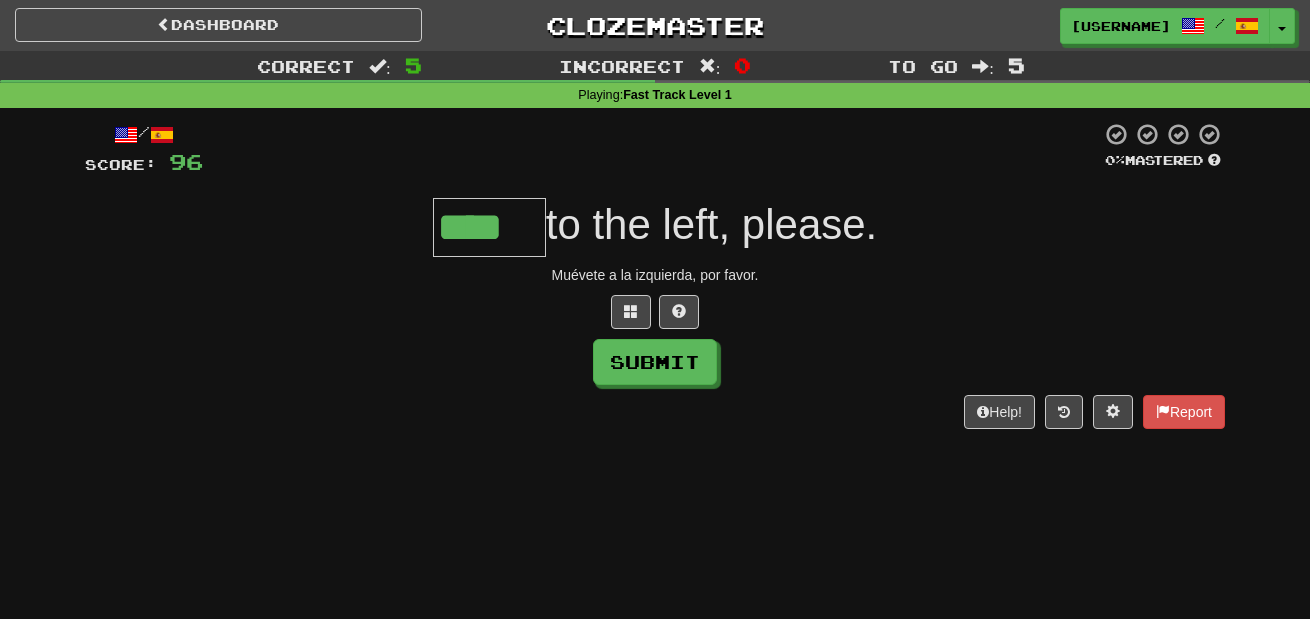 scroll, scrollTop: 0, scrollLeft: 0, axis: both 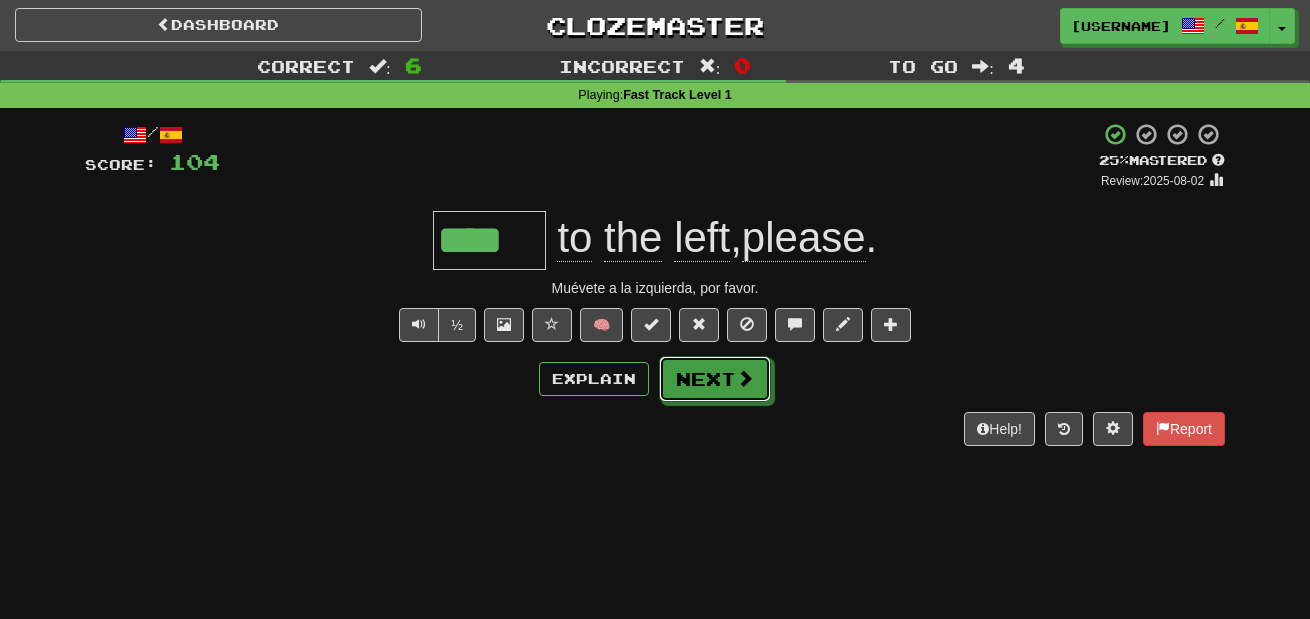 click on "Next" at bounding box center [715, 379] 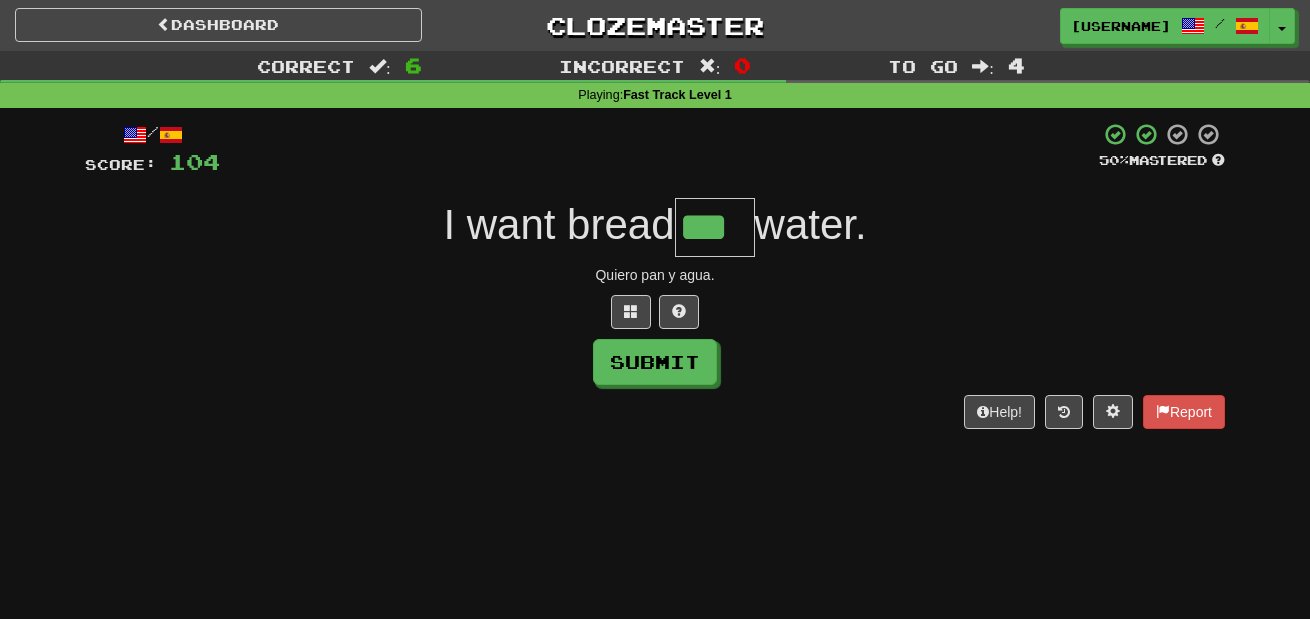 type on "***" 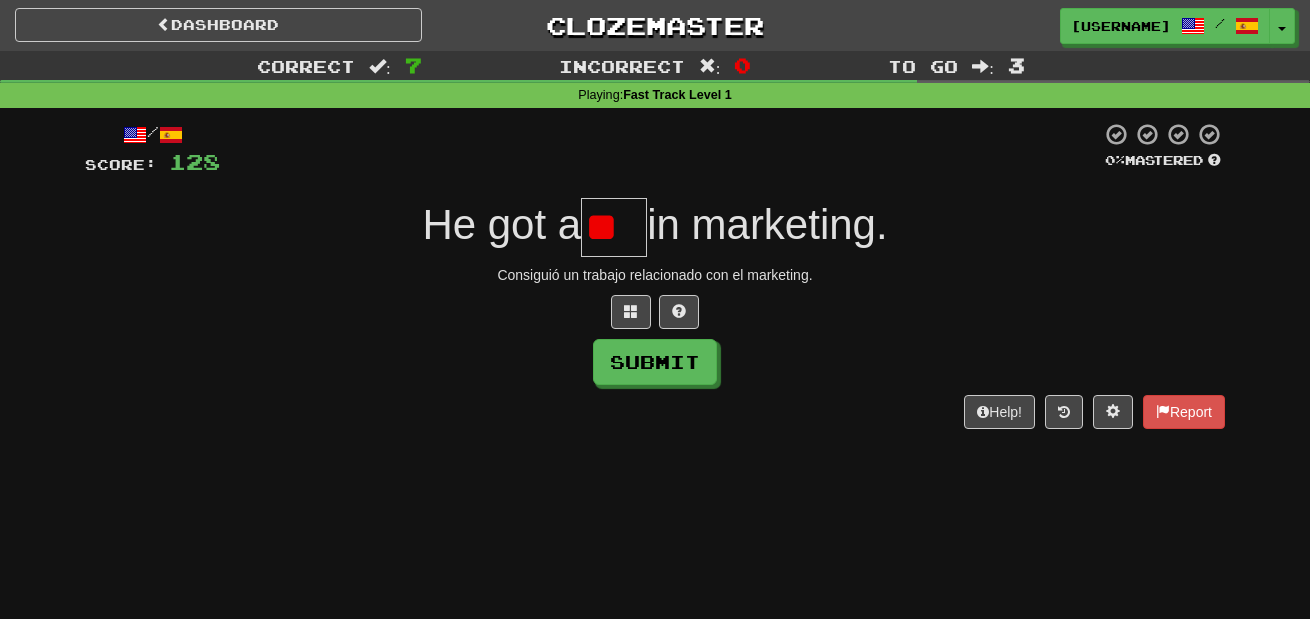 type on "*" 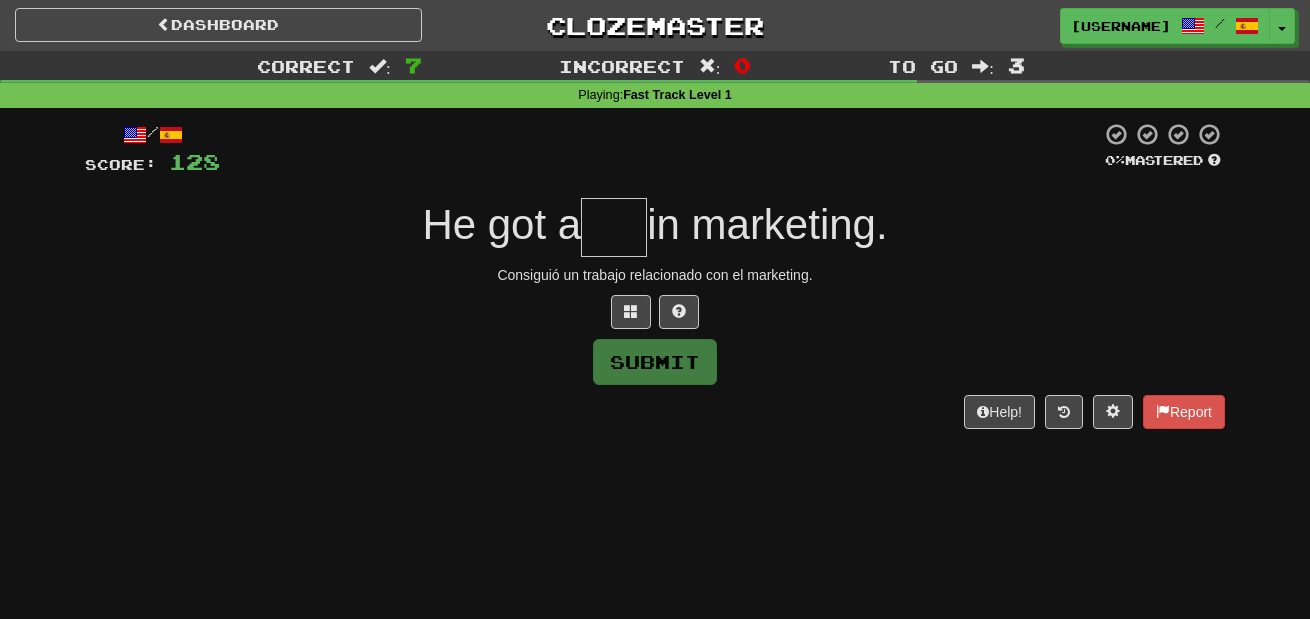 type on "*" 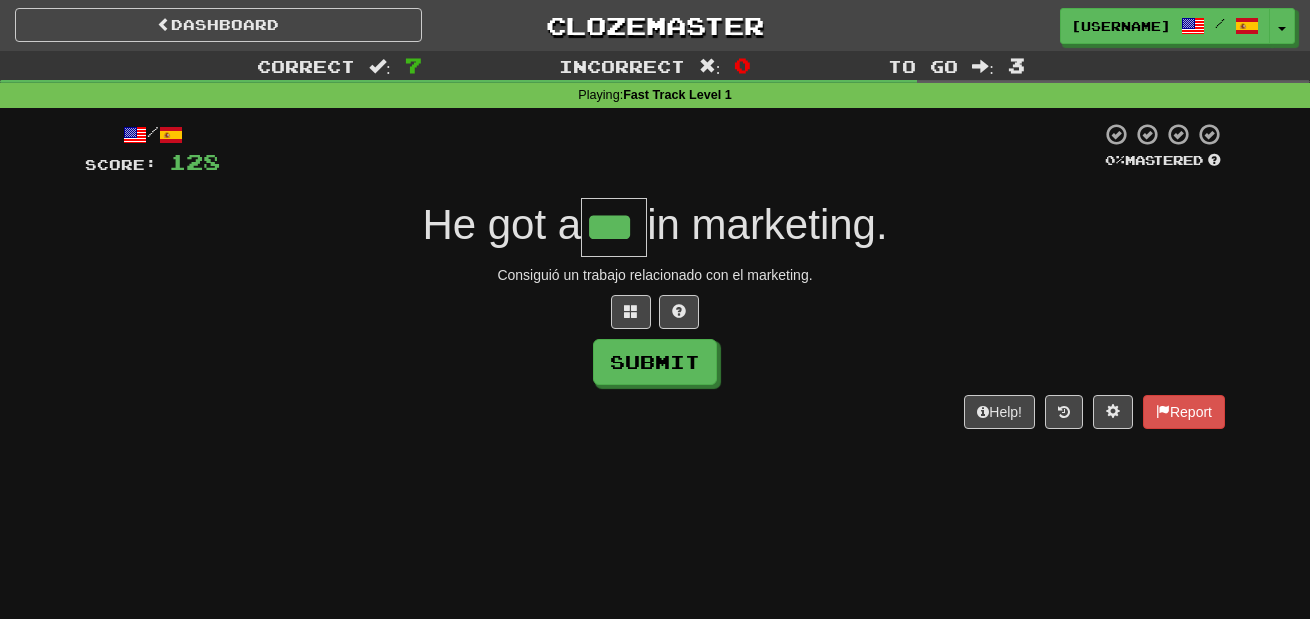 type on "***" 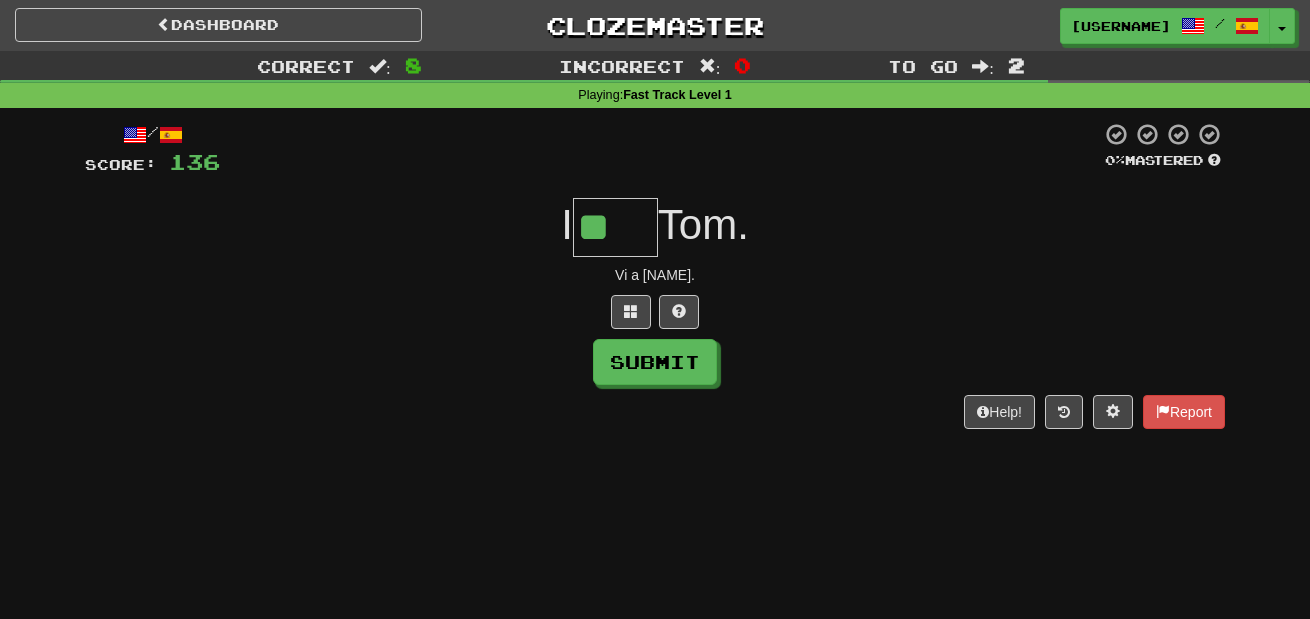 scroll, scrollTop: 0, scrollLeft: 0, axis: both 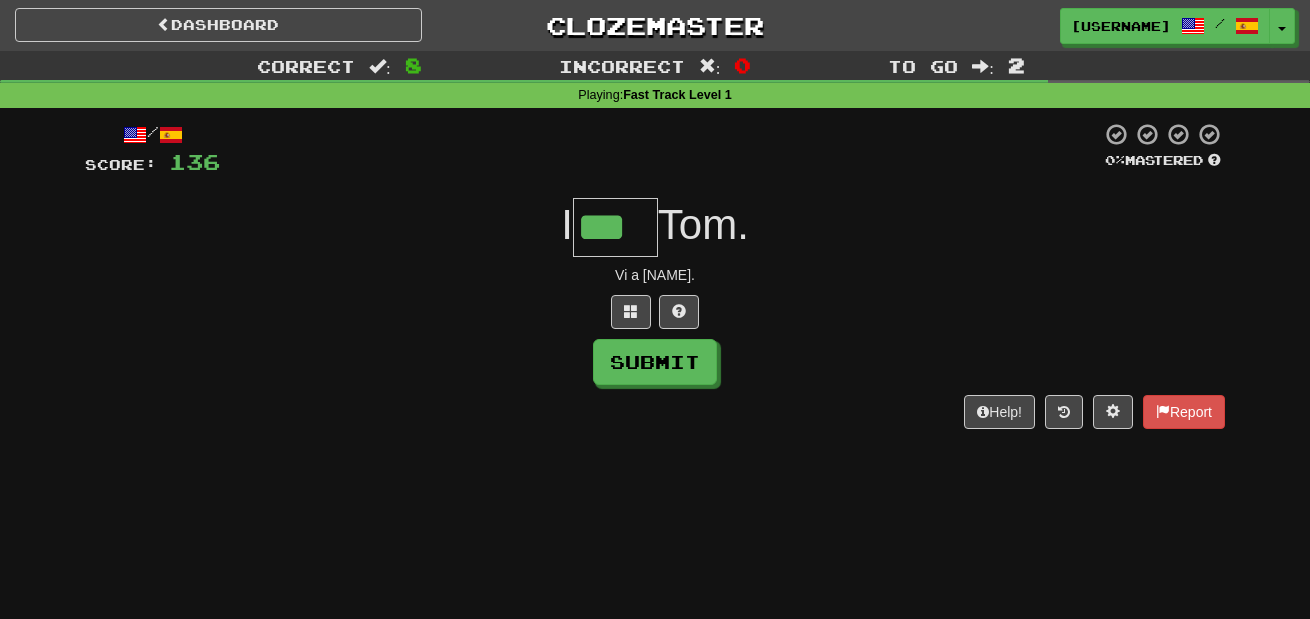 type on "***" 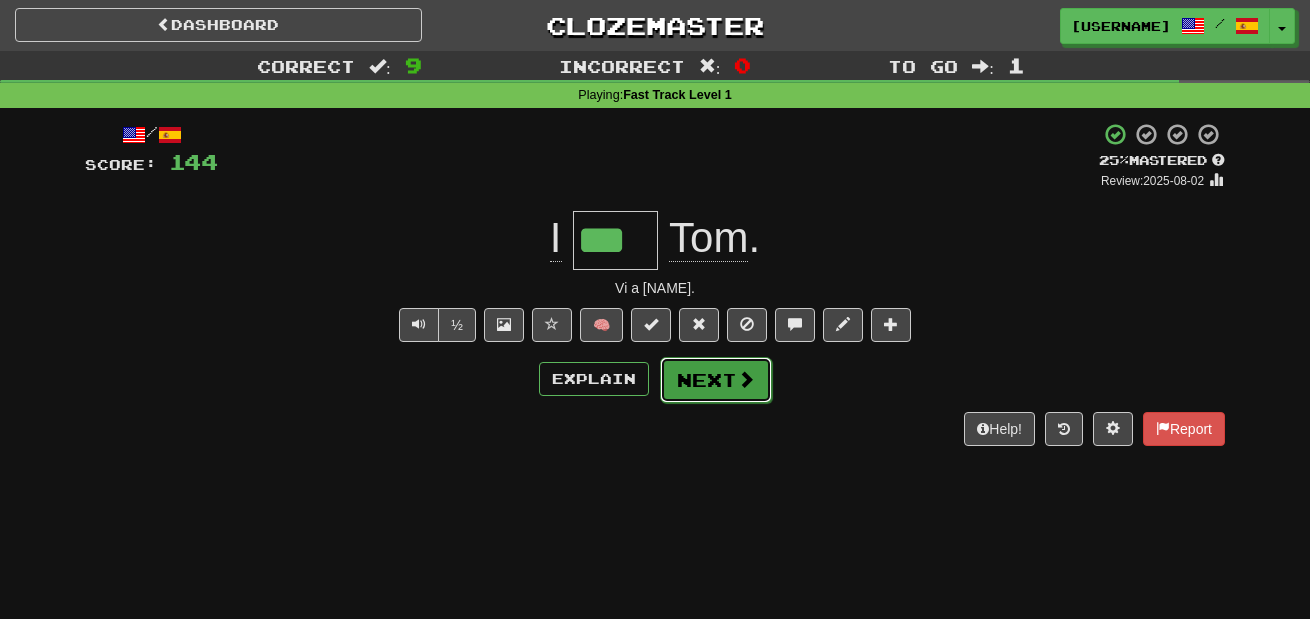 click on "Next" at bounding box center [716, 380] 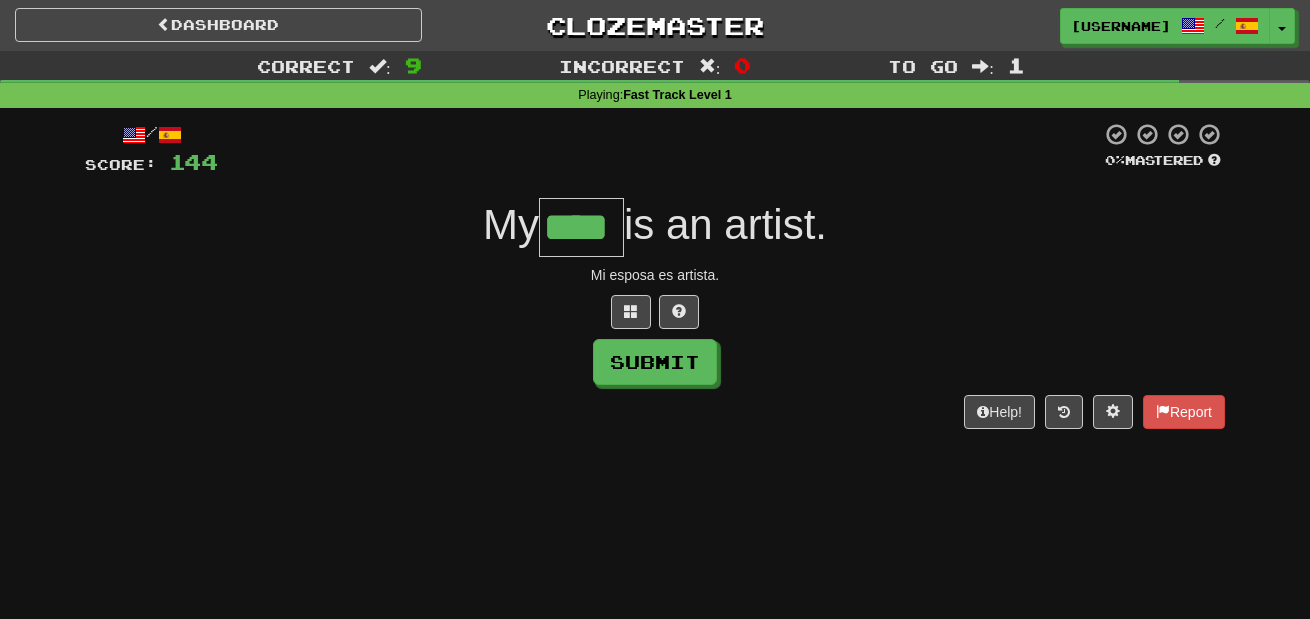 type on "****" 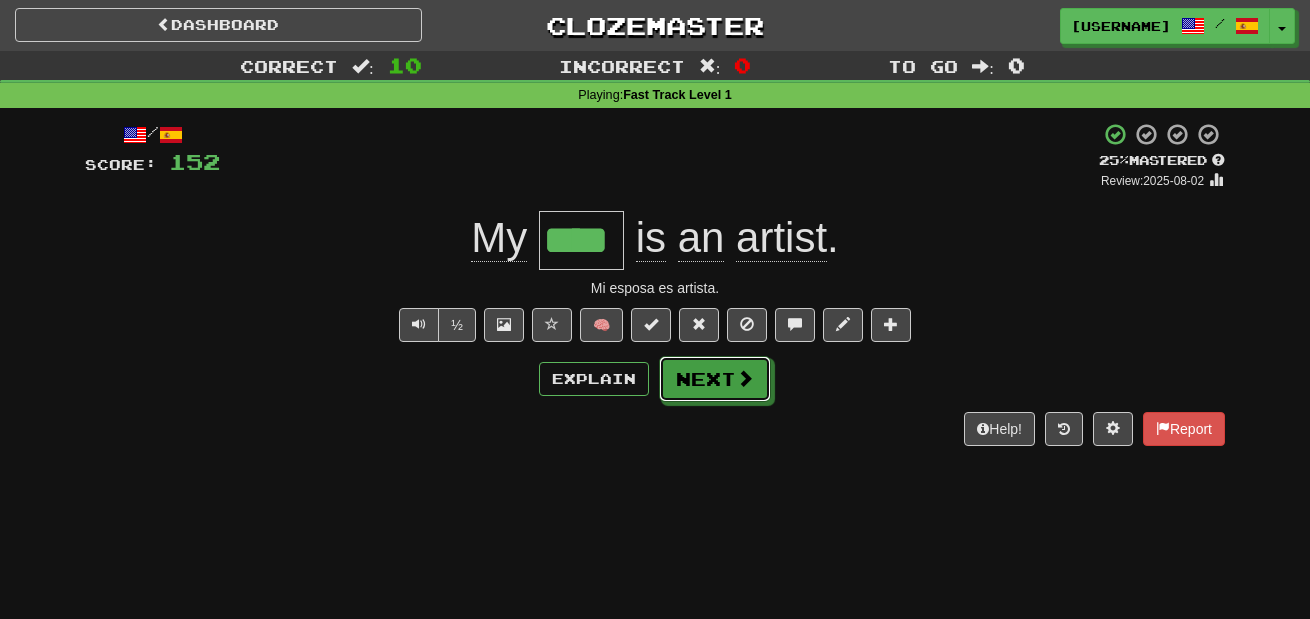 click on "Next" at bounding box center (715, 379) 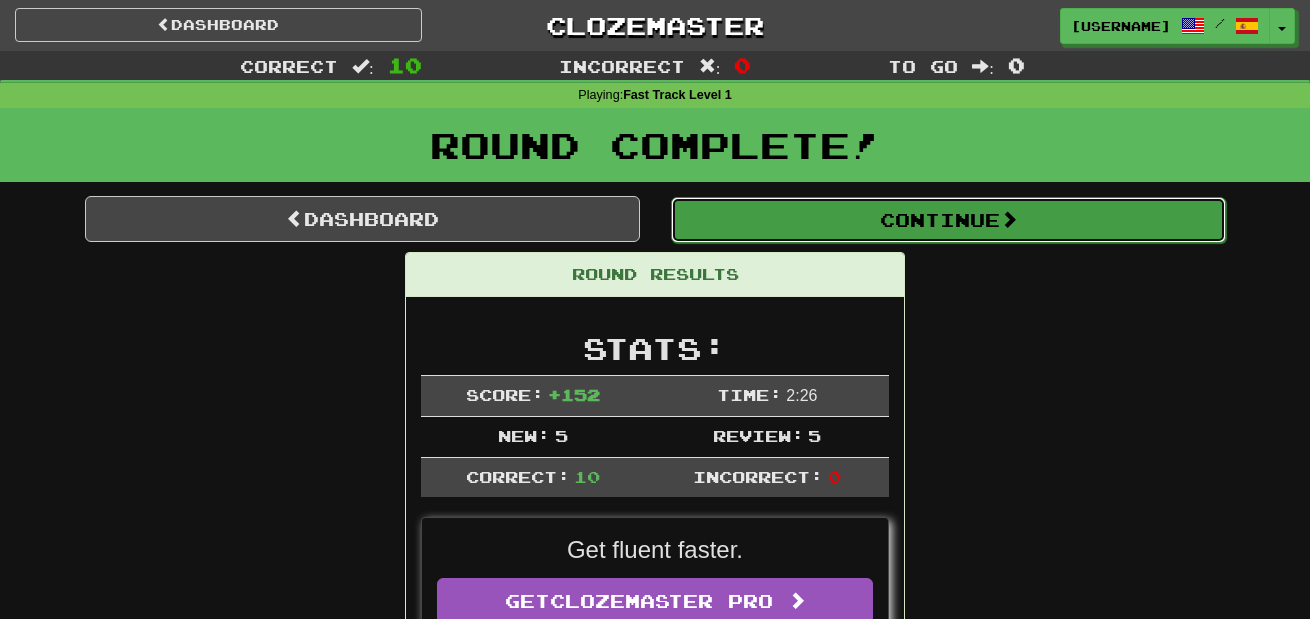 click on "Continue" at bounding box center [948, 220] 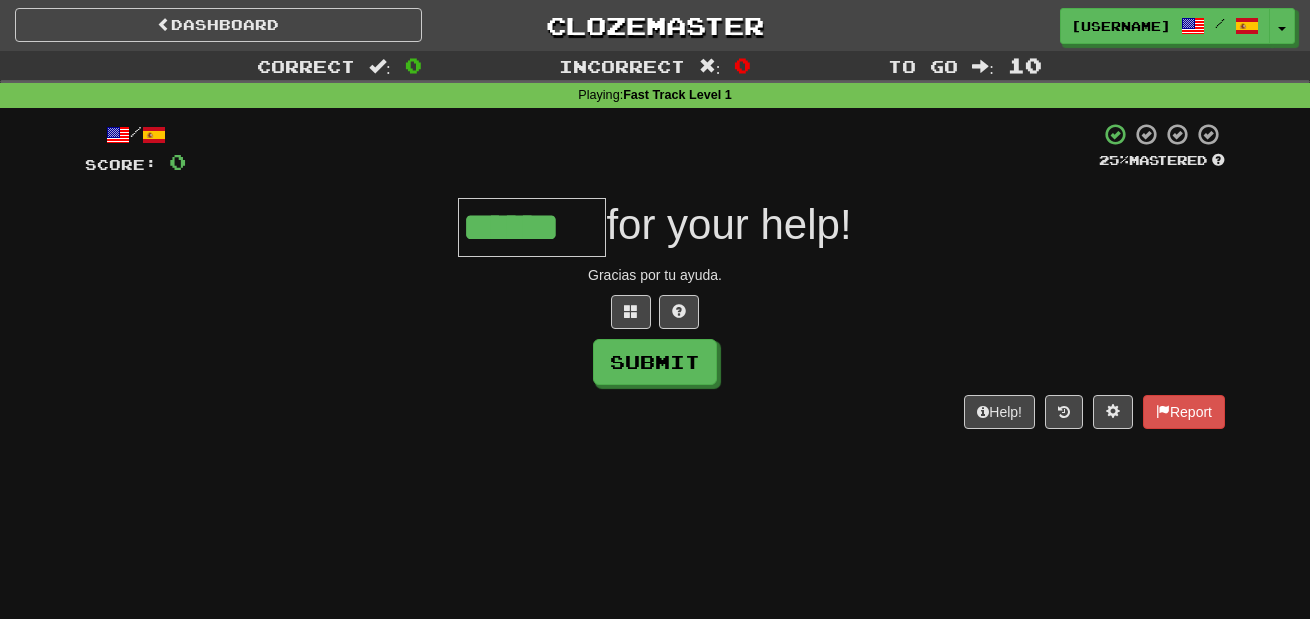 type on "******" 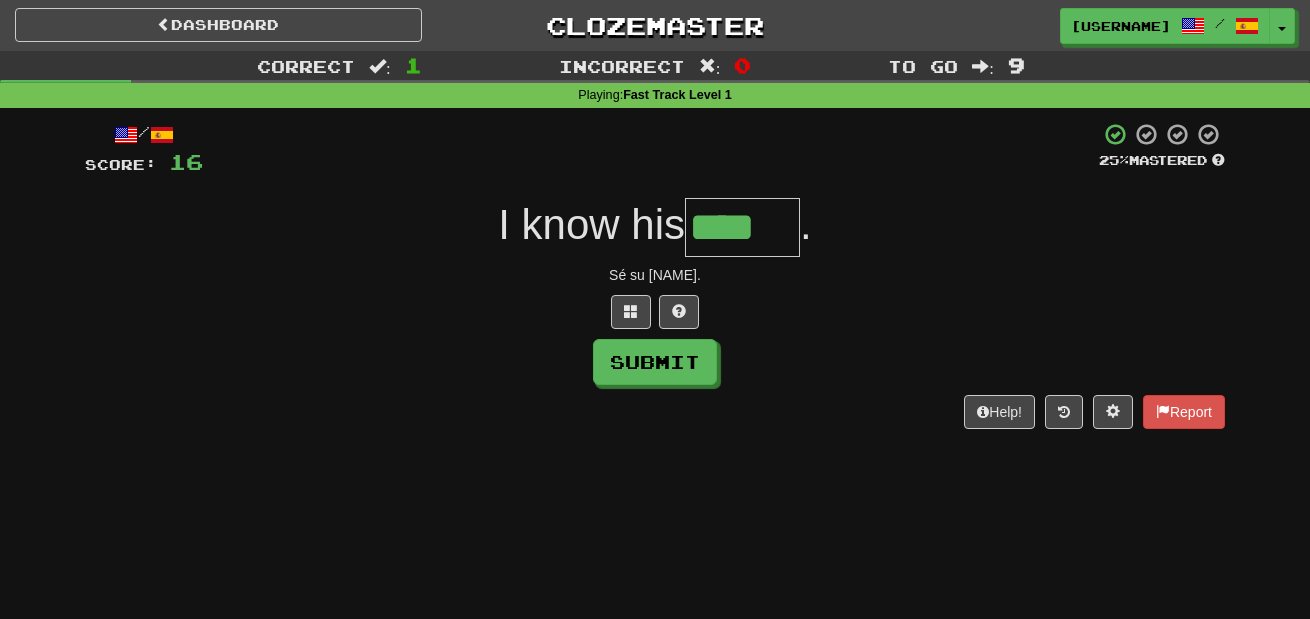 type on "****" 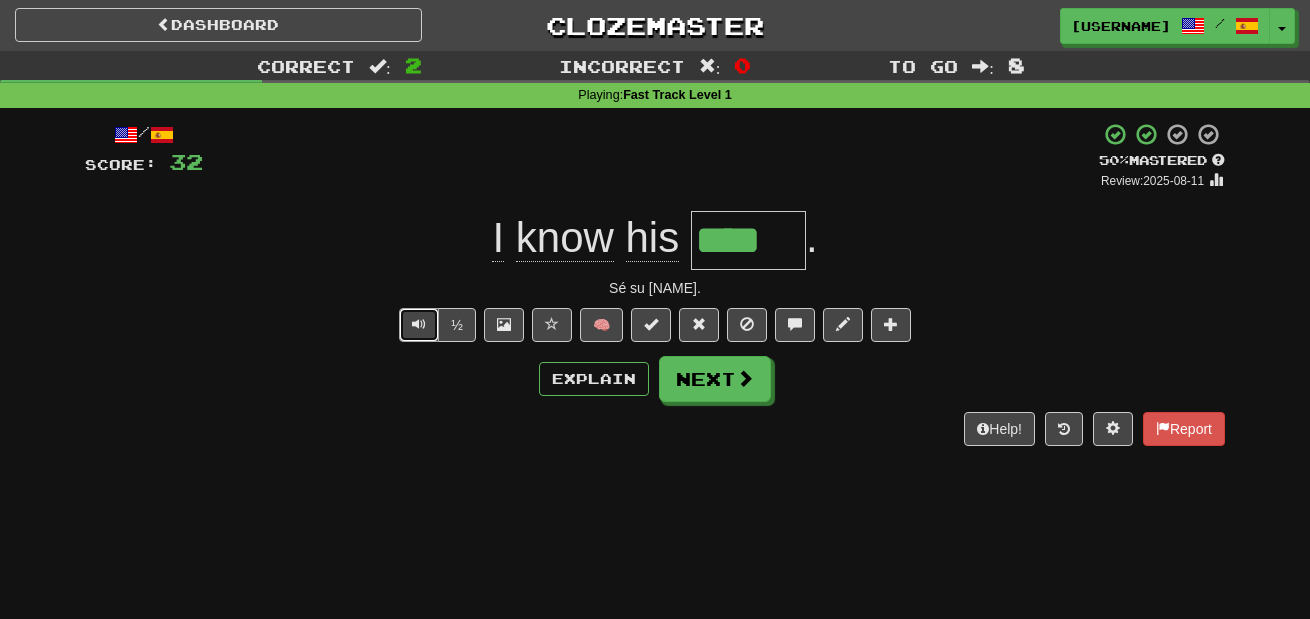 click at bounding box center [419, 325] 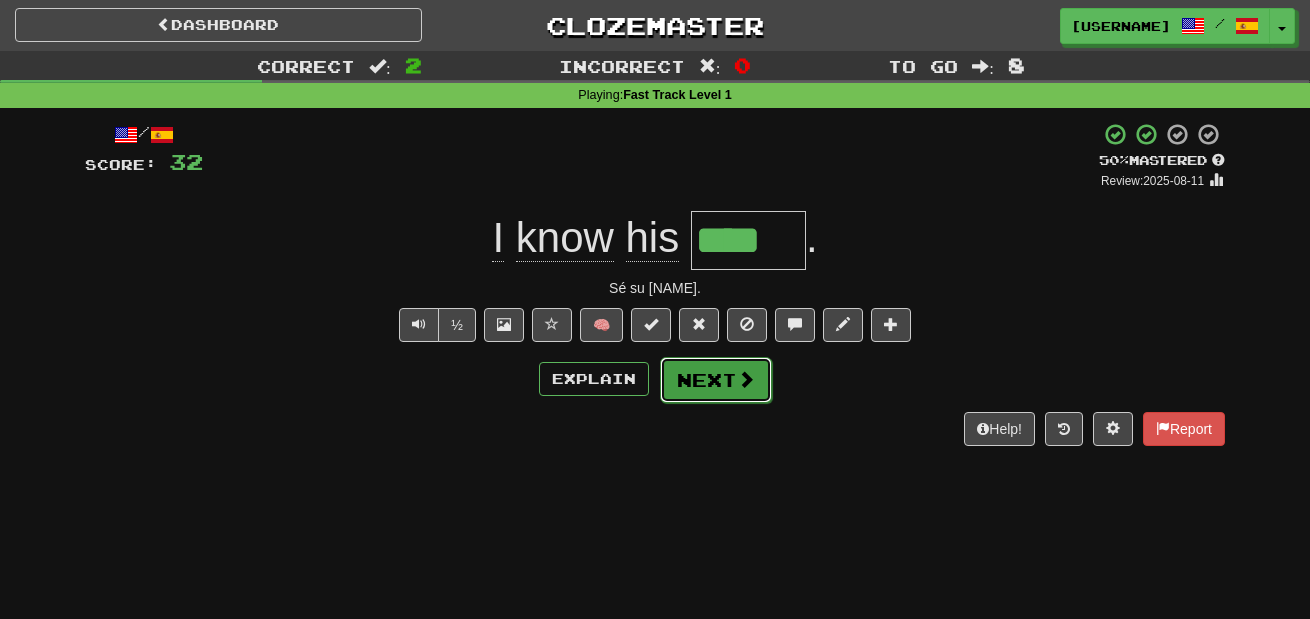 click on "Next" at bounding box center (716, 380) 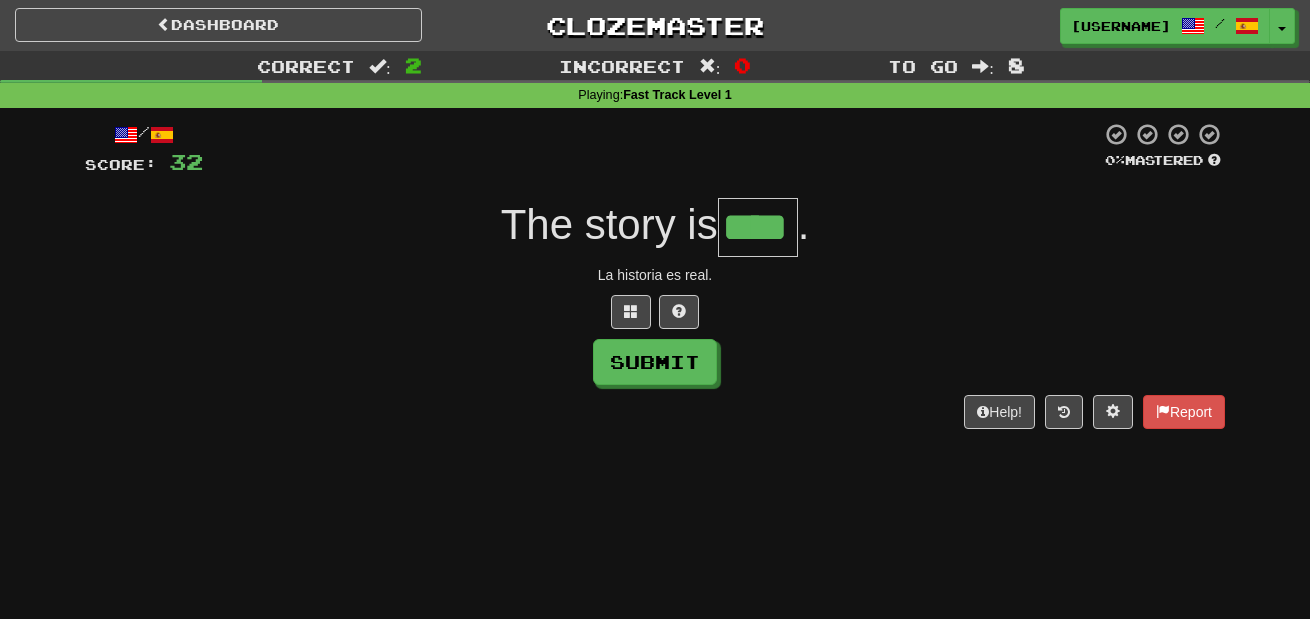 type on "****" 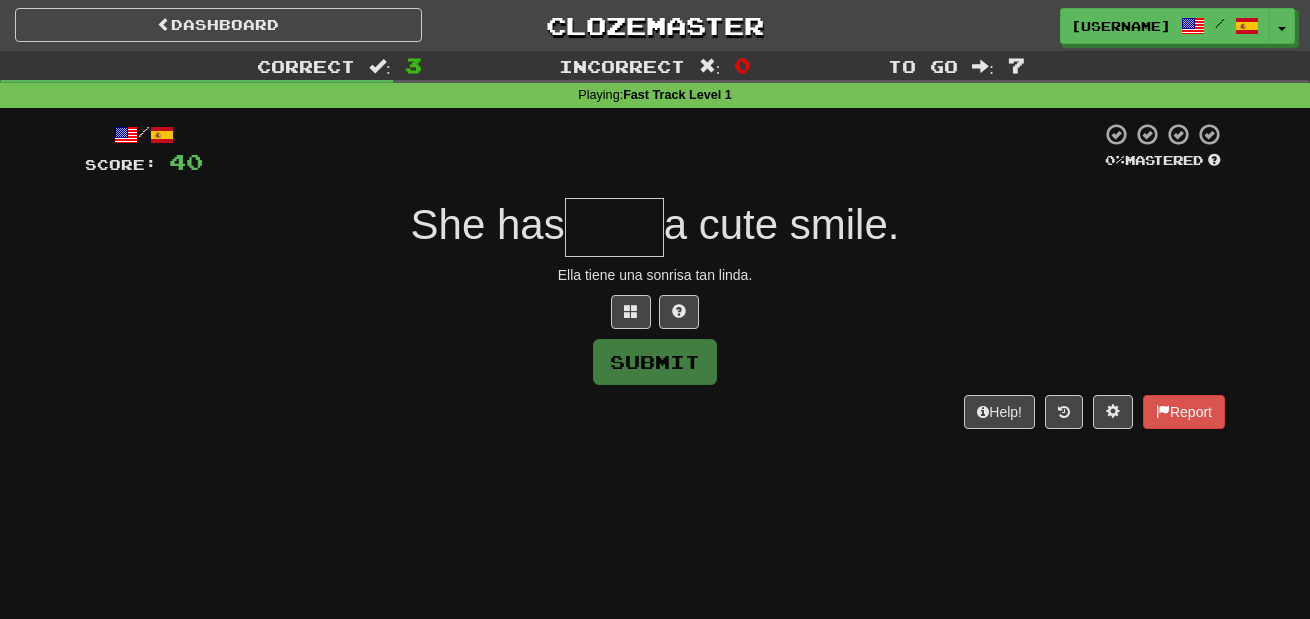 type on "*" 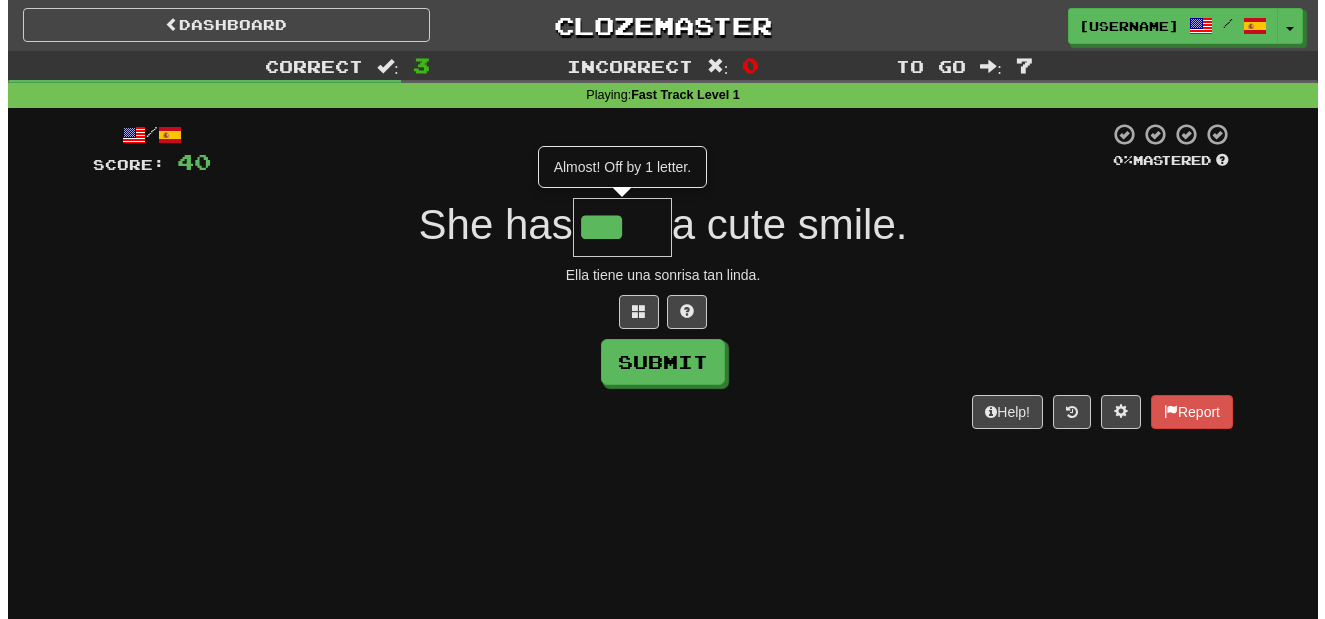 scroll, scrollTop: 0, scrollLeft: 0, axis: both 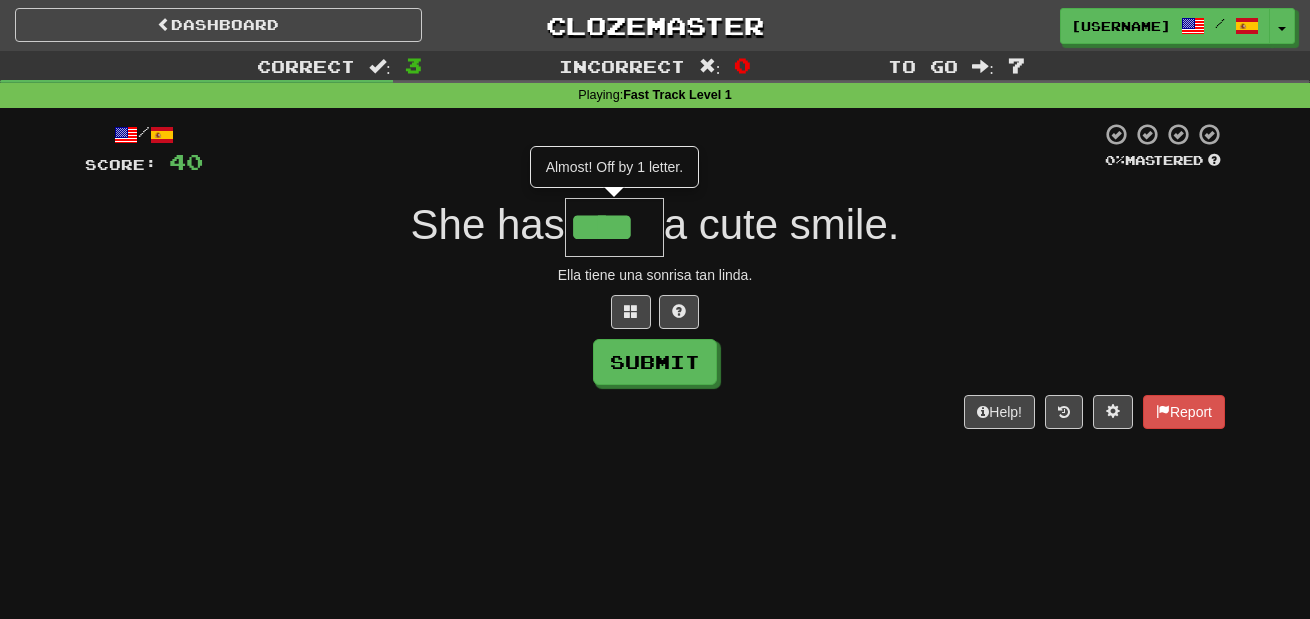type on "****" 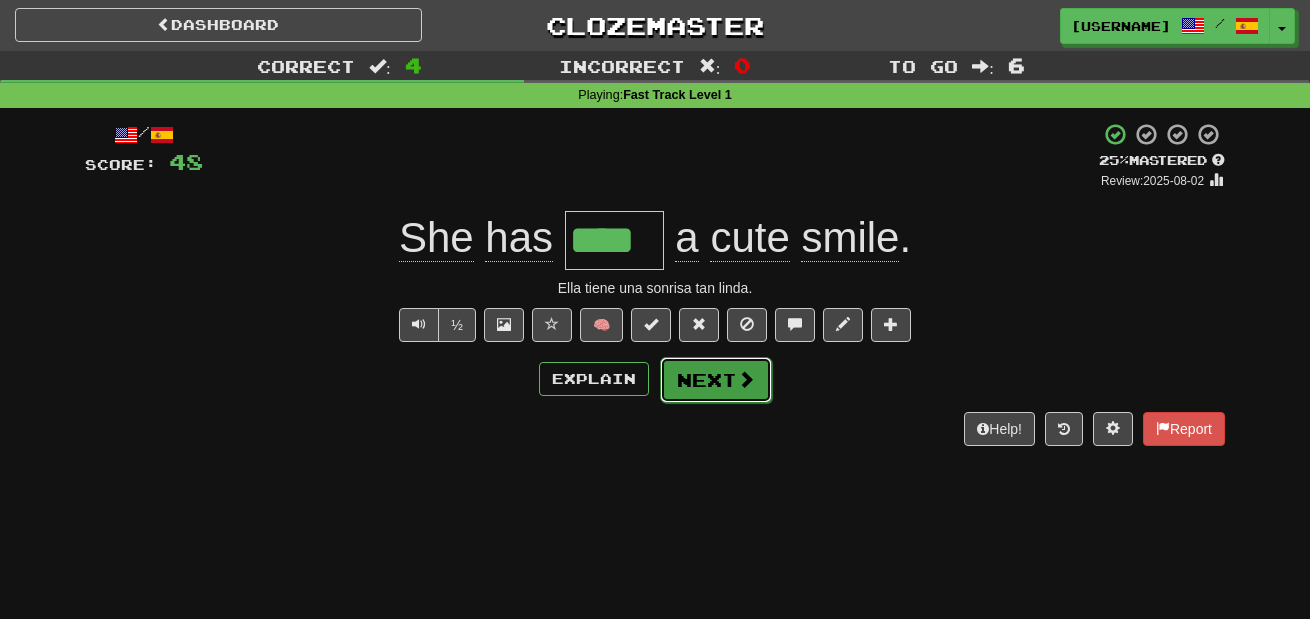 click on "Next" at bounding box center (716, 380) 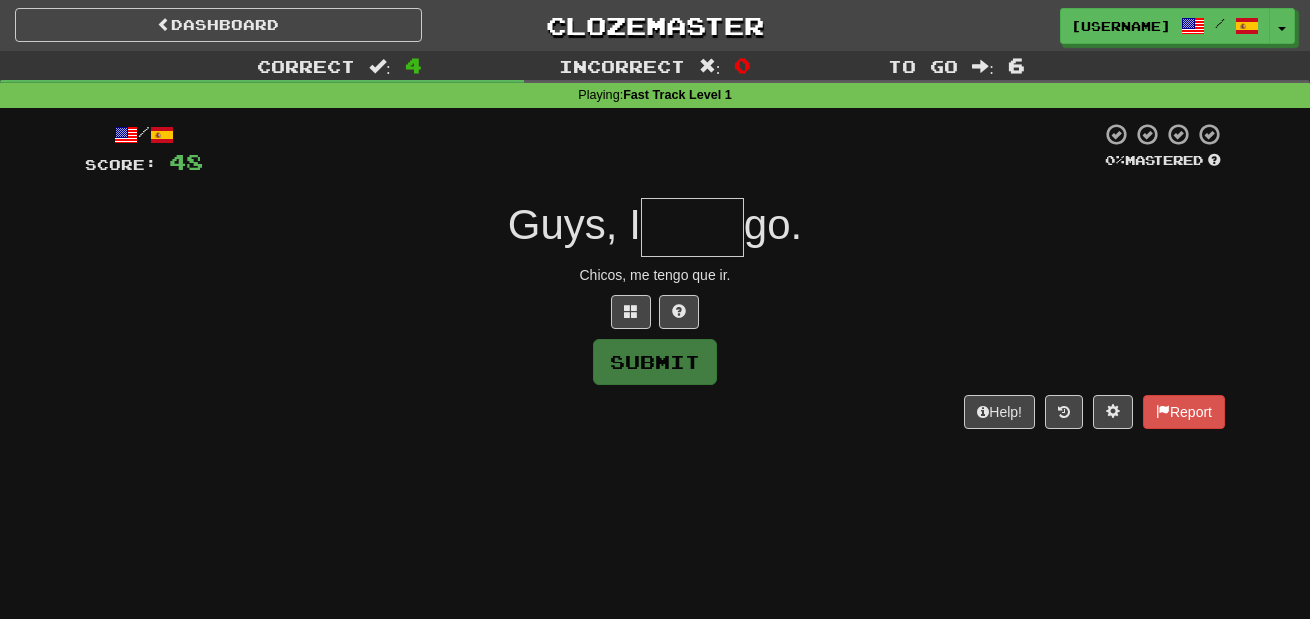 click at bounding box center [692, 227] 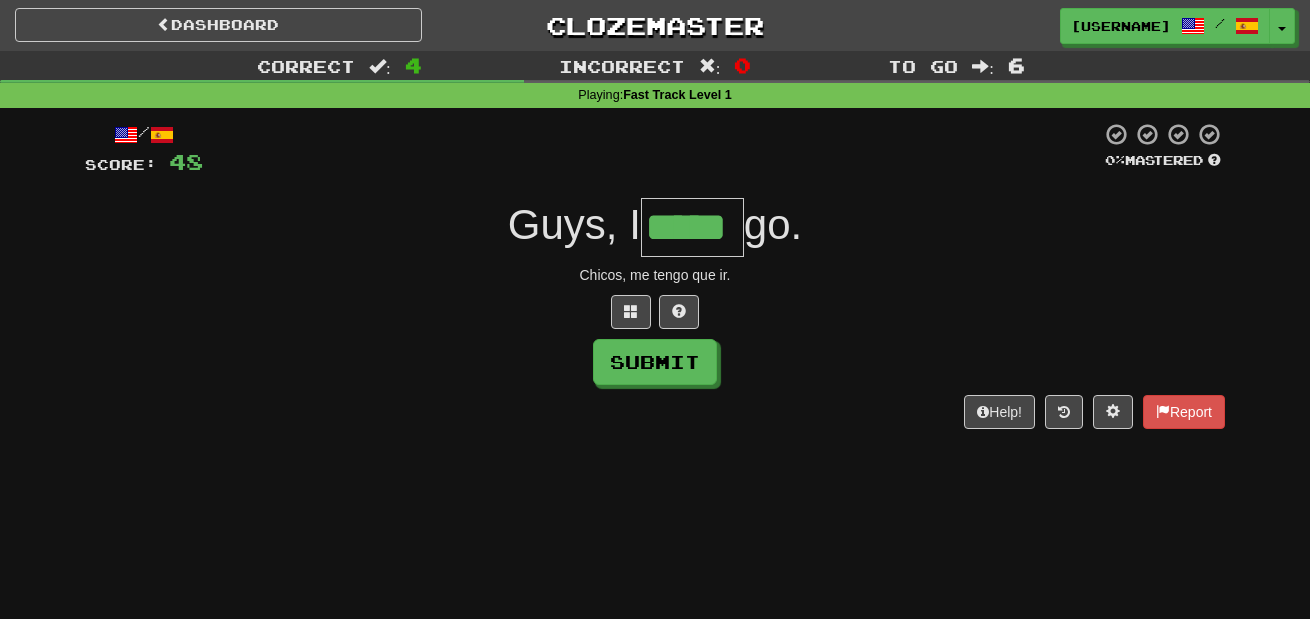 type on "*****" 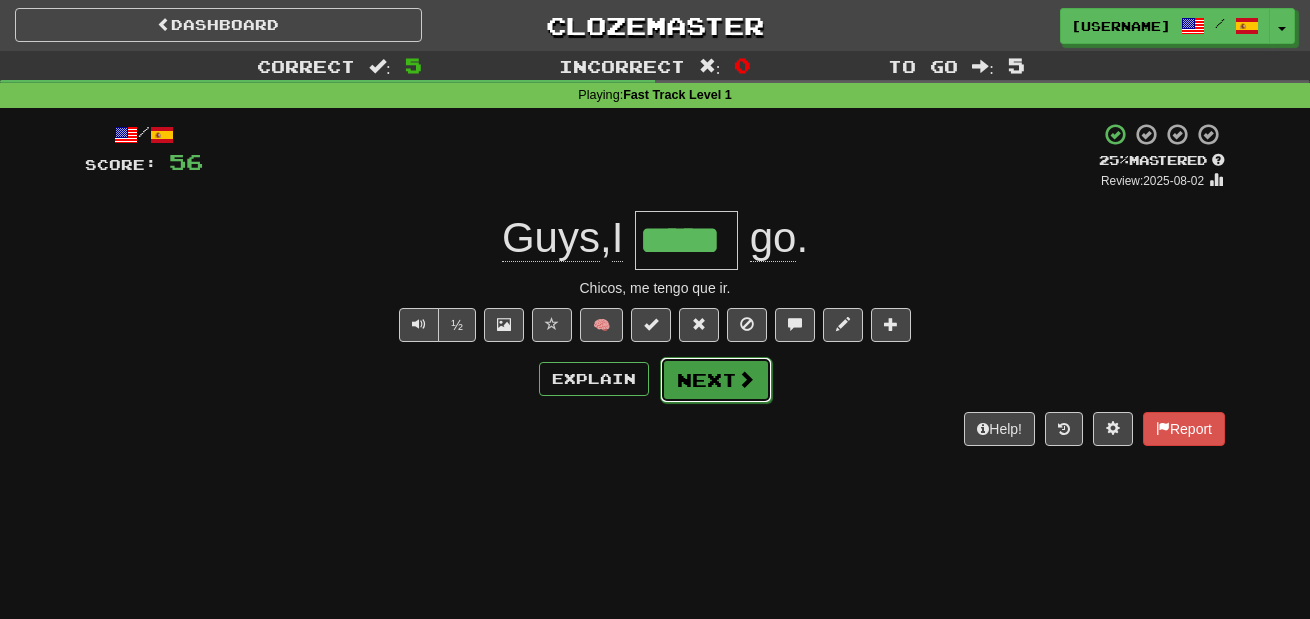 click on "Next" at bounding box center [716, 380] 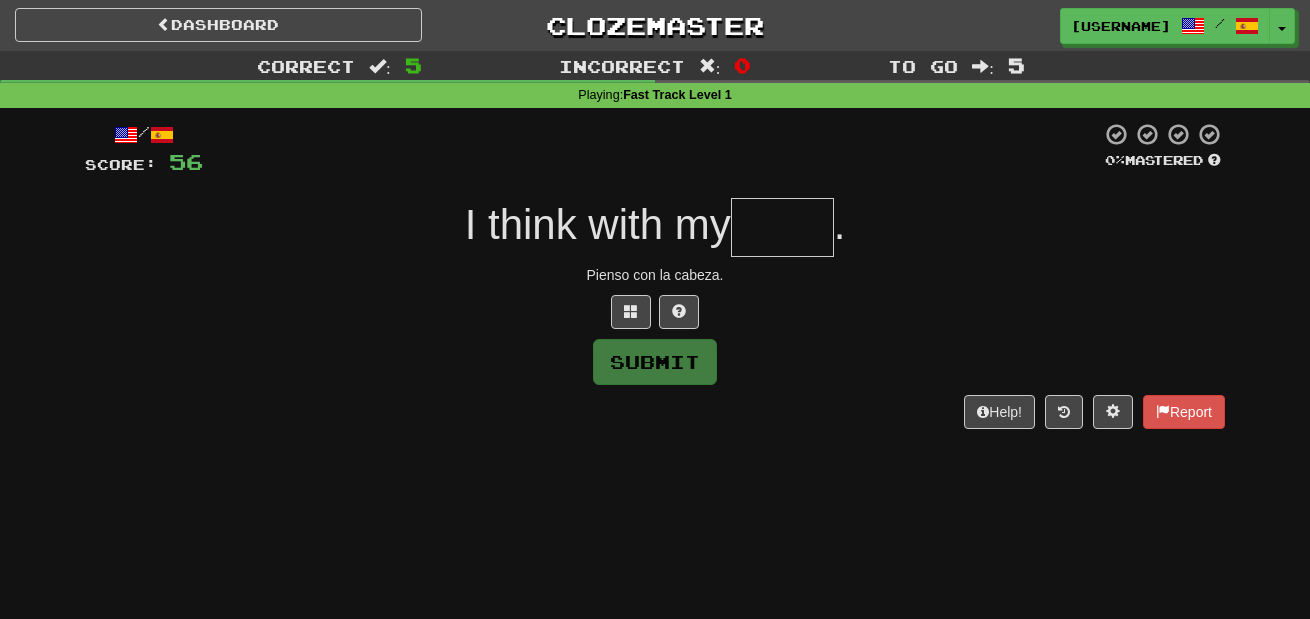 type on "*" 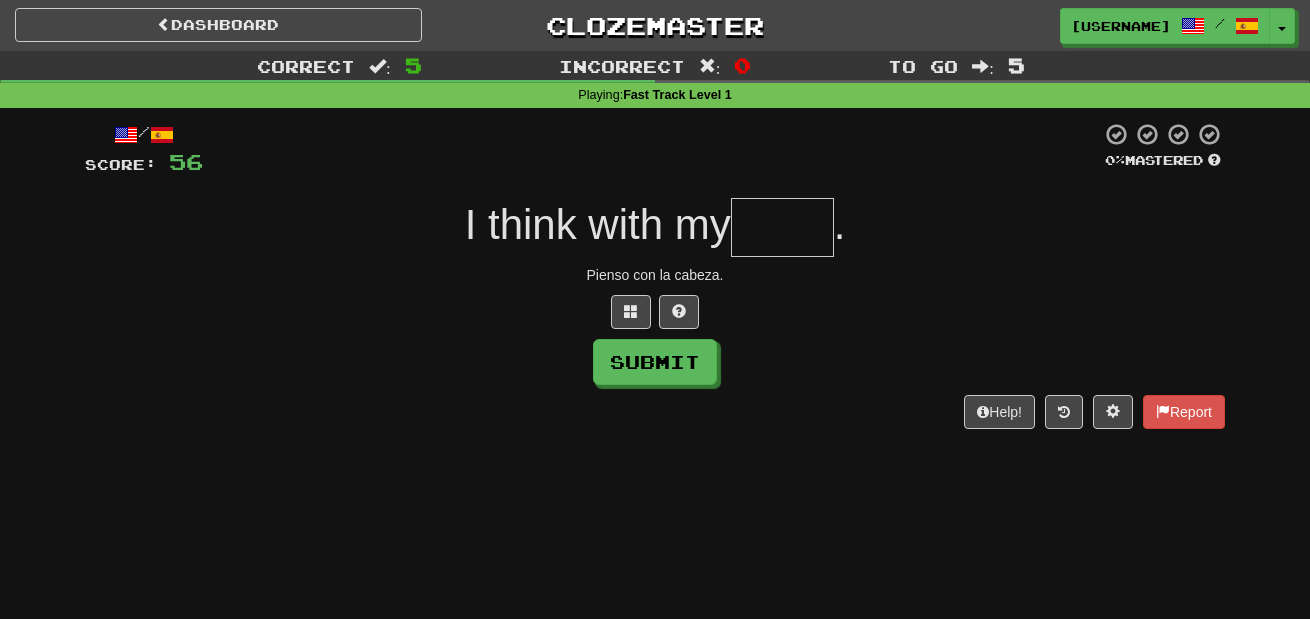 type on "*" 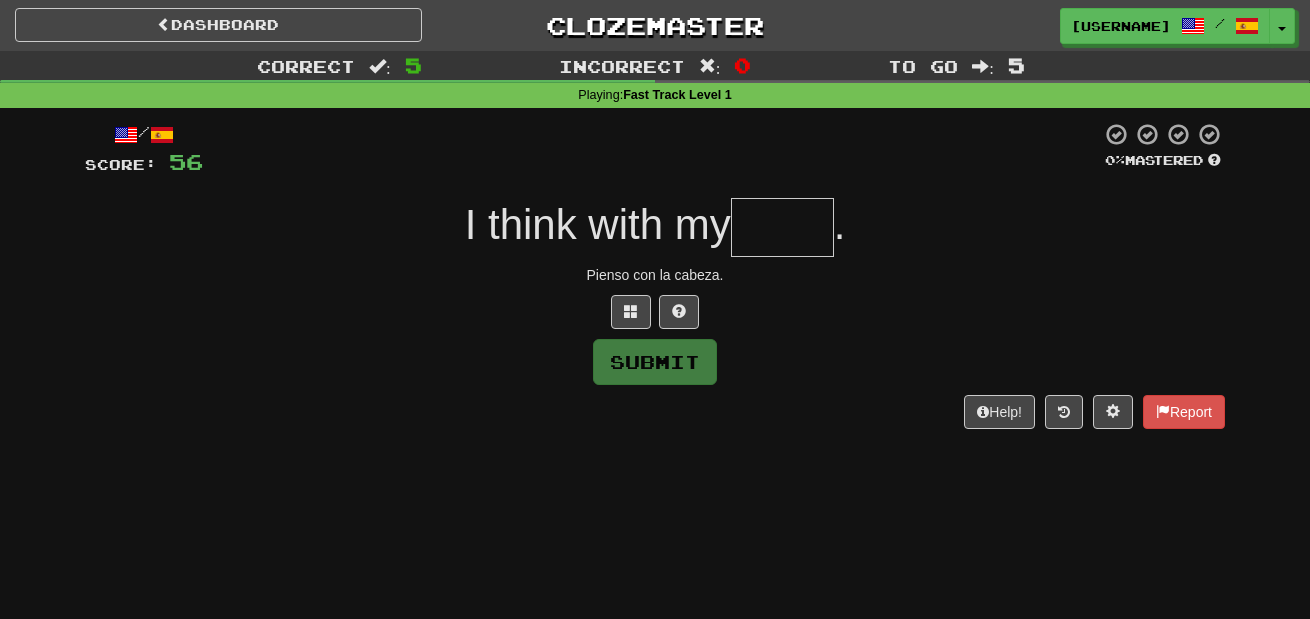 type on "*" 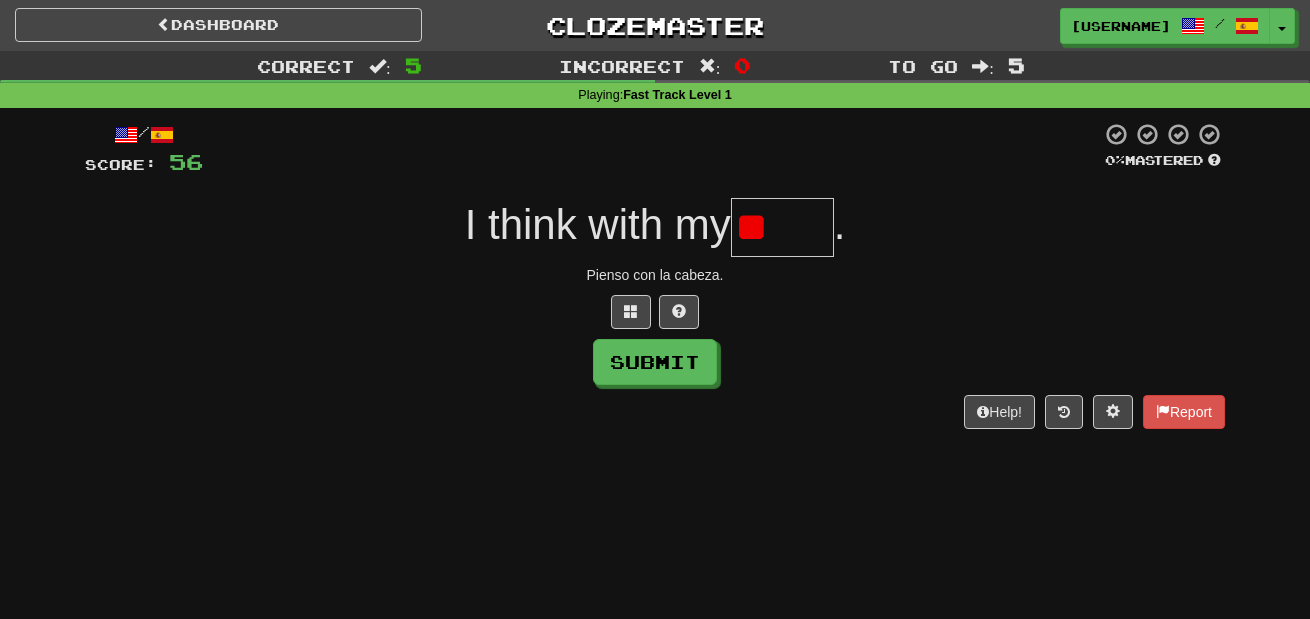 type on "*" 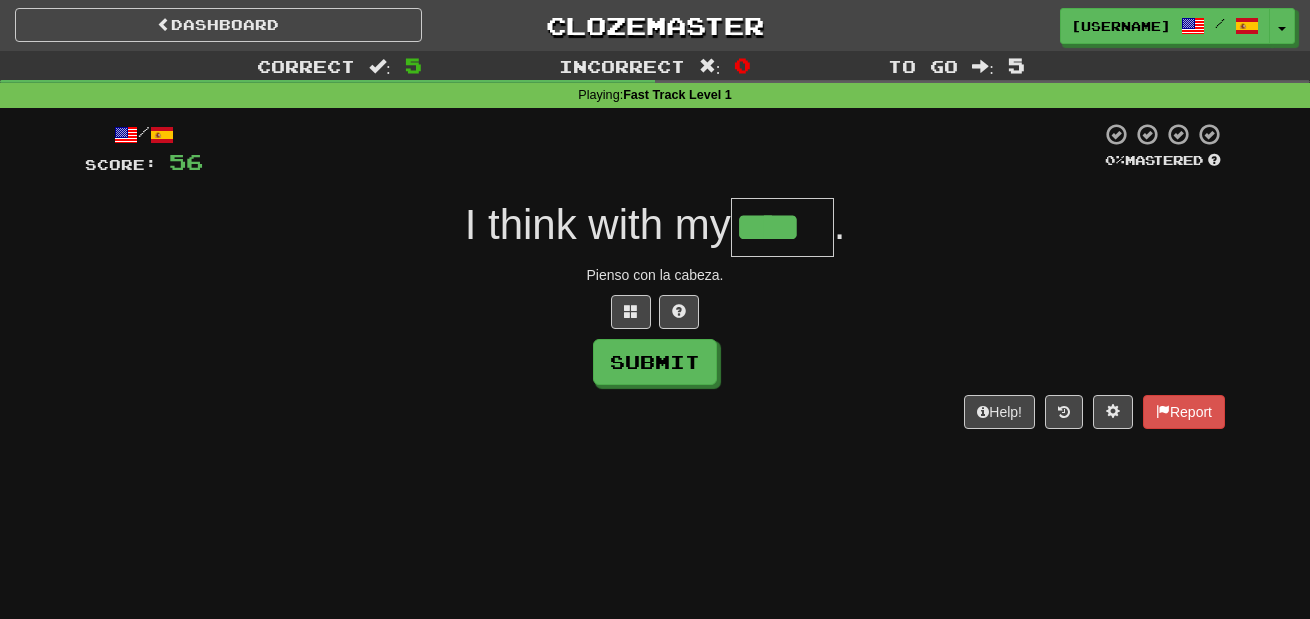 type on "****" 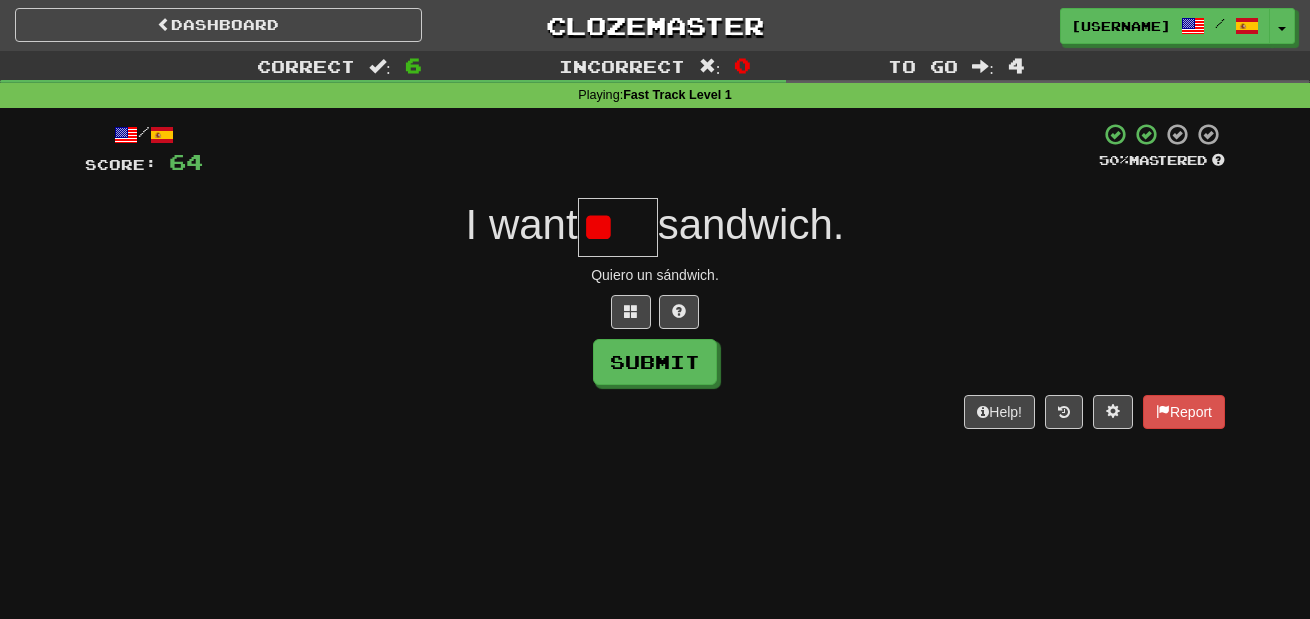 type on "*" 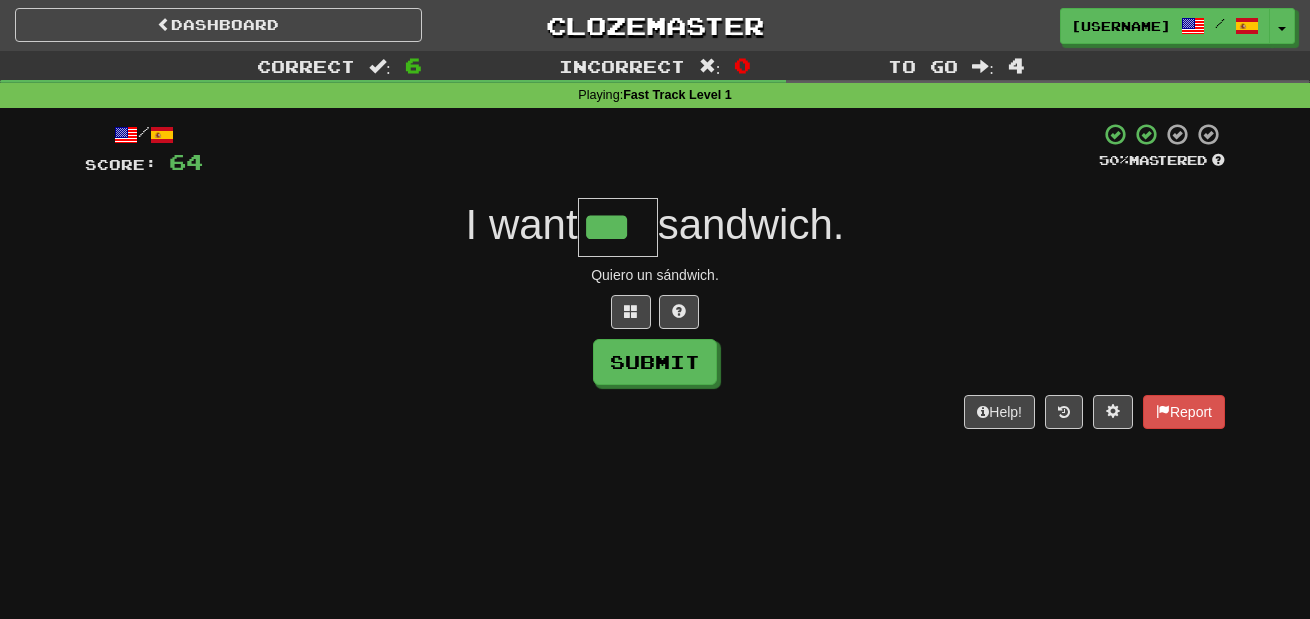 type on "***" 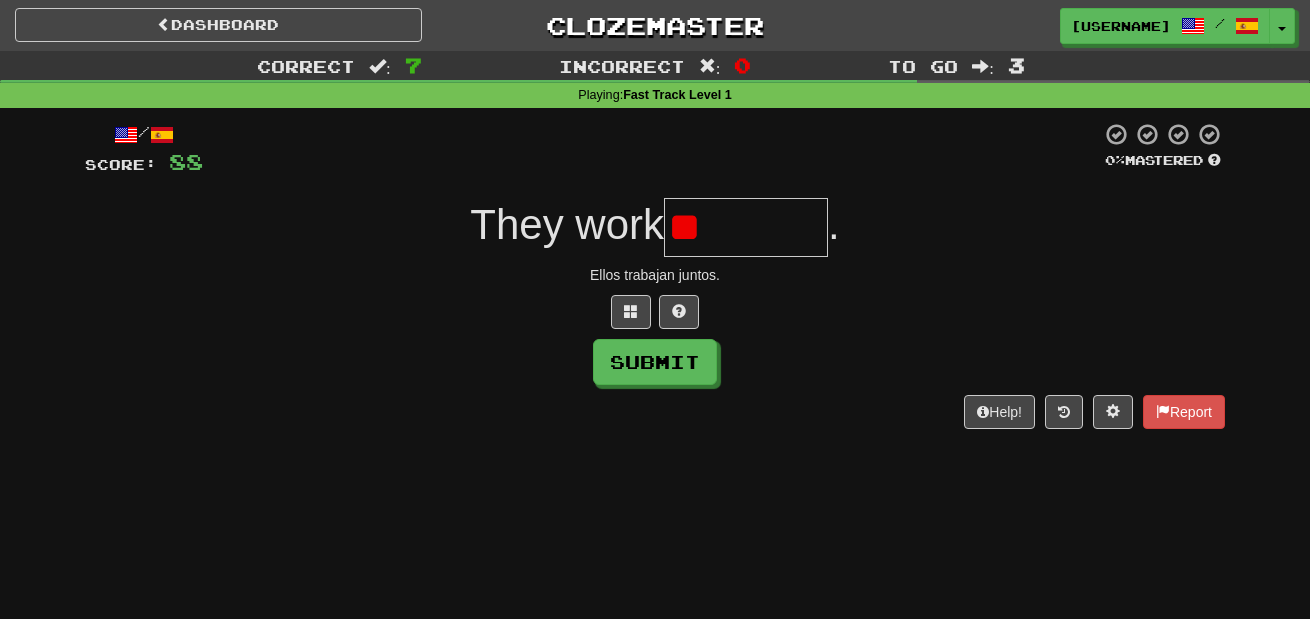 type on "*" 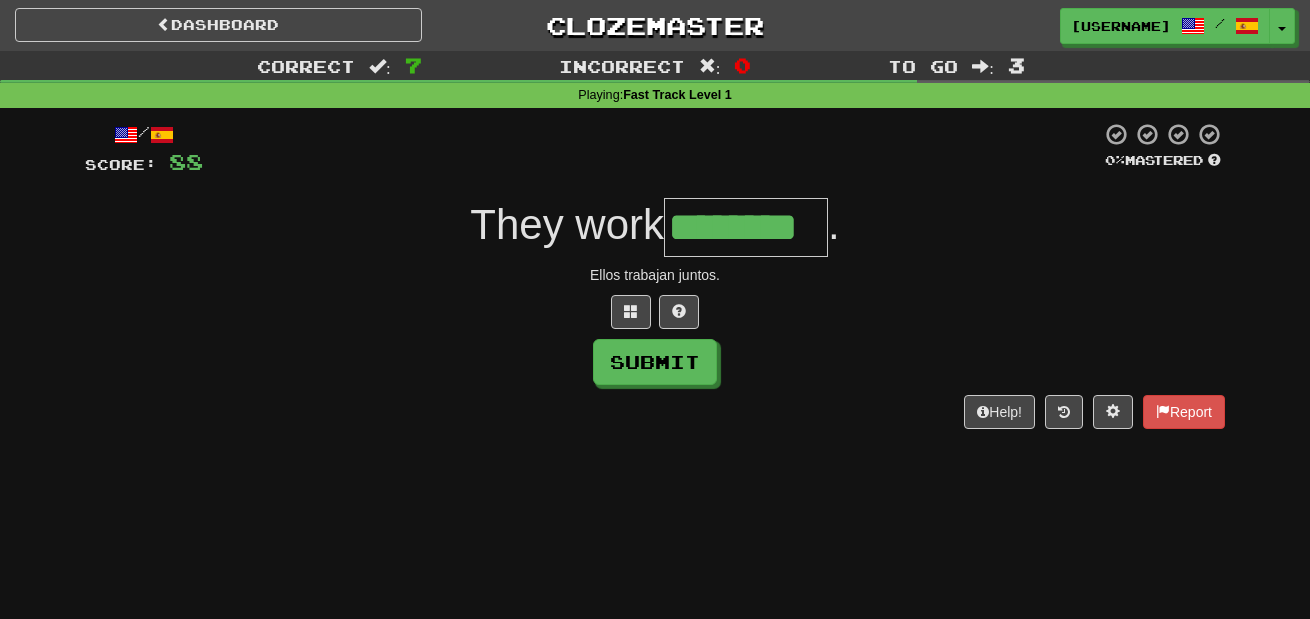 type on "********" 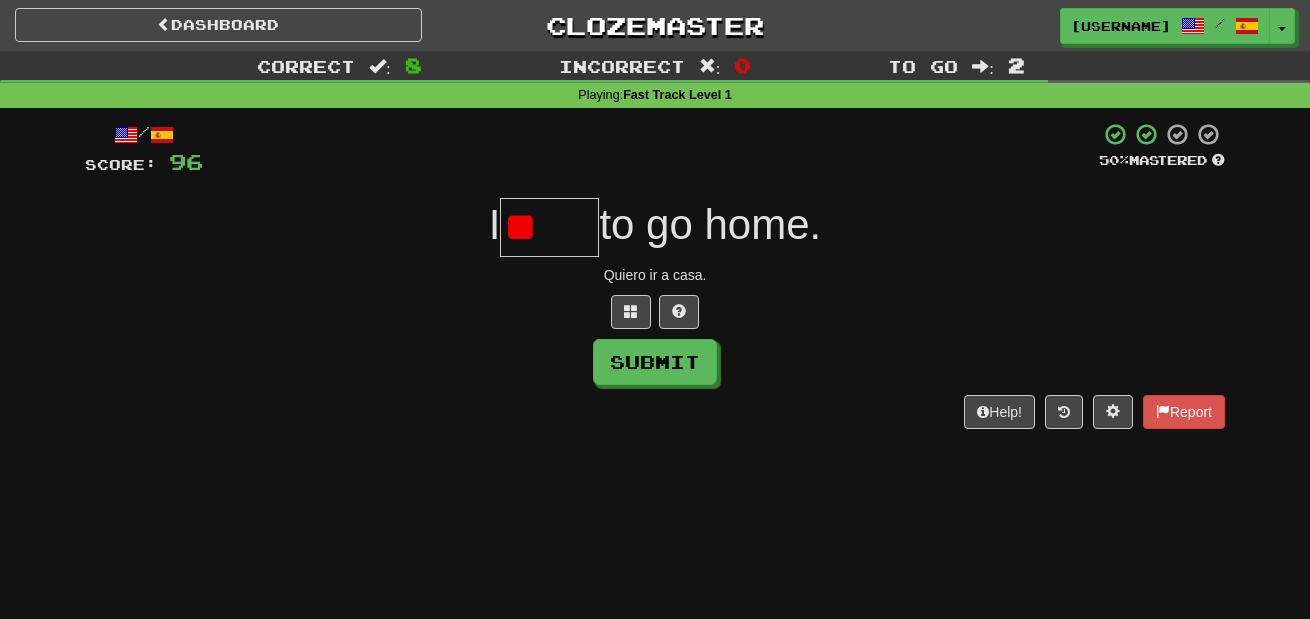 type on "*" 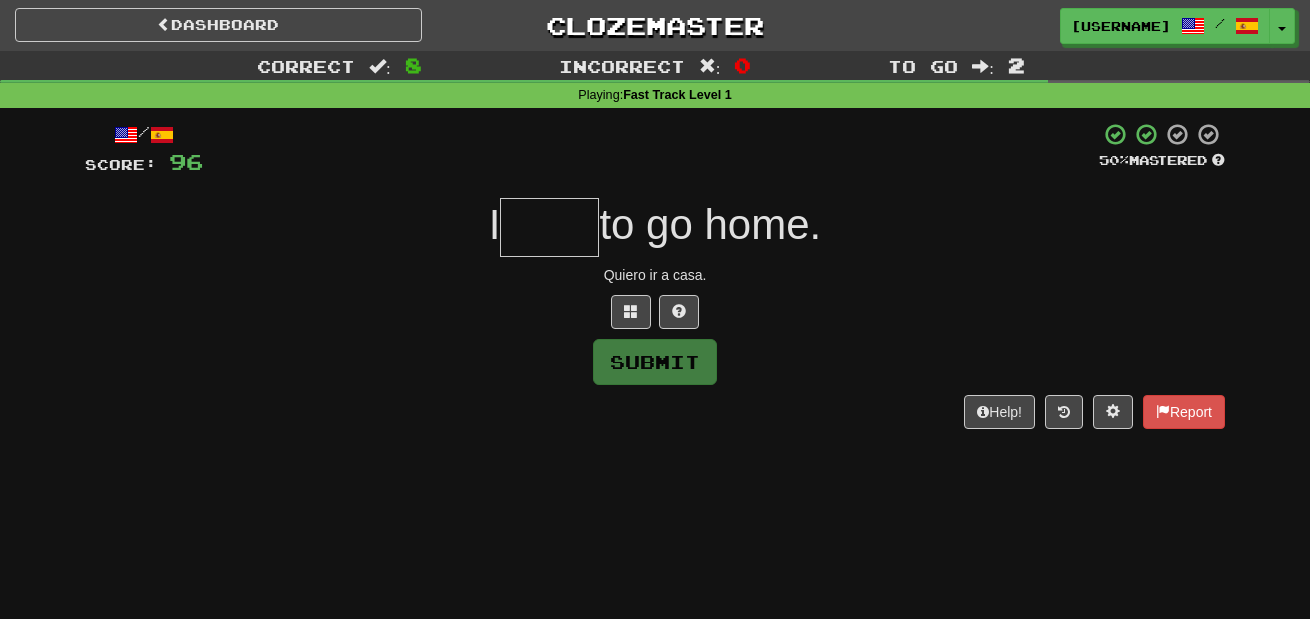 type on "*" 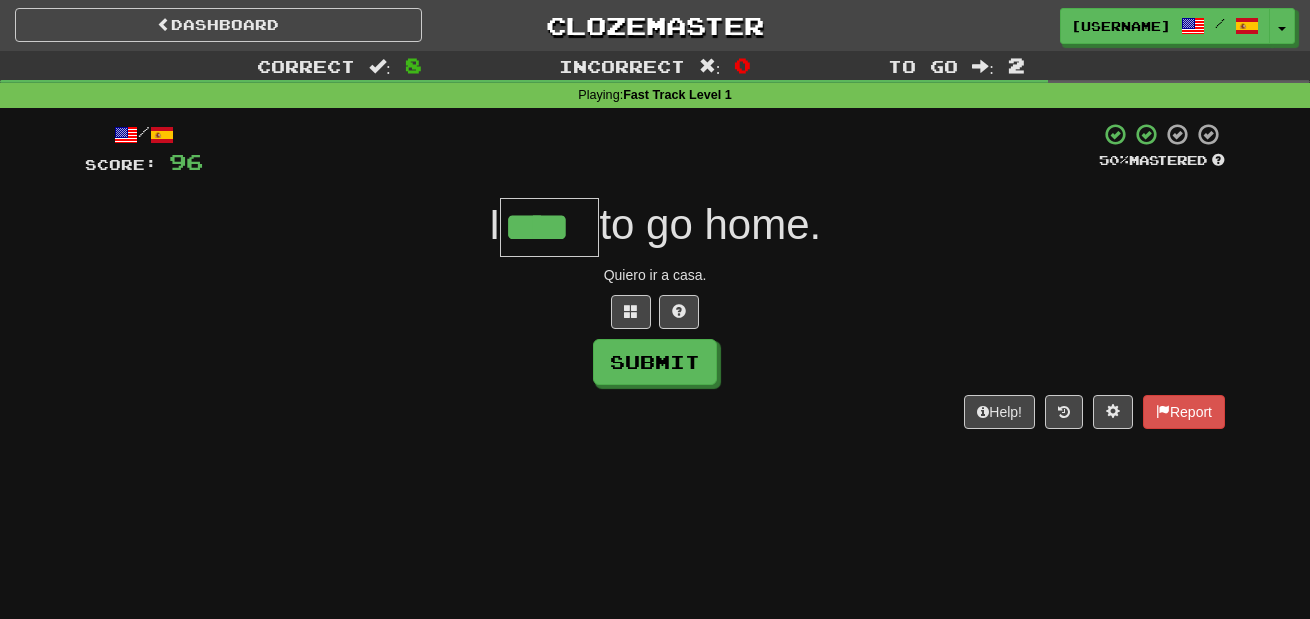 type on "****" 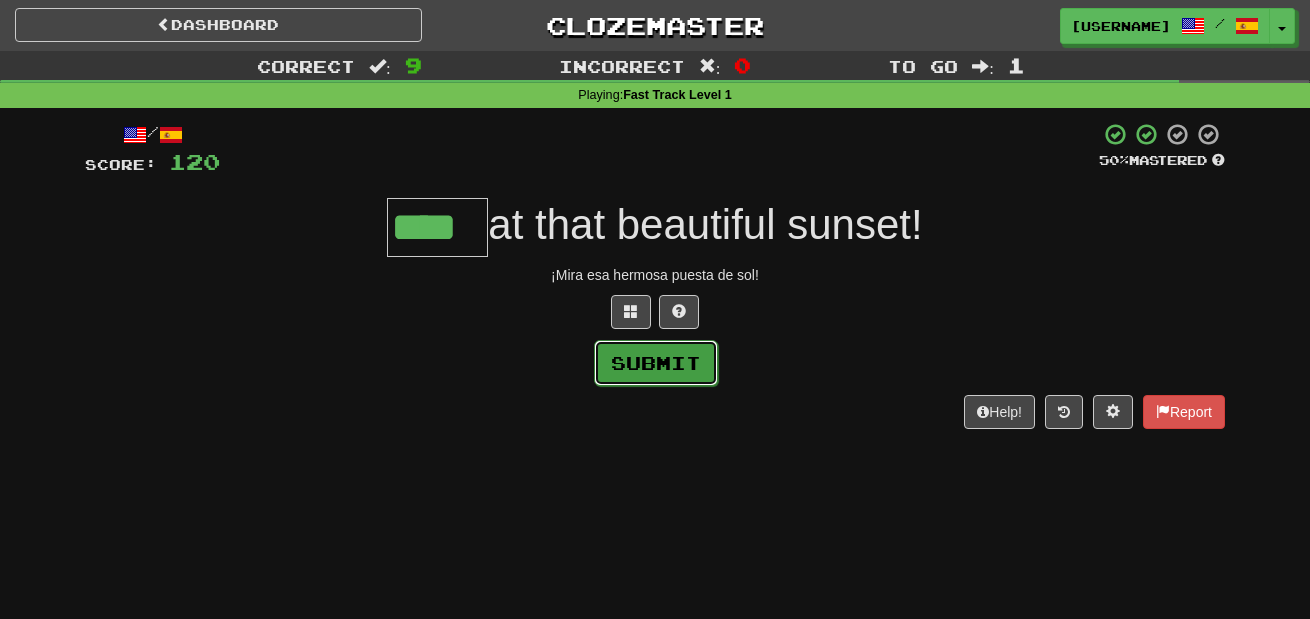 click on "Submit" at bounding box center (656, 363) 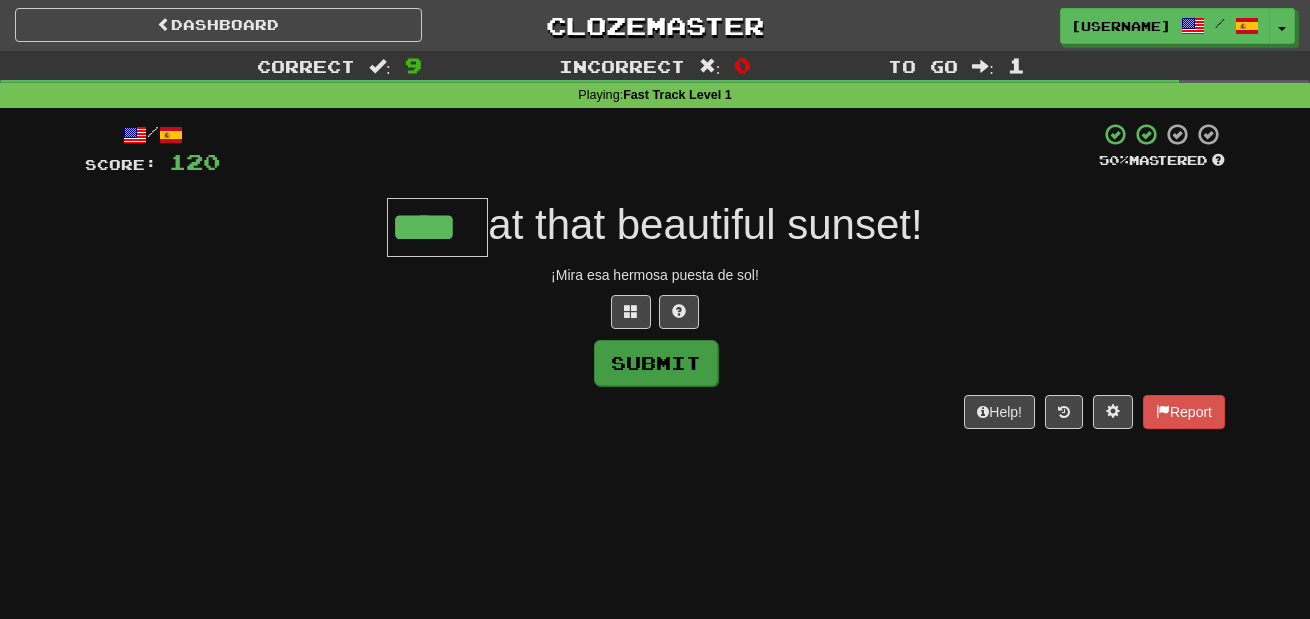type on "****" 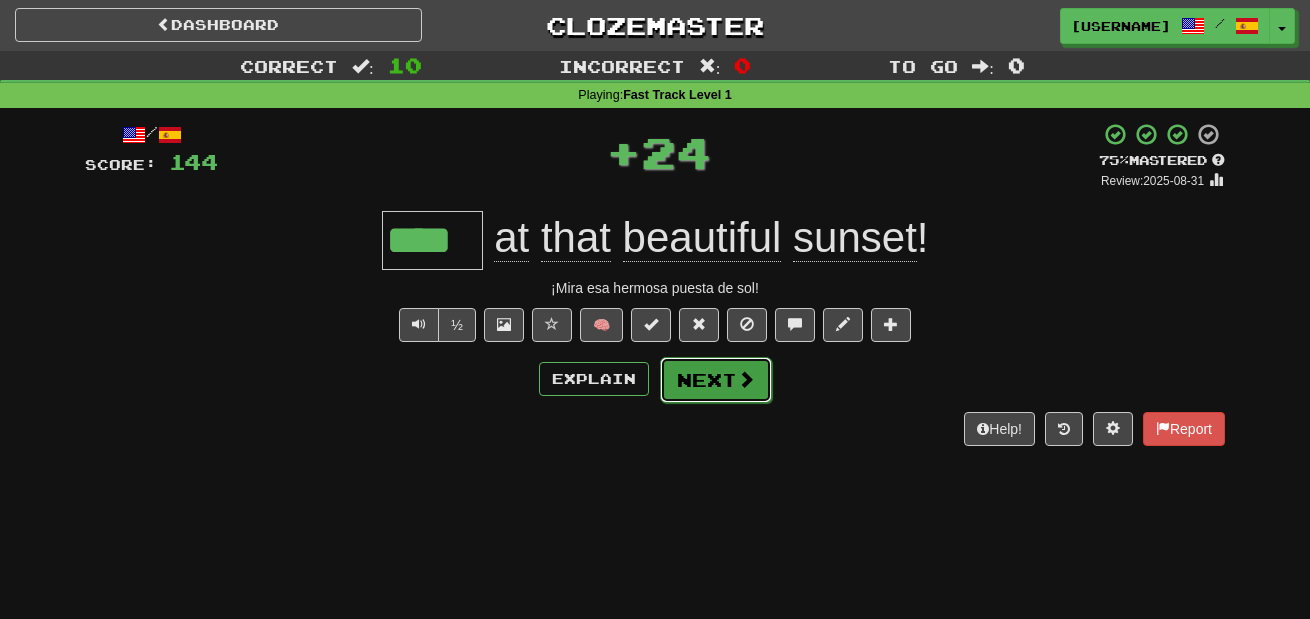 click on "Next" at bounding box center (716, 380) 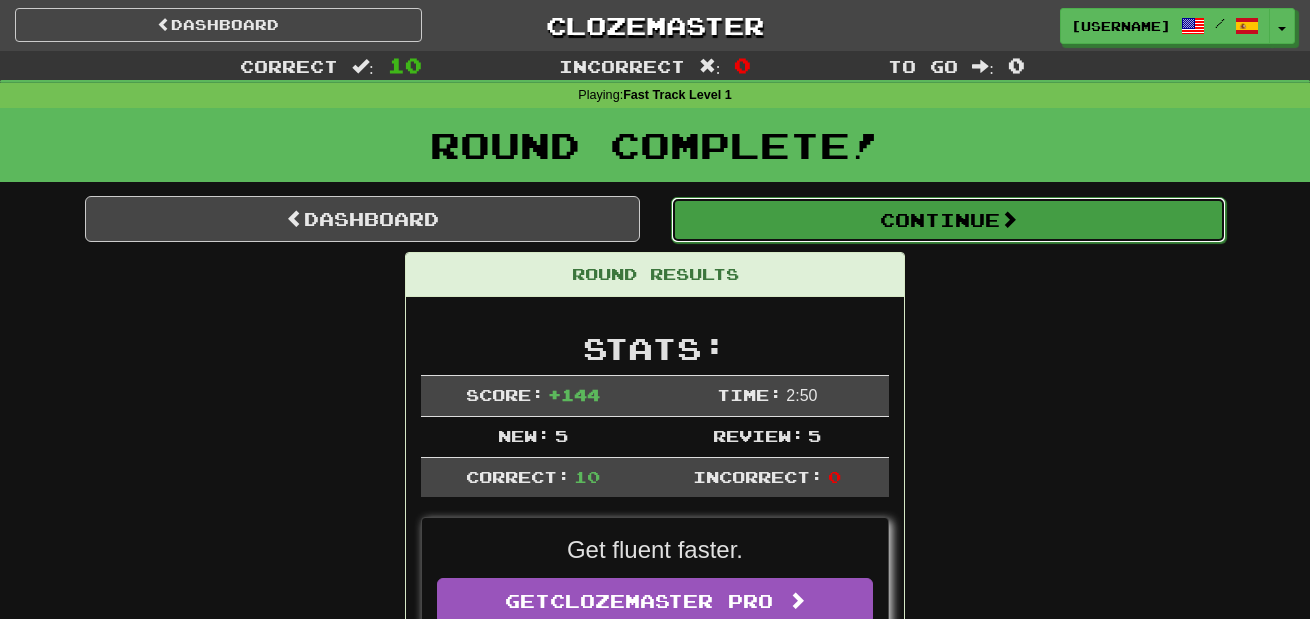click on "Continue" at bounding box center [948, 220] 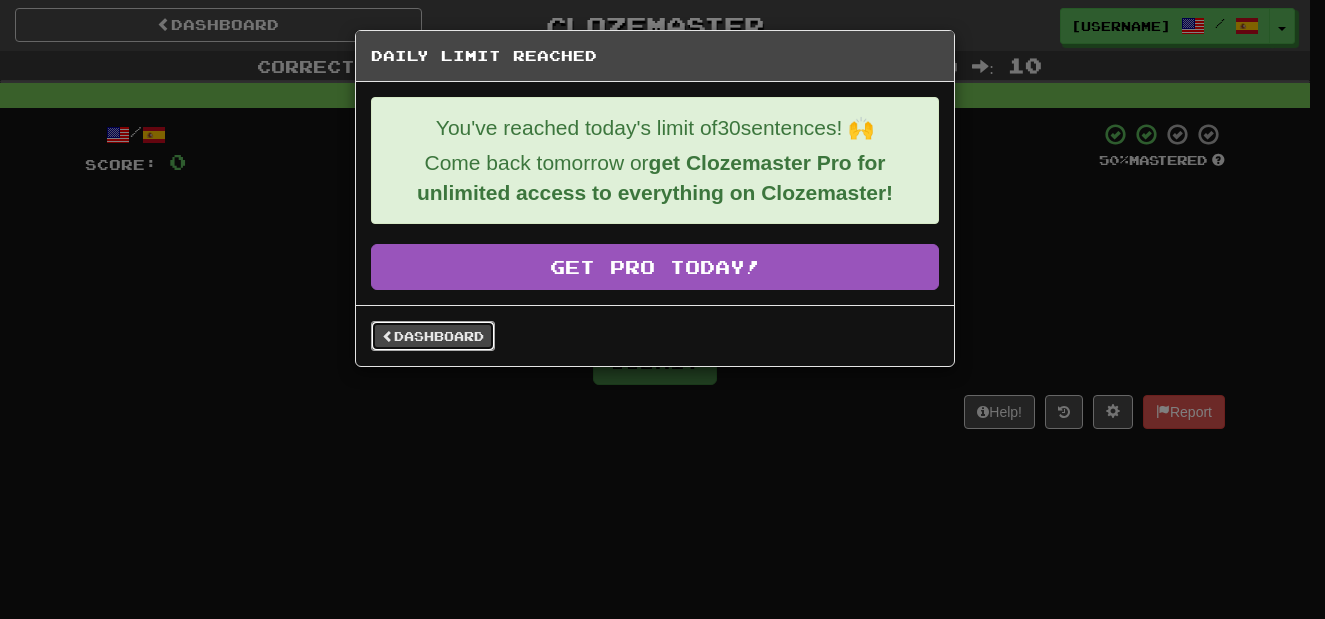 click on "Dashboard" at bounding box center (433, 336) 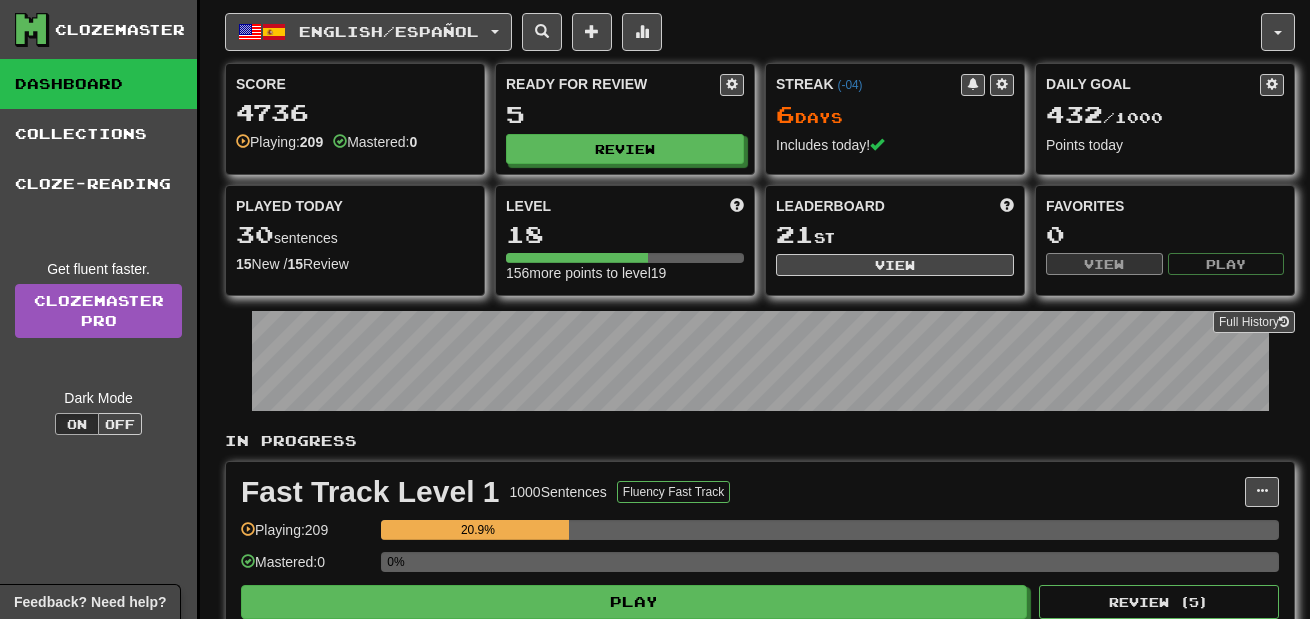 scroll, scrollTop: 0, scrollLeft: 0, axis: both 